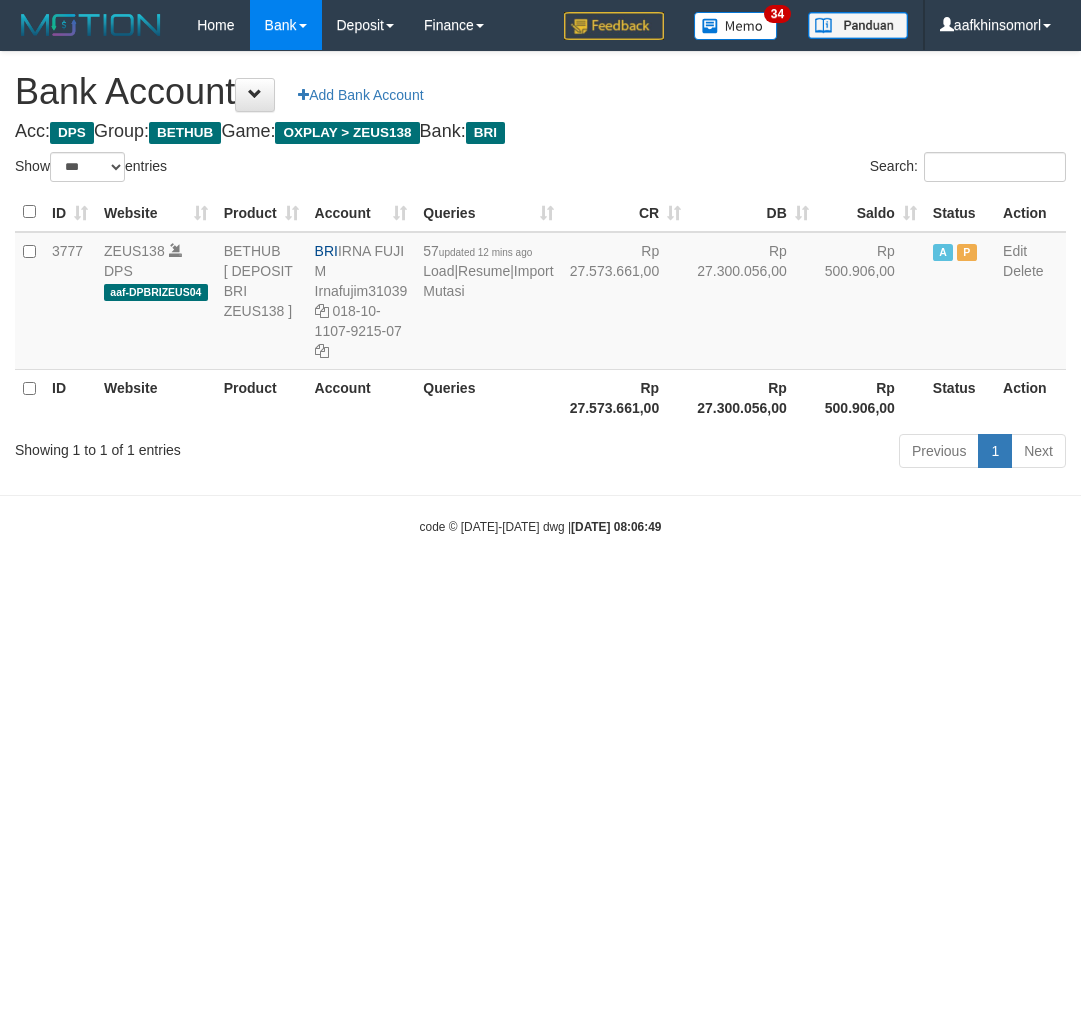 select on "***" 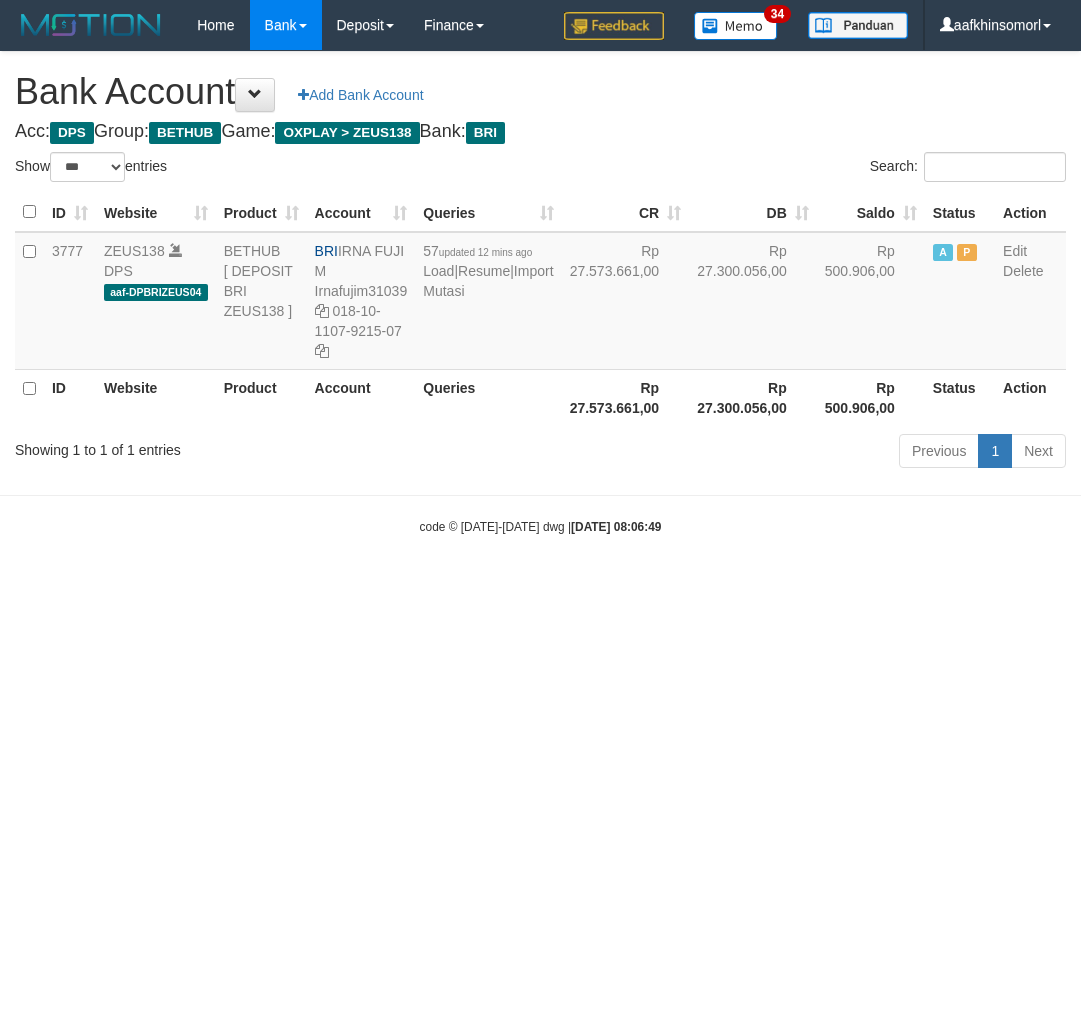 scroll, scrollTop: 0, scrollLeft: 0, axis: both 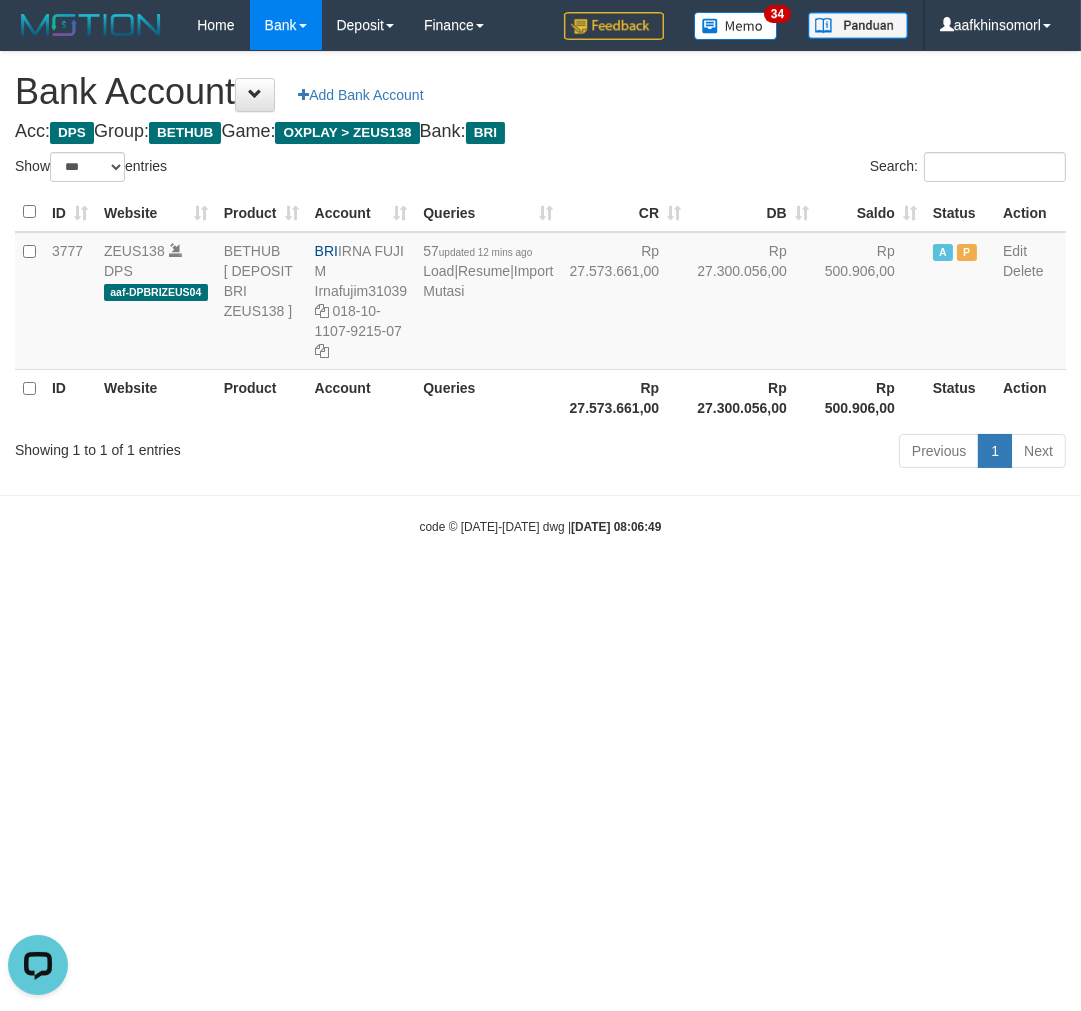 click on "Toggle navigation
Home
Bank
Account List
Load
By Website
Group
[OXPLAY]													ZEUS138
By Load Group (DPS)" at bounding box center [540, 293] 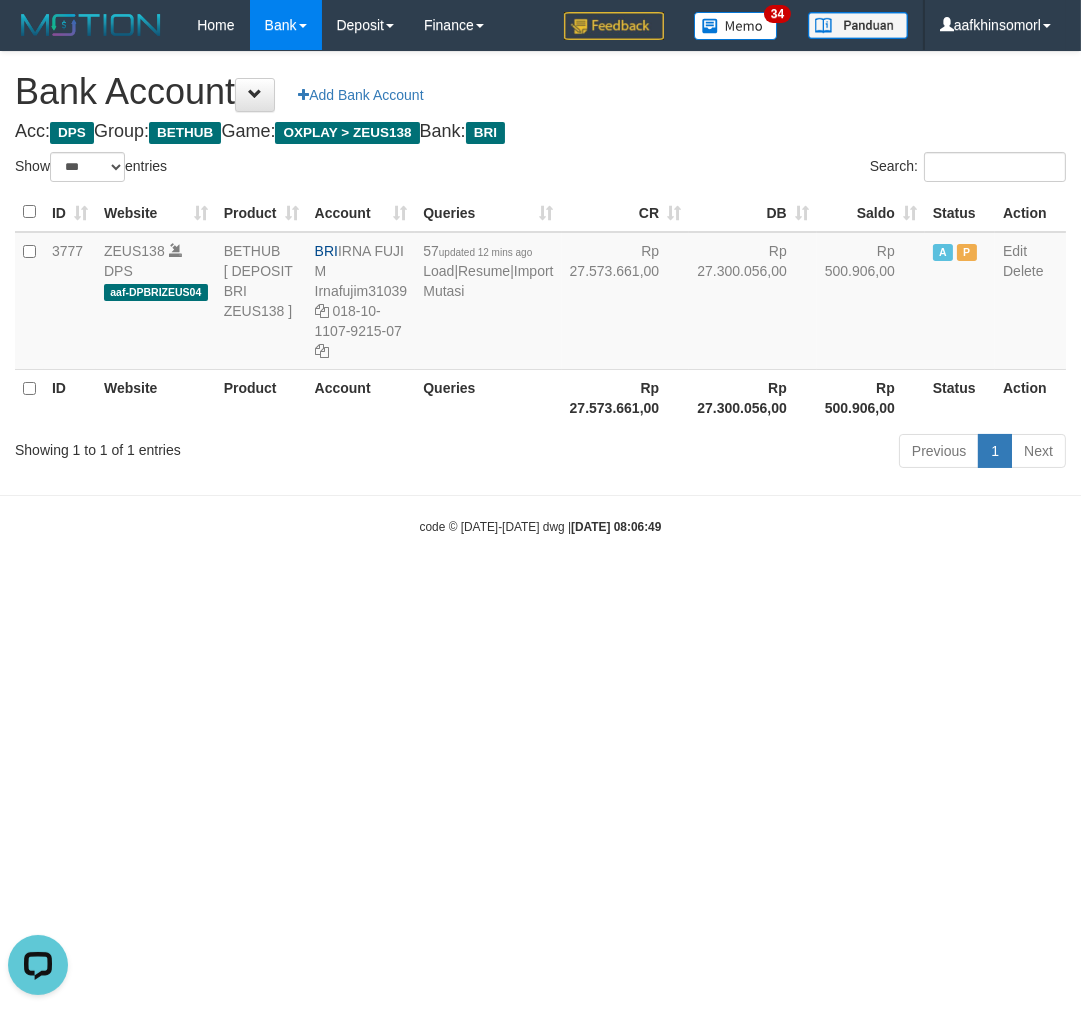 click on "Toggle navigation
Home
Bank
Account List
Load
By Website
Group
[OXPLAY]													ZEUS138
By Load Group (DPS)" at bounding box center (540, 293) 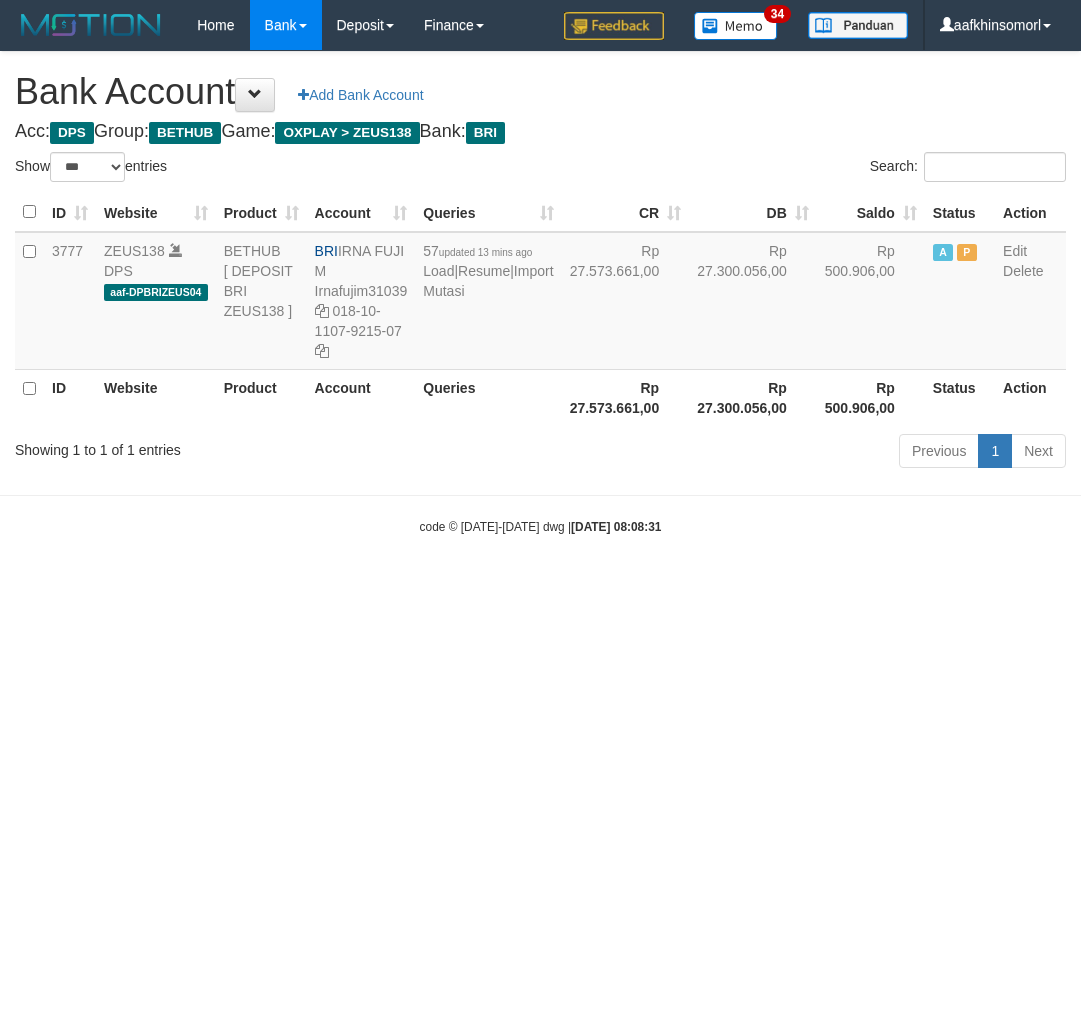 select on "***" 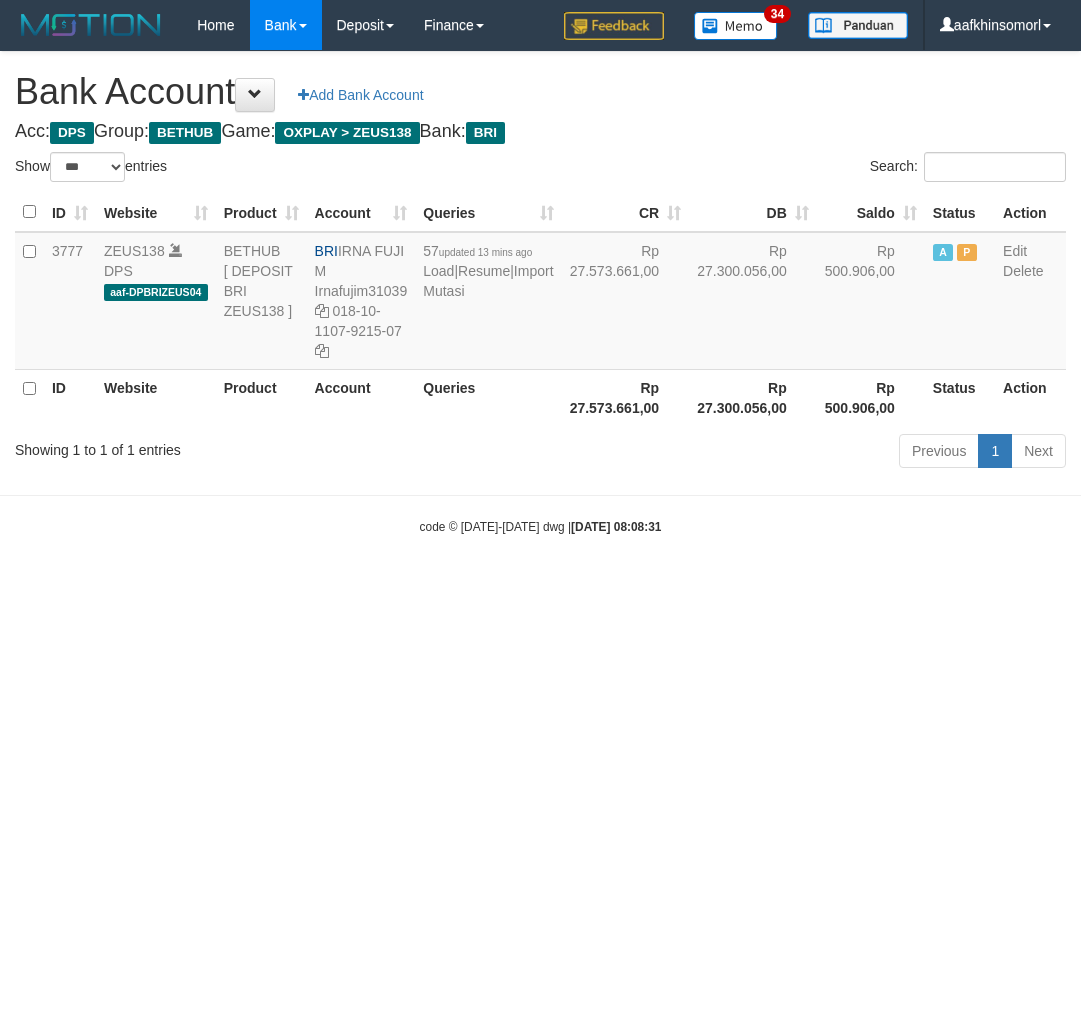 scroll, scrollTop: 0, scrollLeft: 0, axis: both 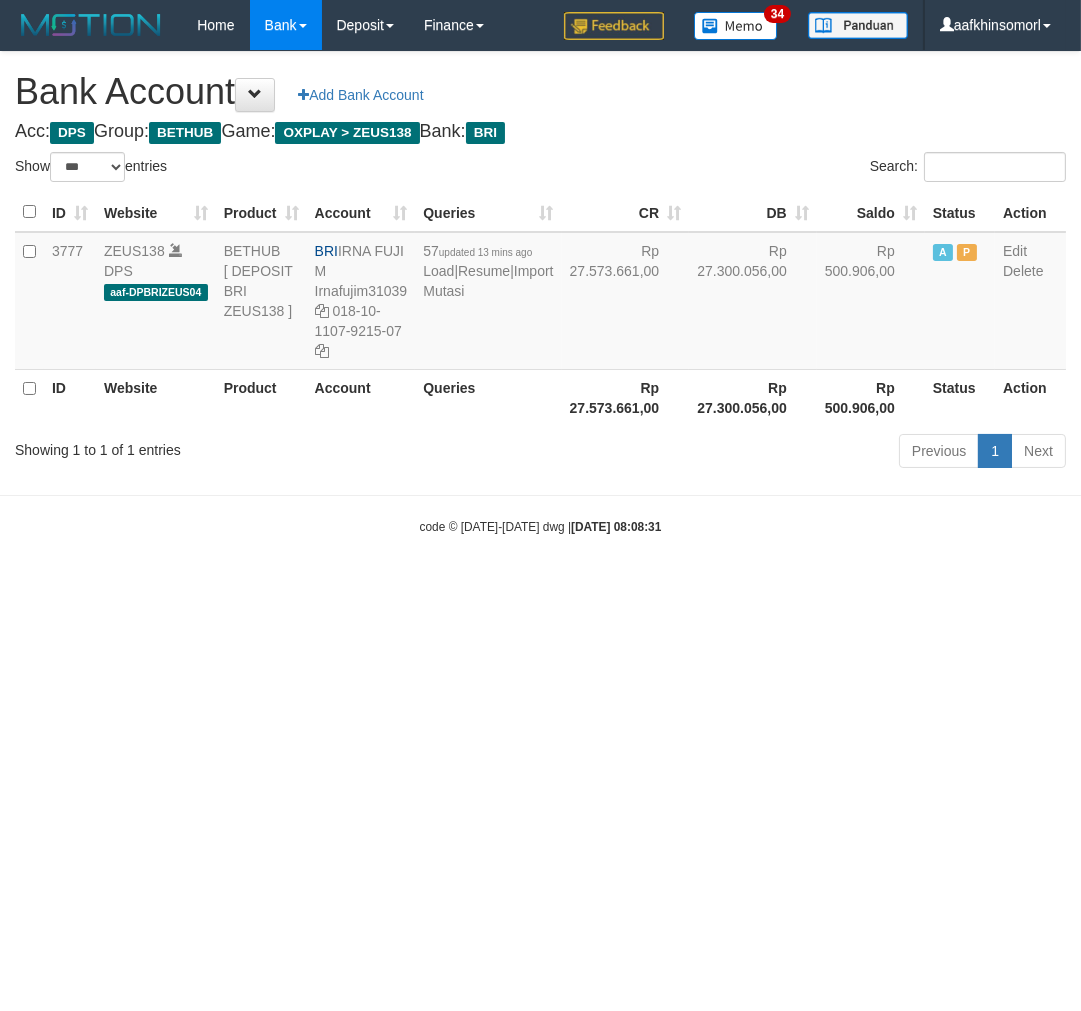 click on "Toggle navigation
Home
Bank
Account List
Load
By Website
Group
[OXPLAY]													ZEUS138
By Load Group (DPS)" at bounding box center [540, 293] 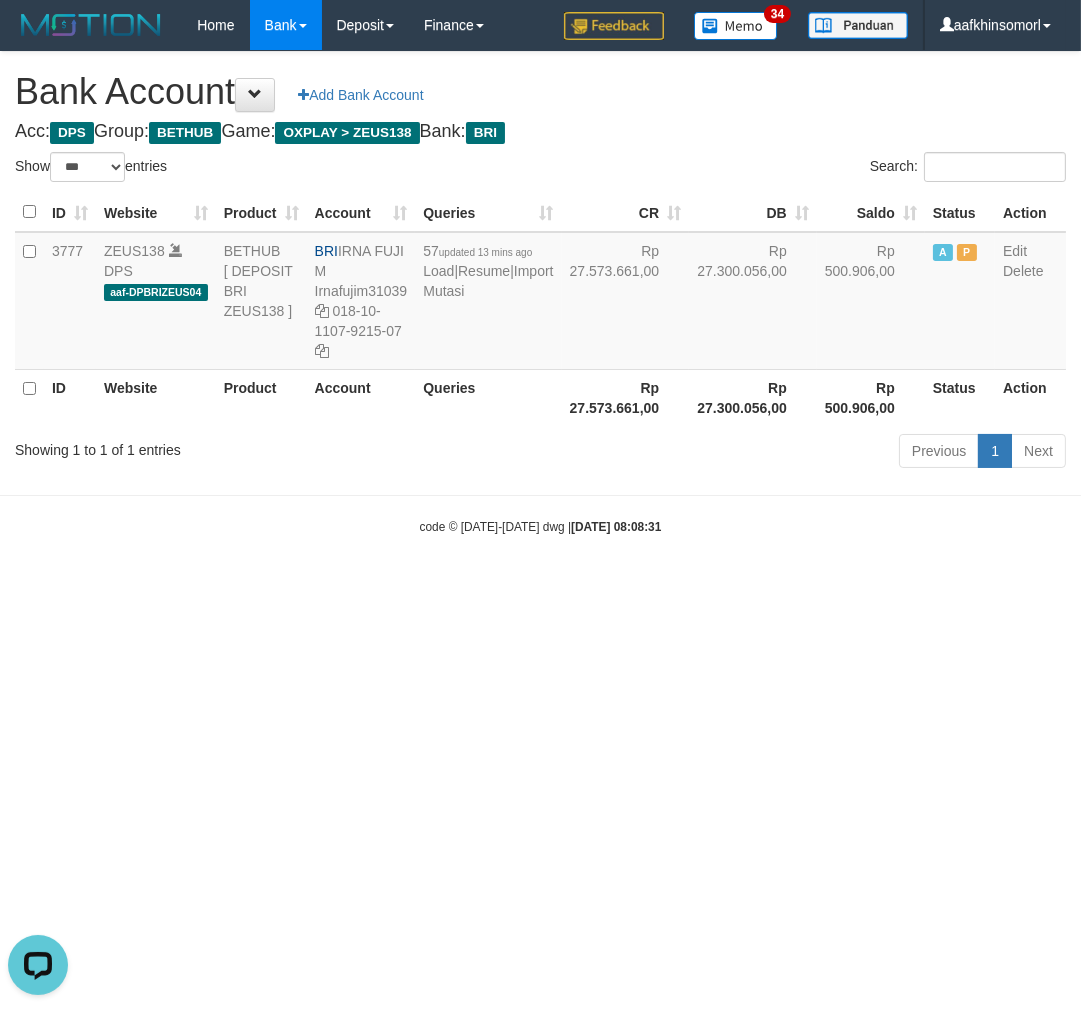 scroll, scrollTop: 0, scrollLeft: 0, axis: both 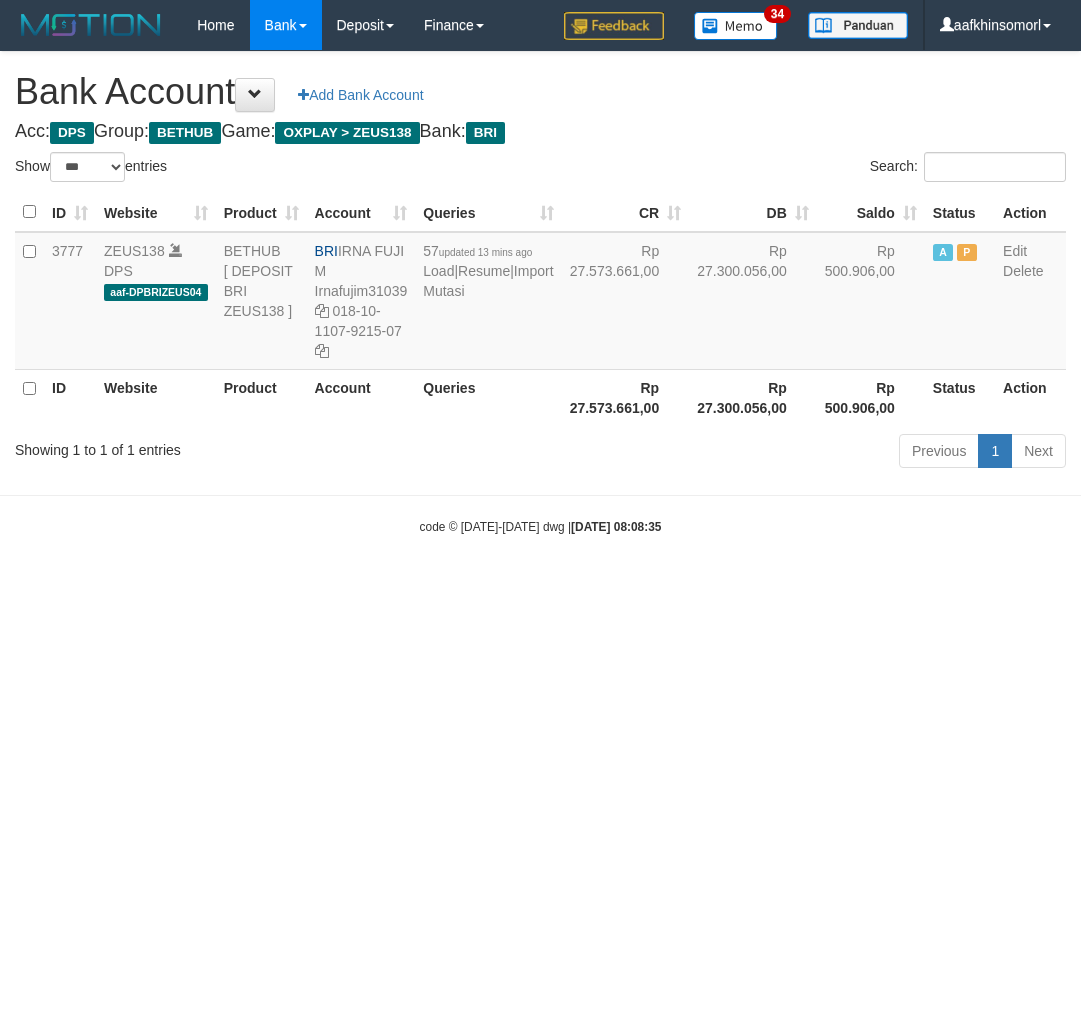 select on "***" 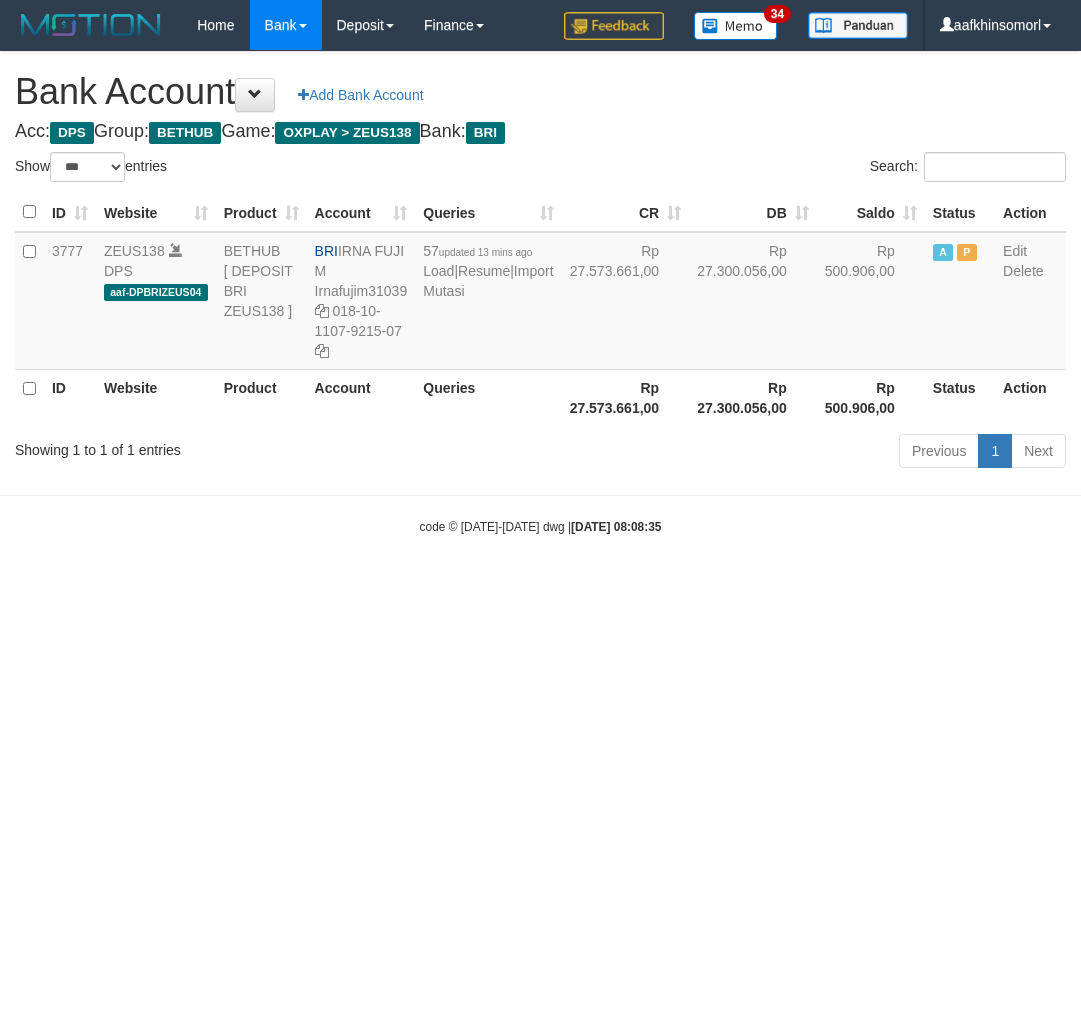 scroll, scrollTop: 0, scrollLeft: 0, axis: both 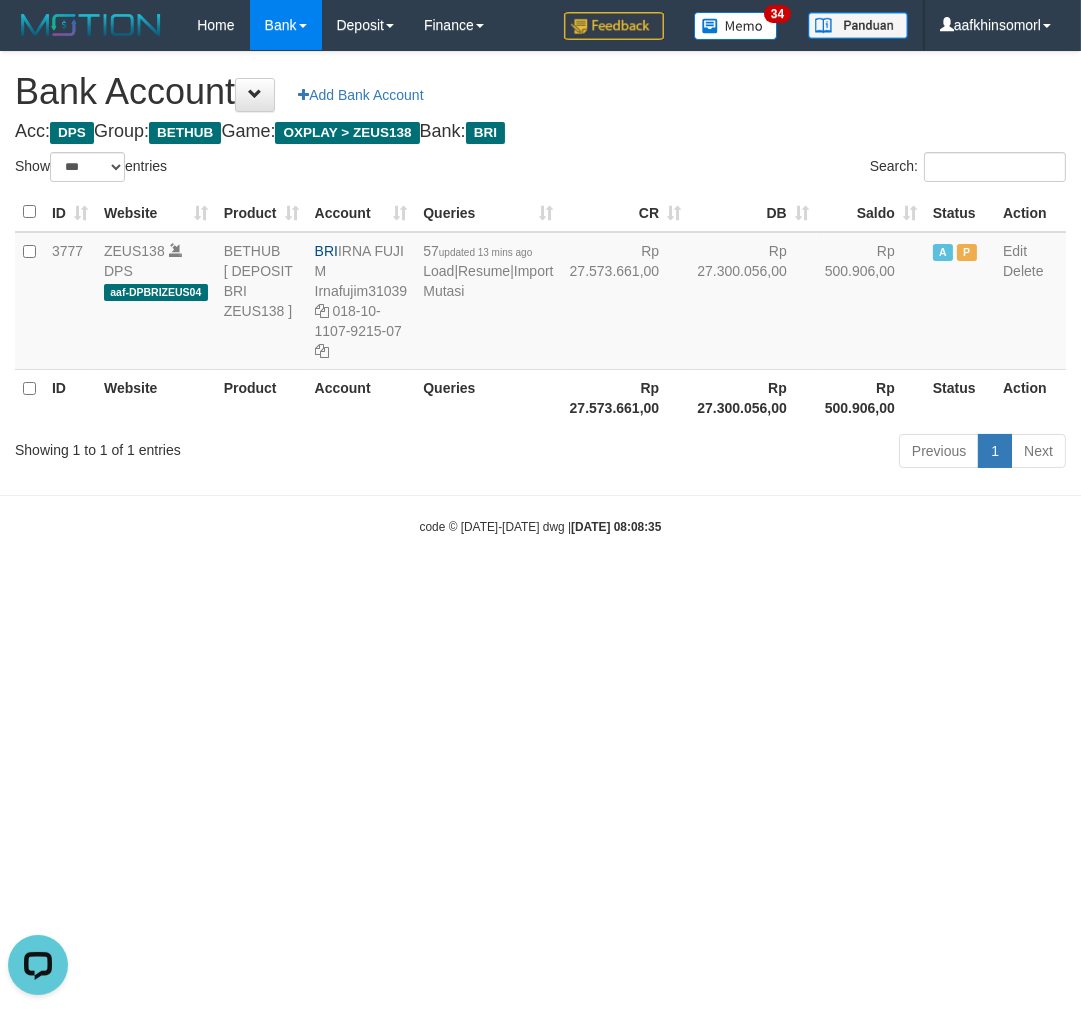 click on "Toggle navigation
Home
Bank
Account List
Load
By Website
Group
[OXPLAY]													ZEUS138
By Load Group (DPS)" at bounding box center (540, 293) 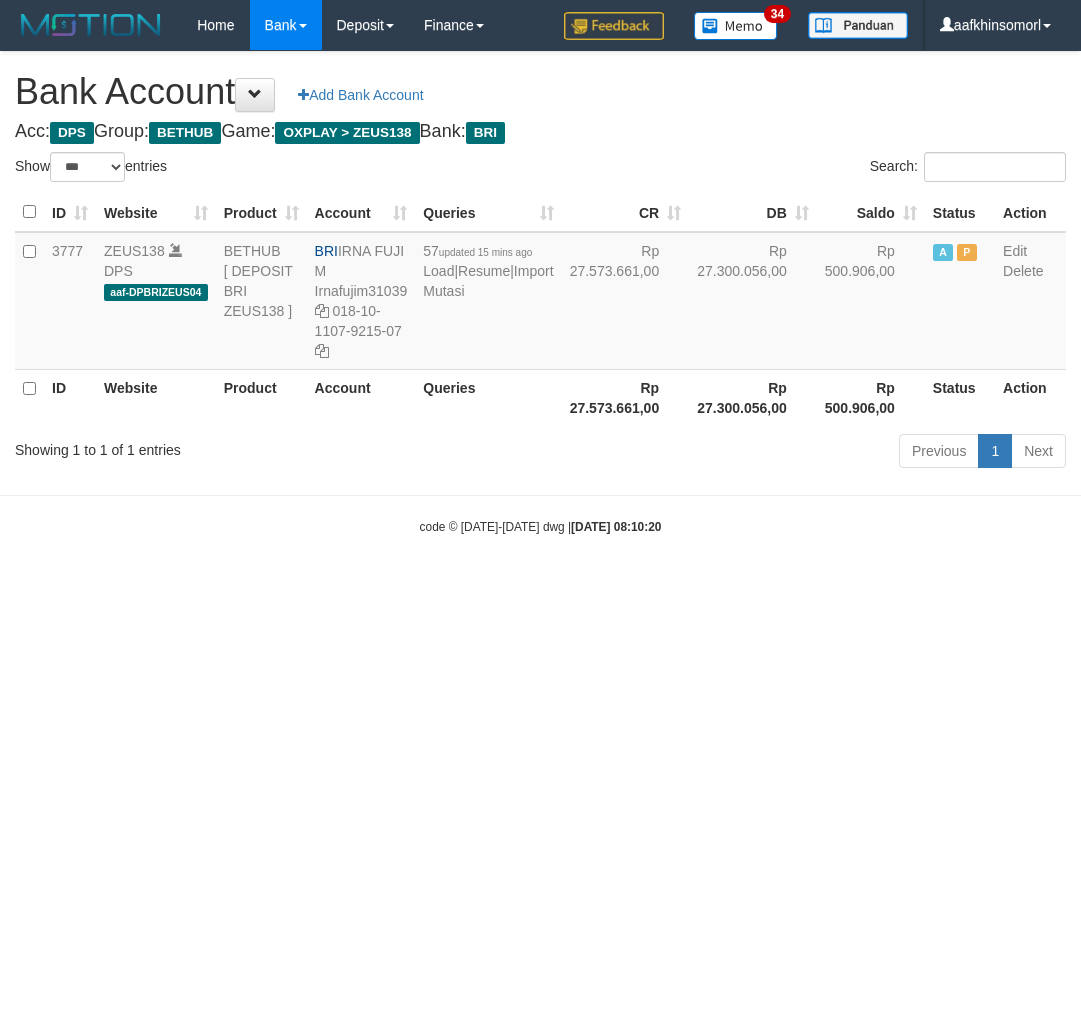 select on "***" 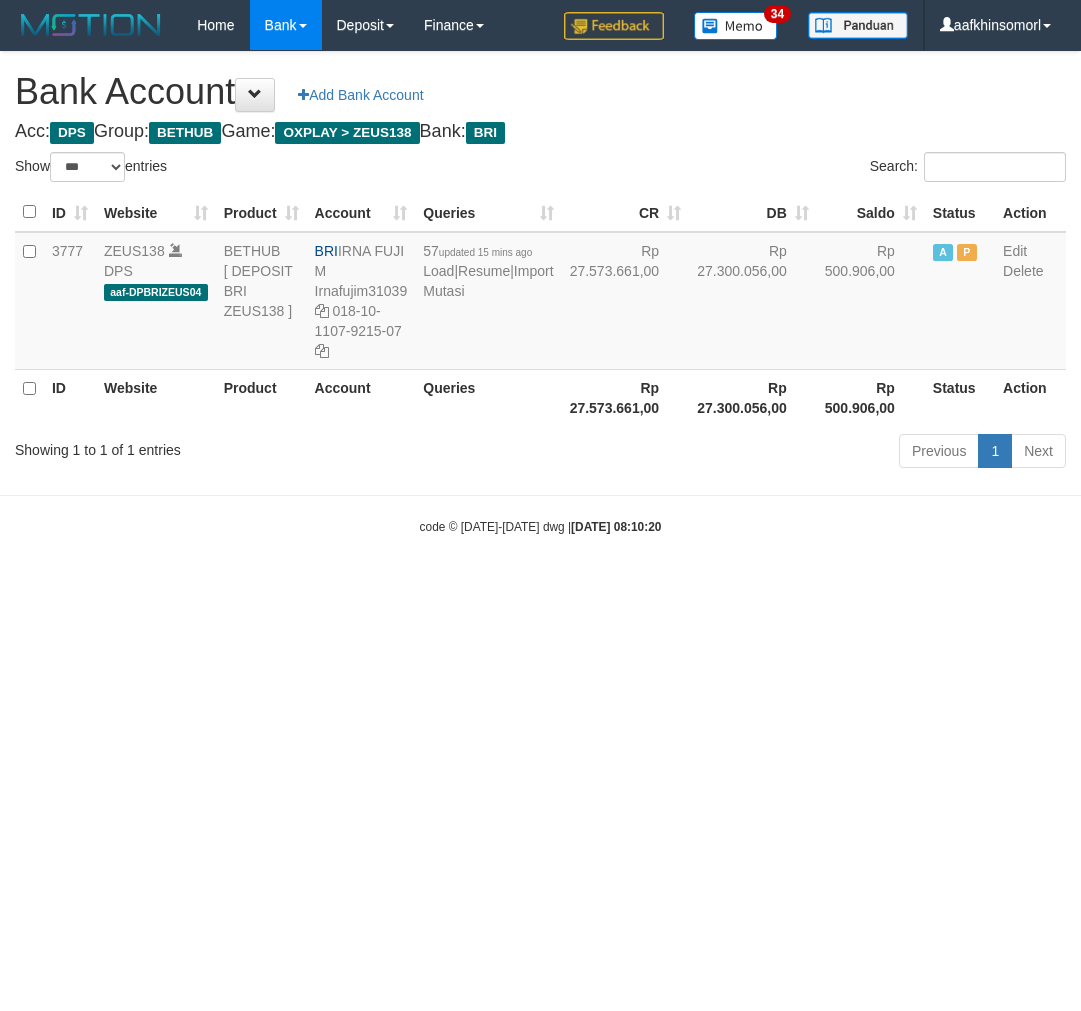 scroll, scrollTop: 0, scrollLeft: 0, axis: both 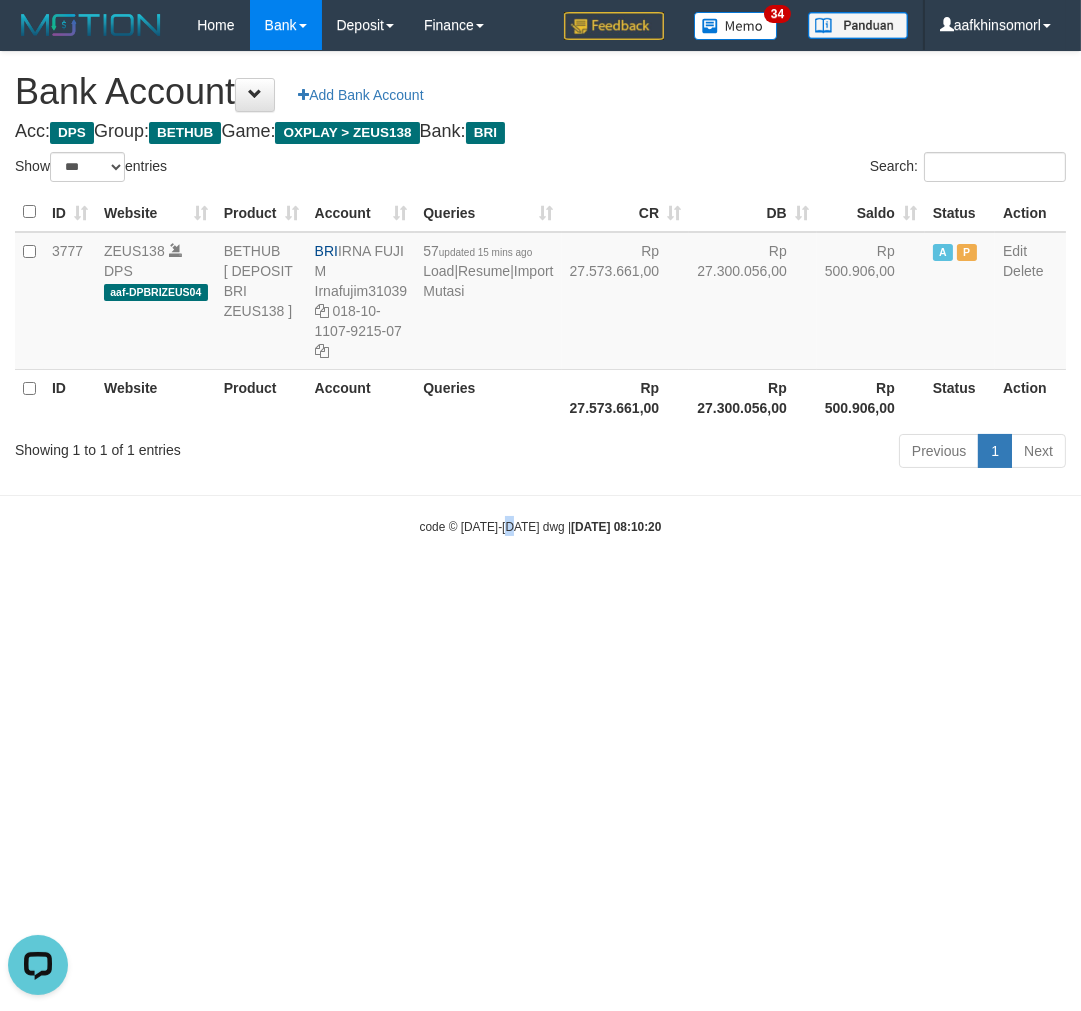 drag, startPoint x: 517, startPoint y: 685, endPoint x: 495, endPoint y: 678, distance: 23.086792 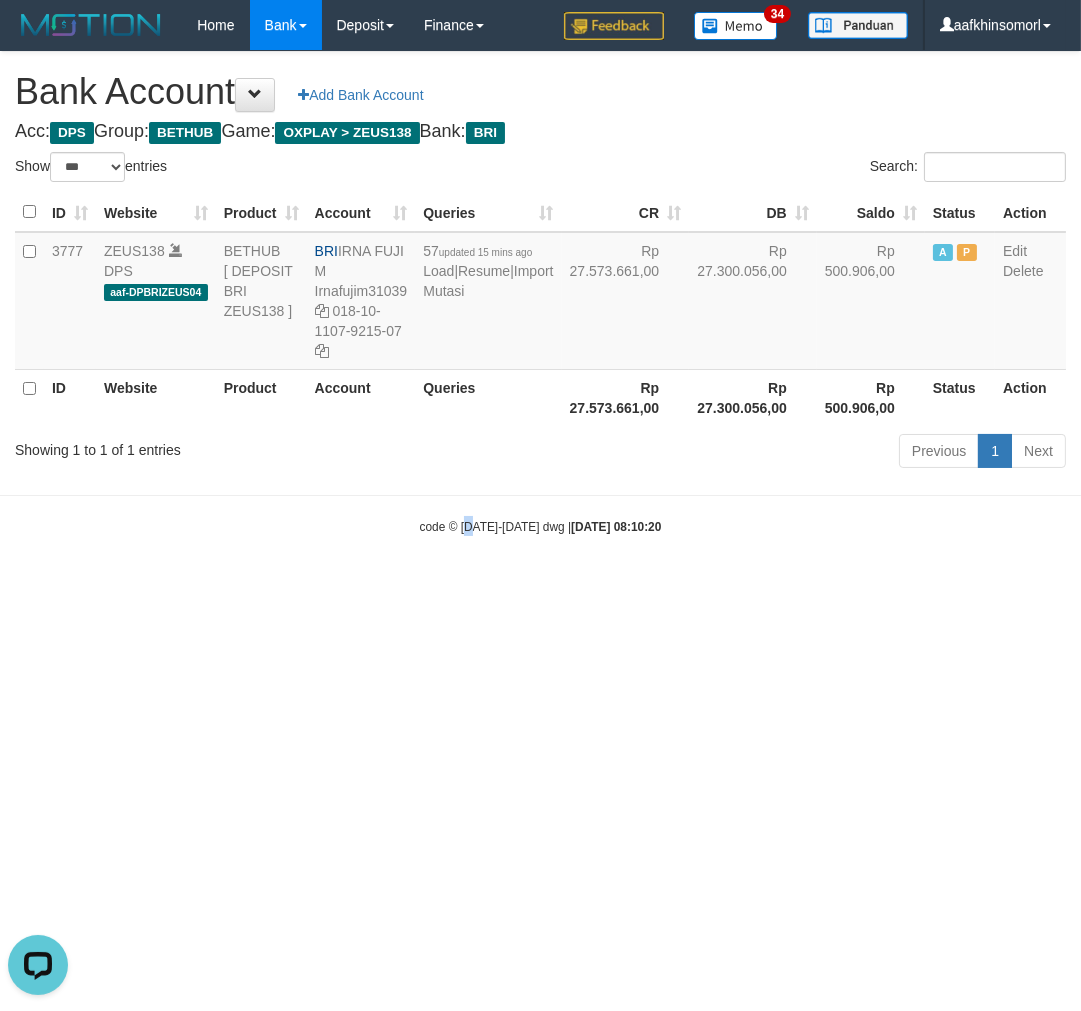 click on "Toggle navigation
Home
Bank
Account List
Load
By Website
Group
[OXPLAY]													ZEUS138
By Load Group (DPS)" at bounding box center (540, 293) 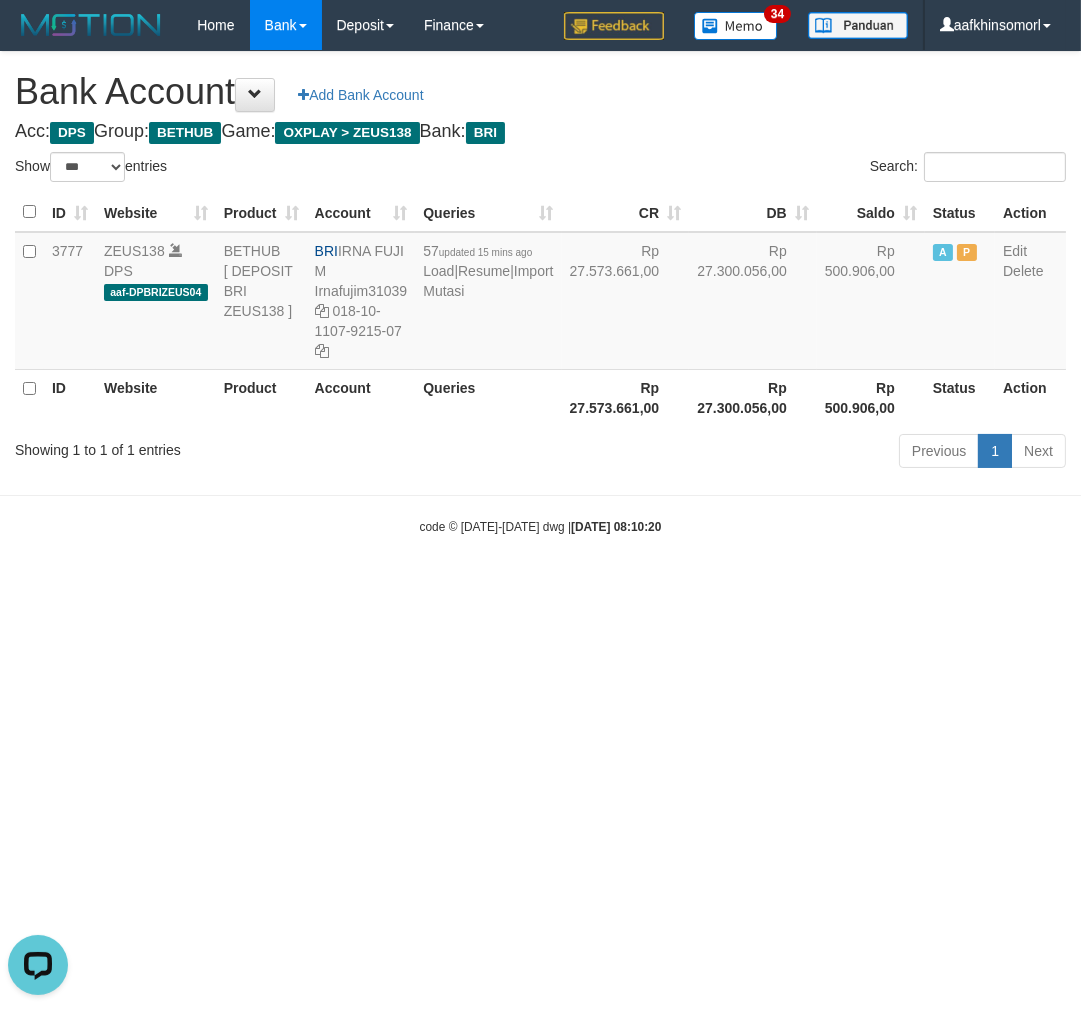 click on "code © 2012-2018 dwg |  2025/07/13 08:10:20" at bounding box center [540, 526] 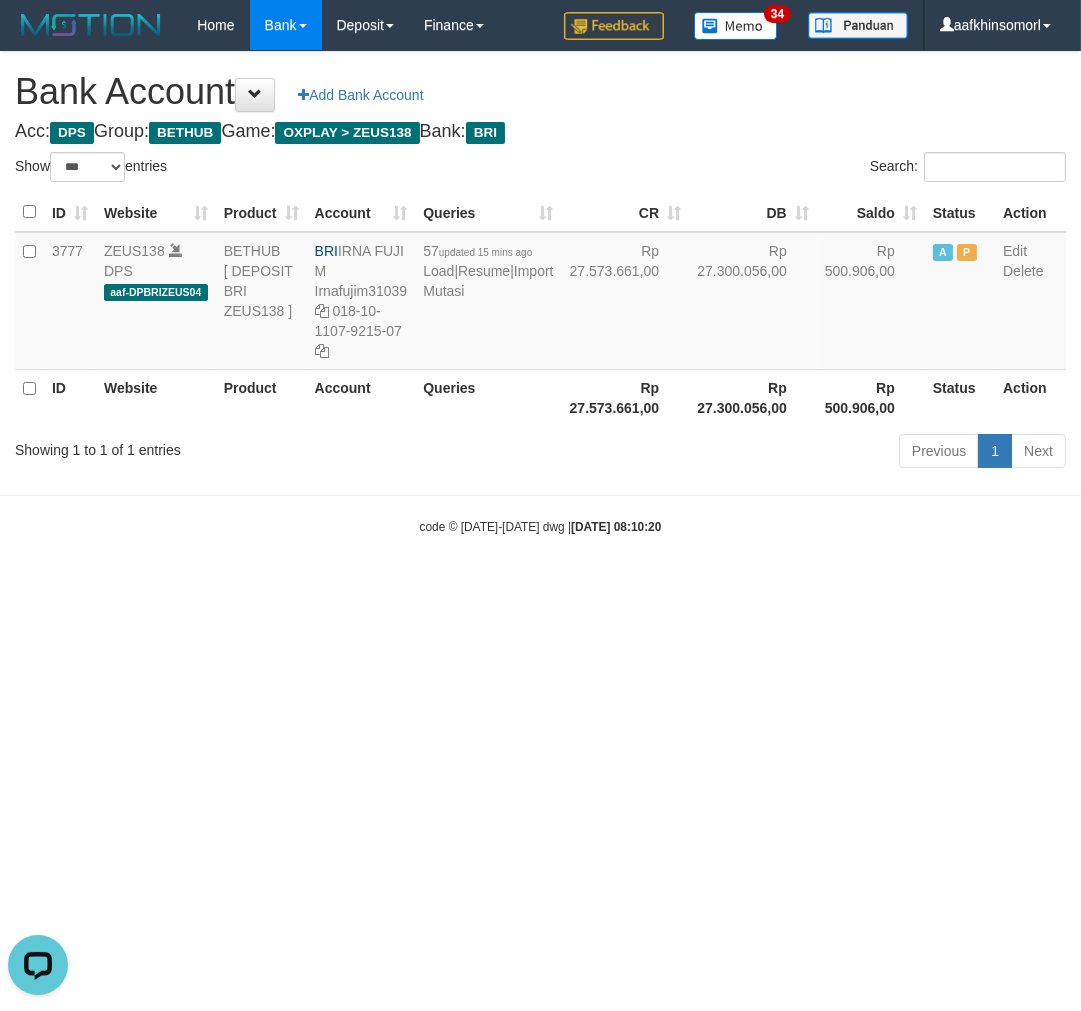 click on "Toggle navigation
Home
Bank
Account List
Load
By Website
Group
[OXPLAY]													ZEUS138
By Load Group (DPS)" at bounding box center (540, 293) 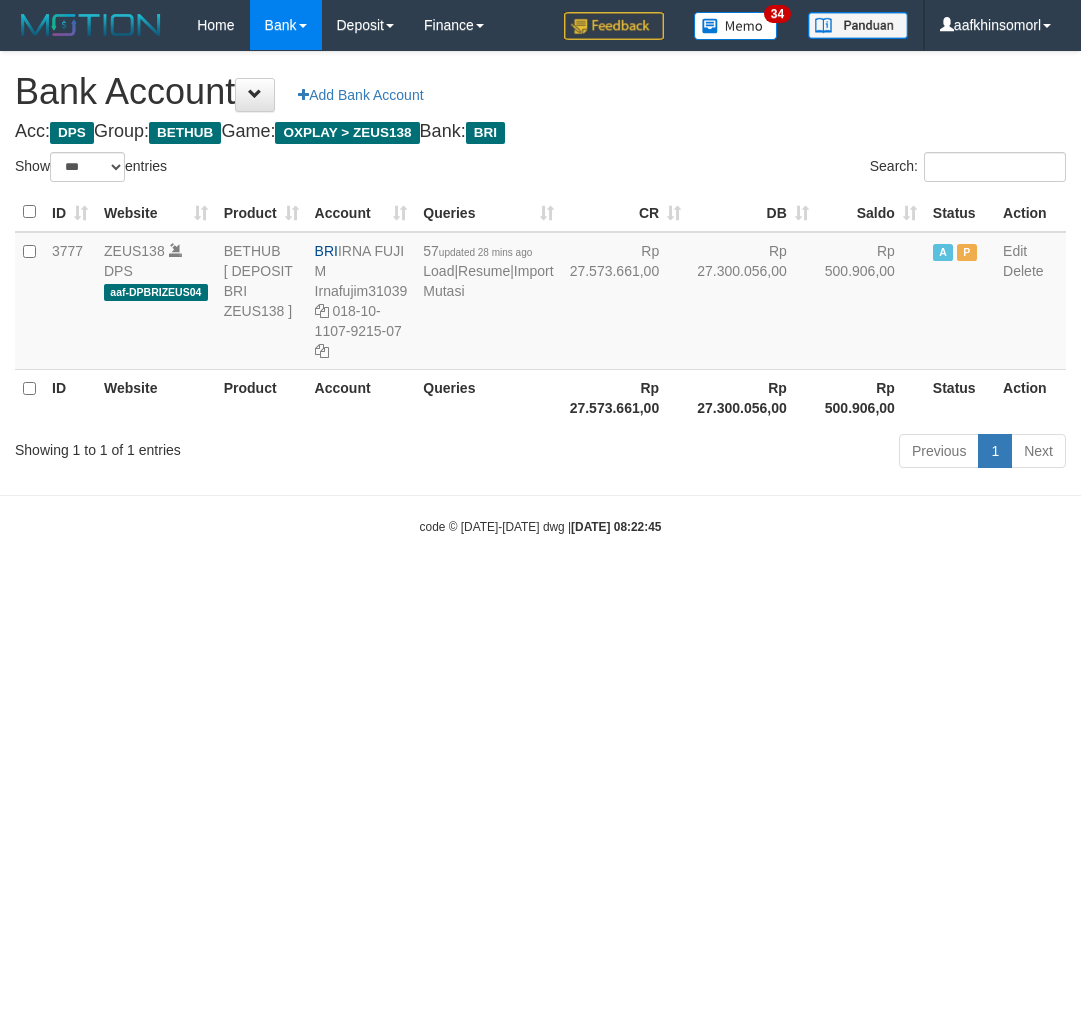 select on "***" 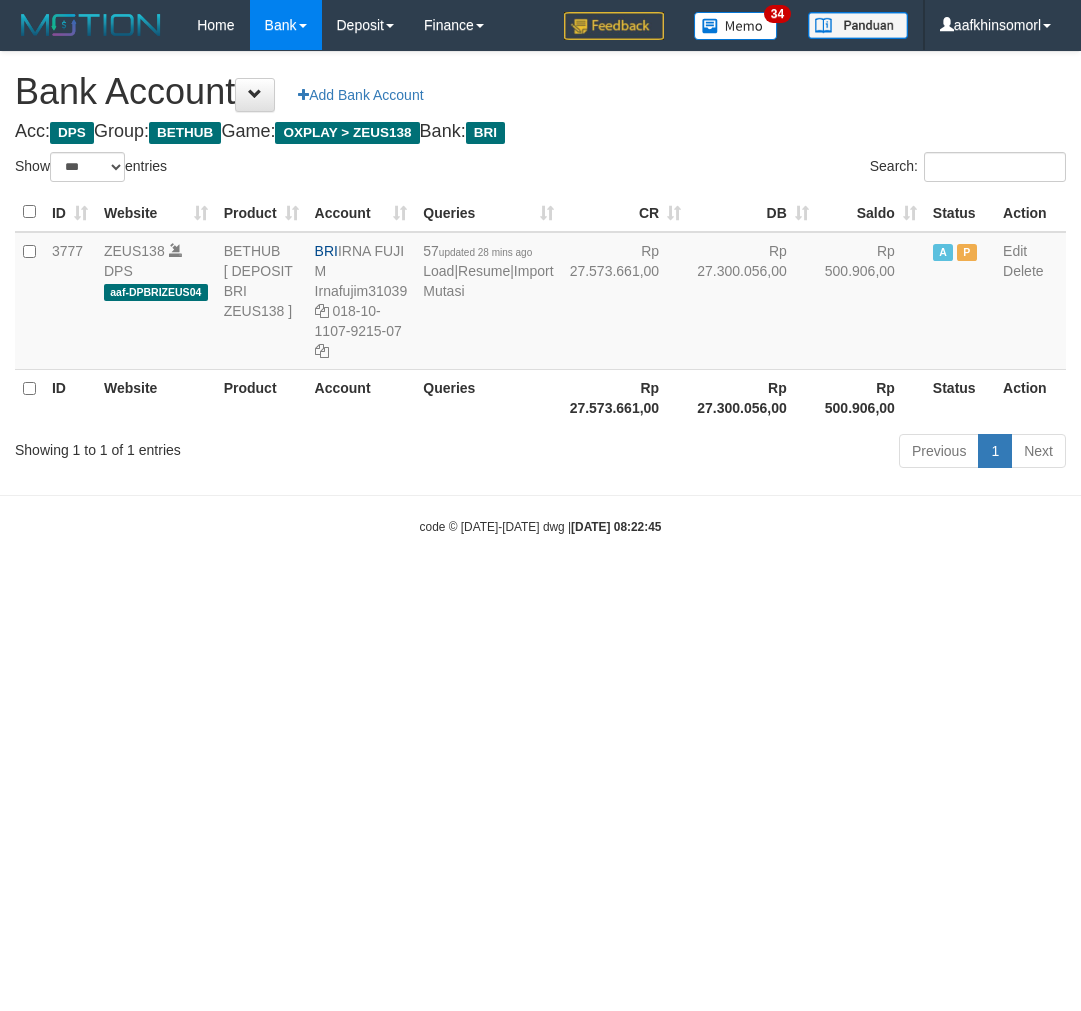 scroll, scrollTop: 0, scrollLeft: 0, axis: both 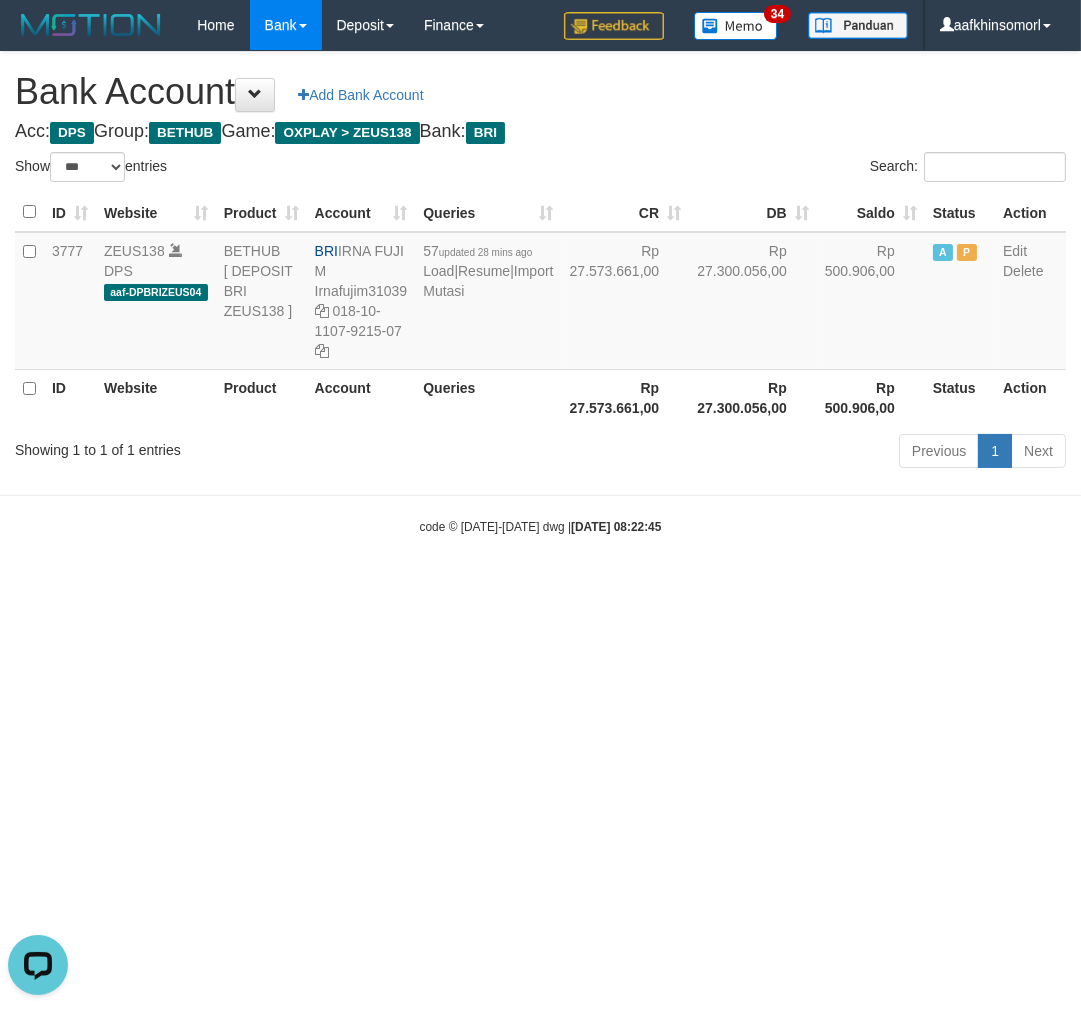 click on "Toggle navigation
Home
Bank
Account List
Load
By Website
Group
[OXPLAY]													ZEUS138
By Load Group (DPS)" at bounding box center (540, 293) 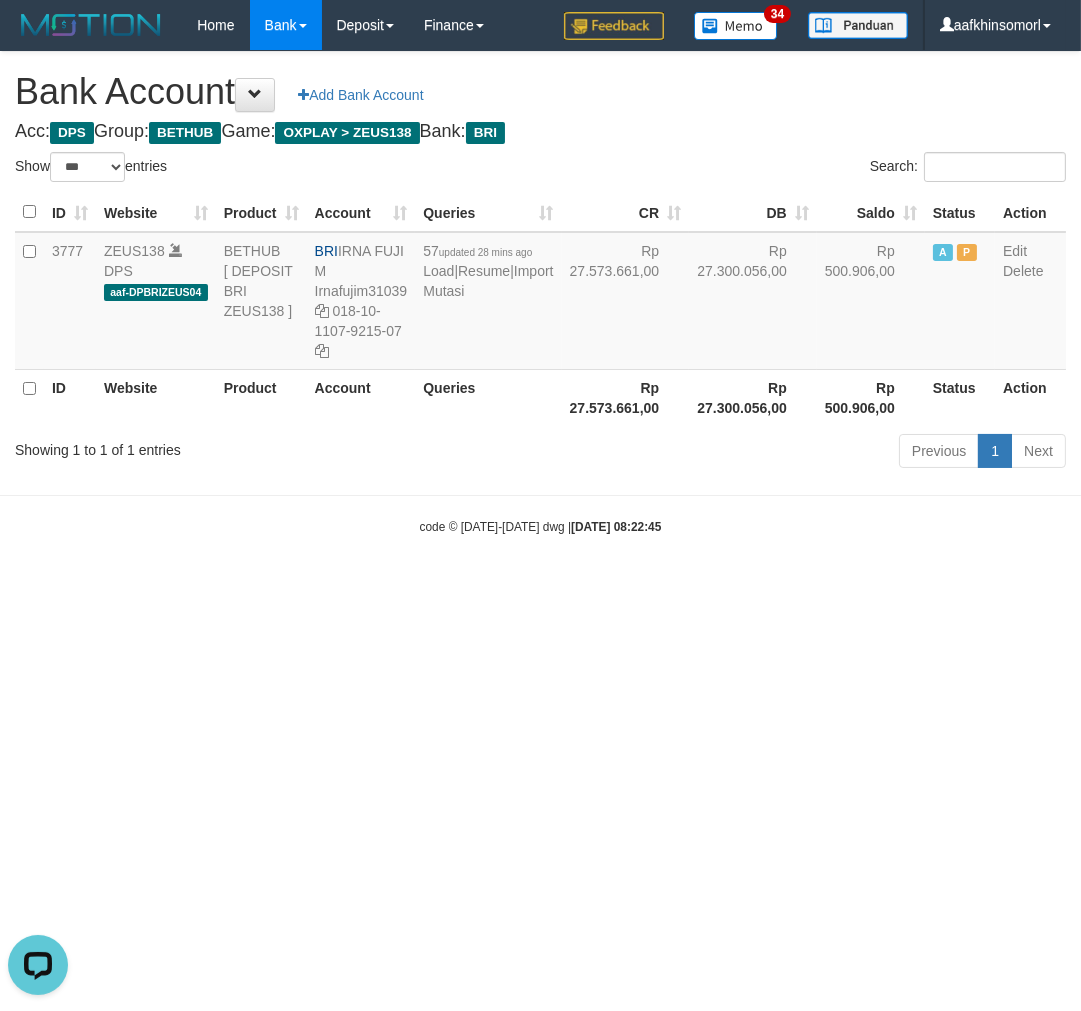 click on "Toggle navigation
Home
Bank
Account List
Load
By Website
Group
[OXPLAY]													ZEUS138
By Load Group (DPS)" at bounding box center [540, 293] 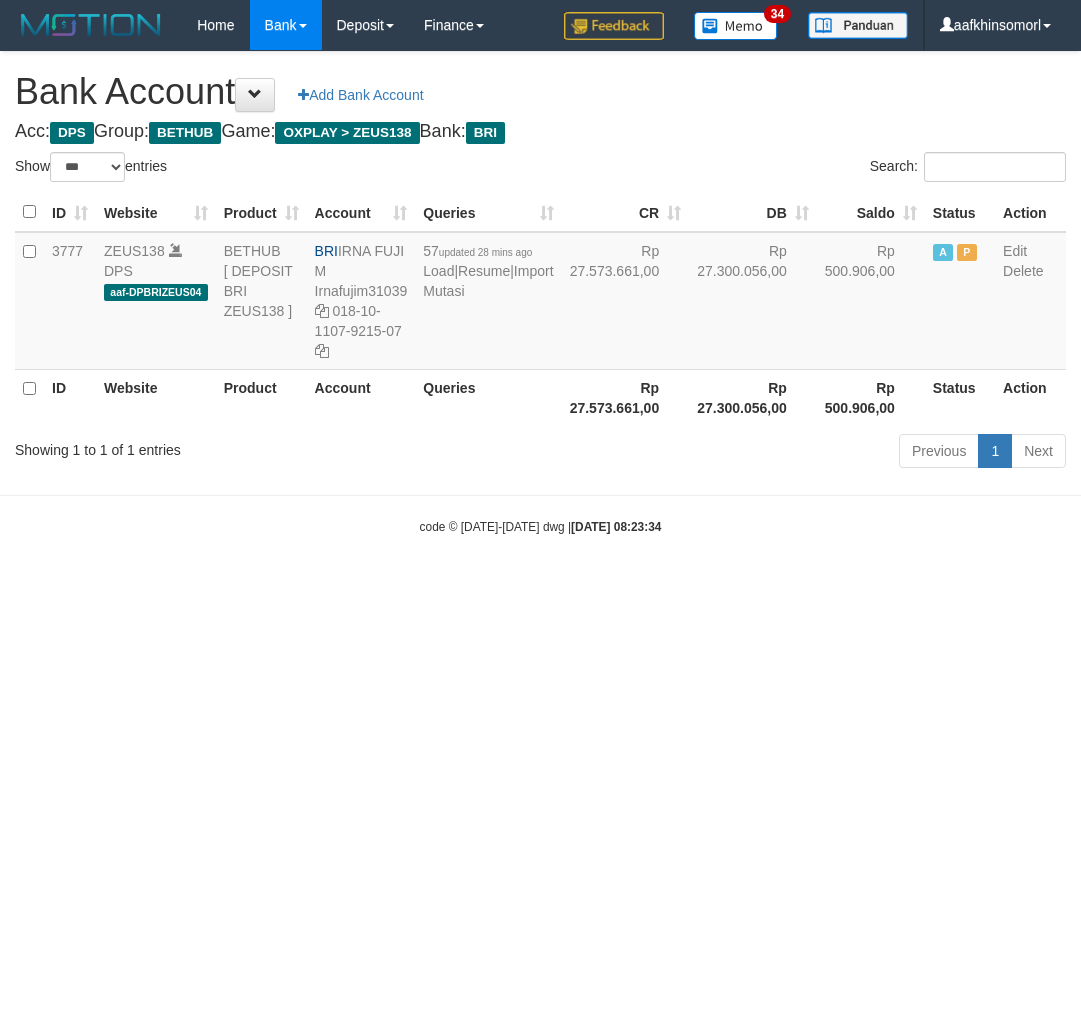 select on "***" 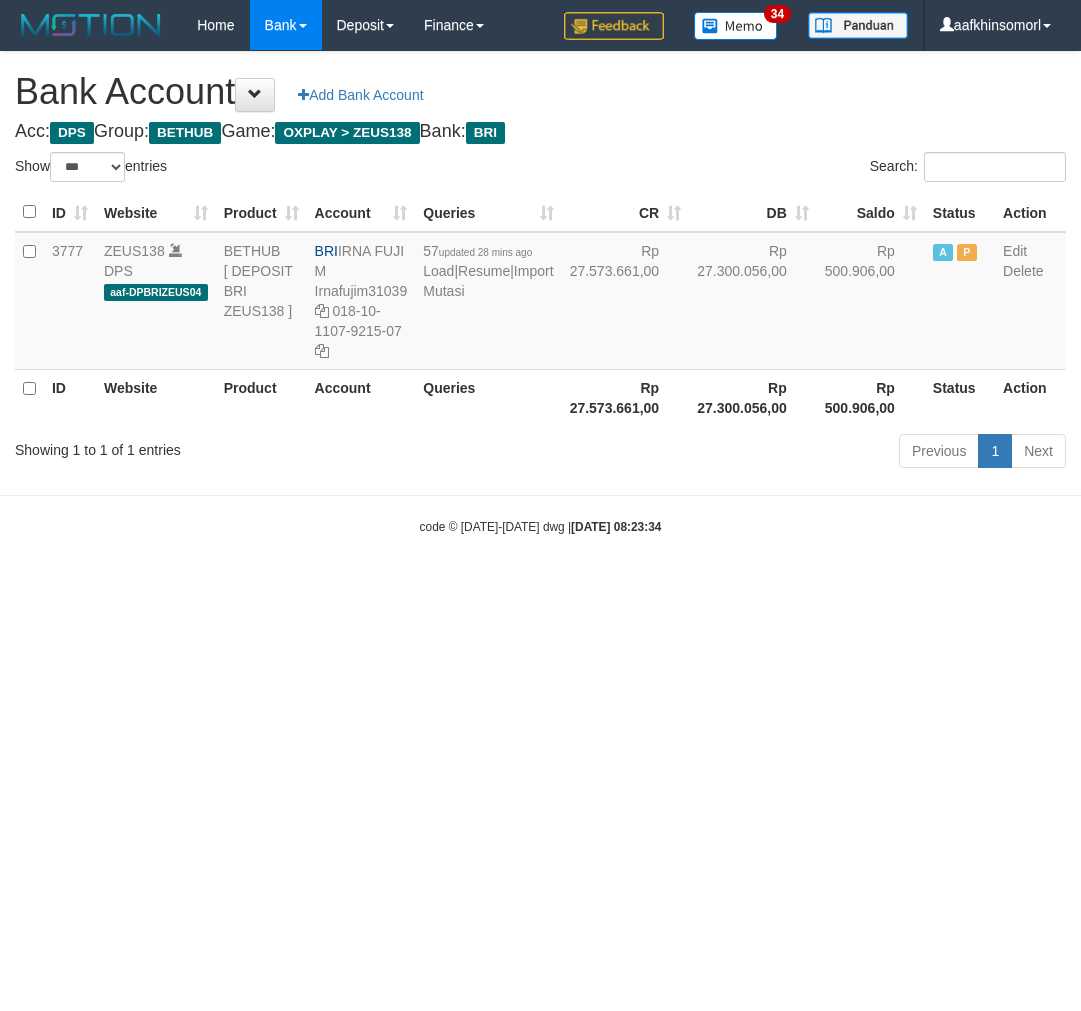 scroll, scrollTop: 0, scrollLeft: 0, axis: both 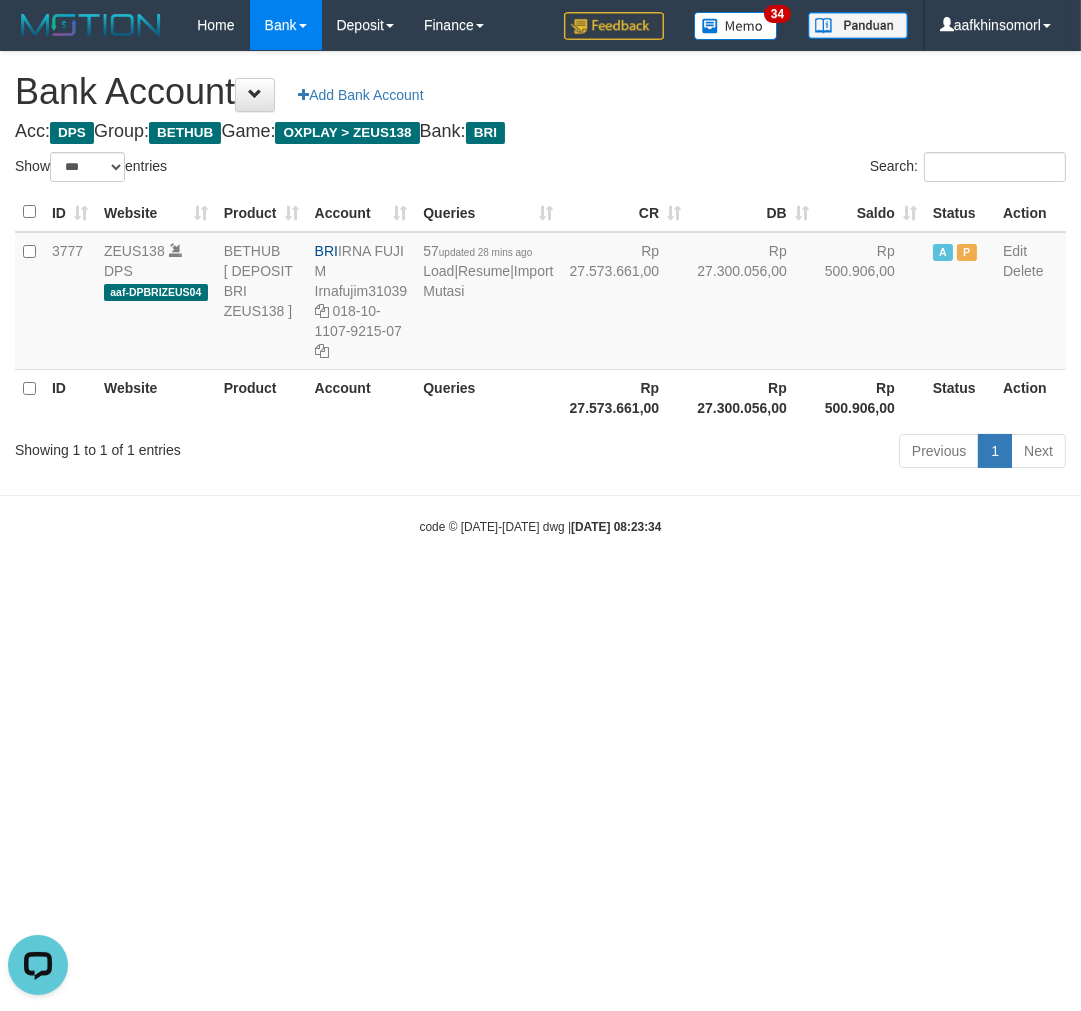 click on "Toggle navigation
Home
Bank
Account List
Load
By Website
Group
[OXPLAY]													ZEUS138
By Load Group (DPS)" at bounding box center (540, 293) 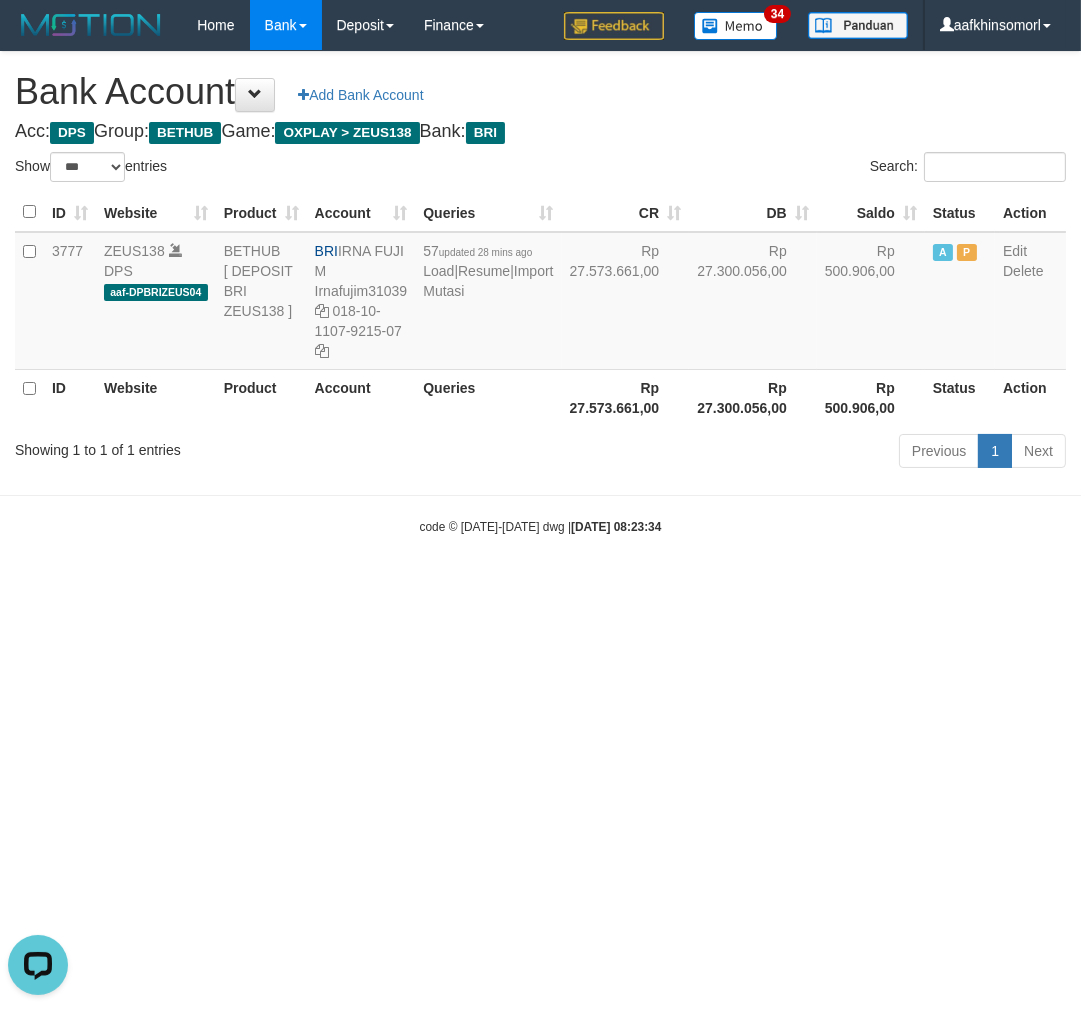 click on "Toggle navigation
Home
Bank
Account List
Load
By Website
Group
[OXPLAY]													ZEUS138
By Load Group (DPS)" at bounding box center [540, 293] 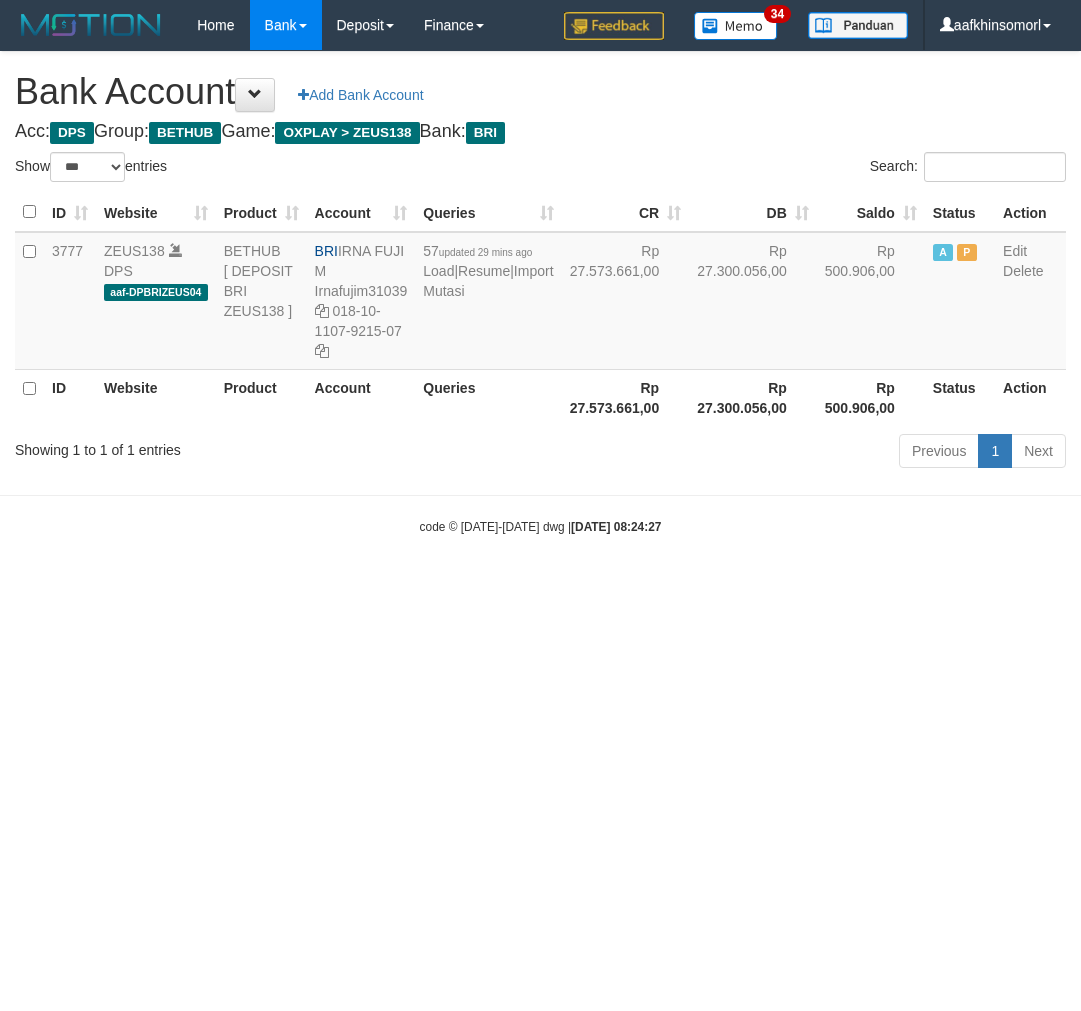 select on "***" 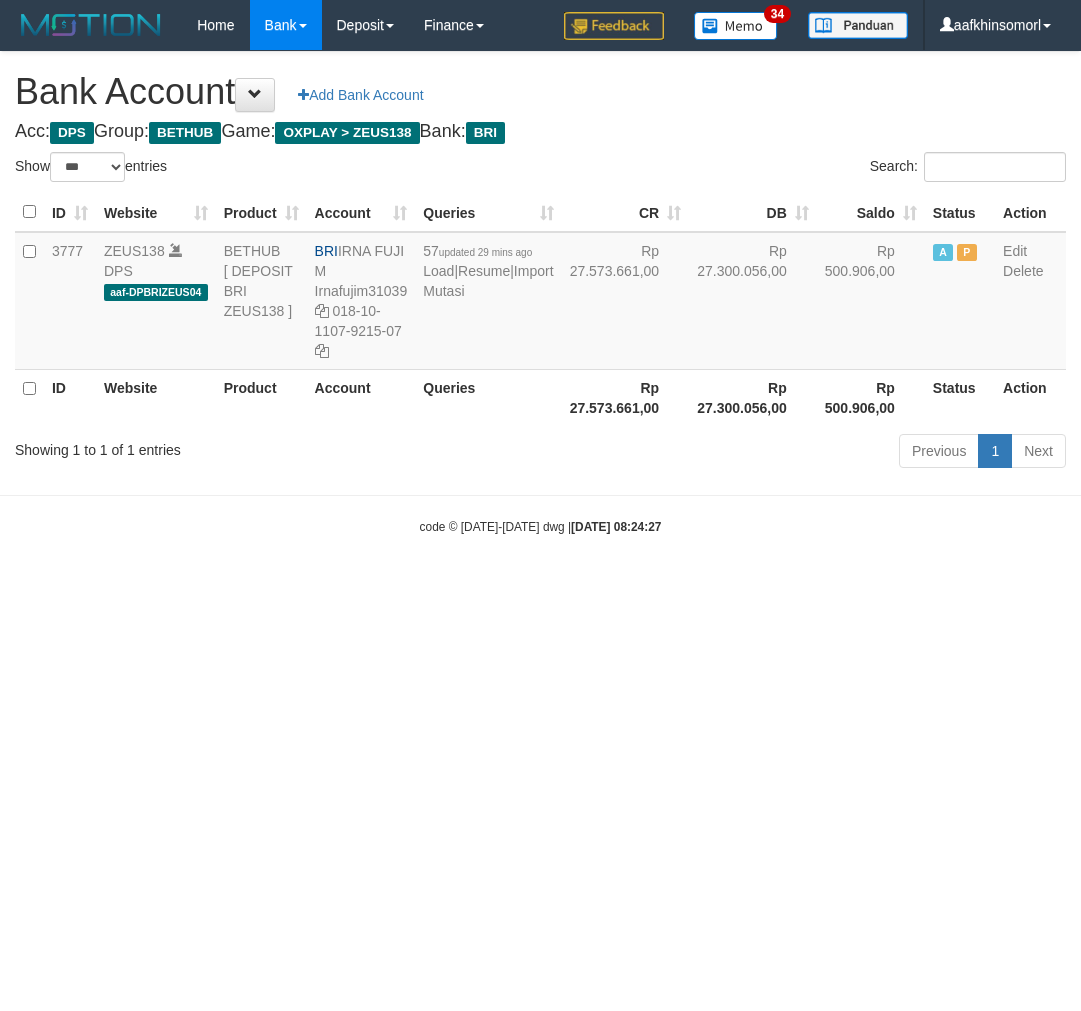 scroll, scrollTop: 0, scrollLeft: 0, axis: both 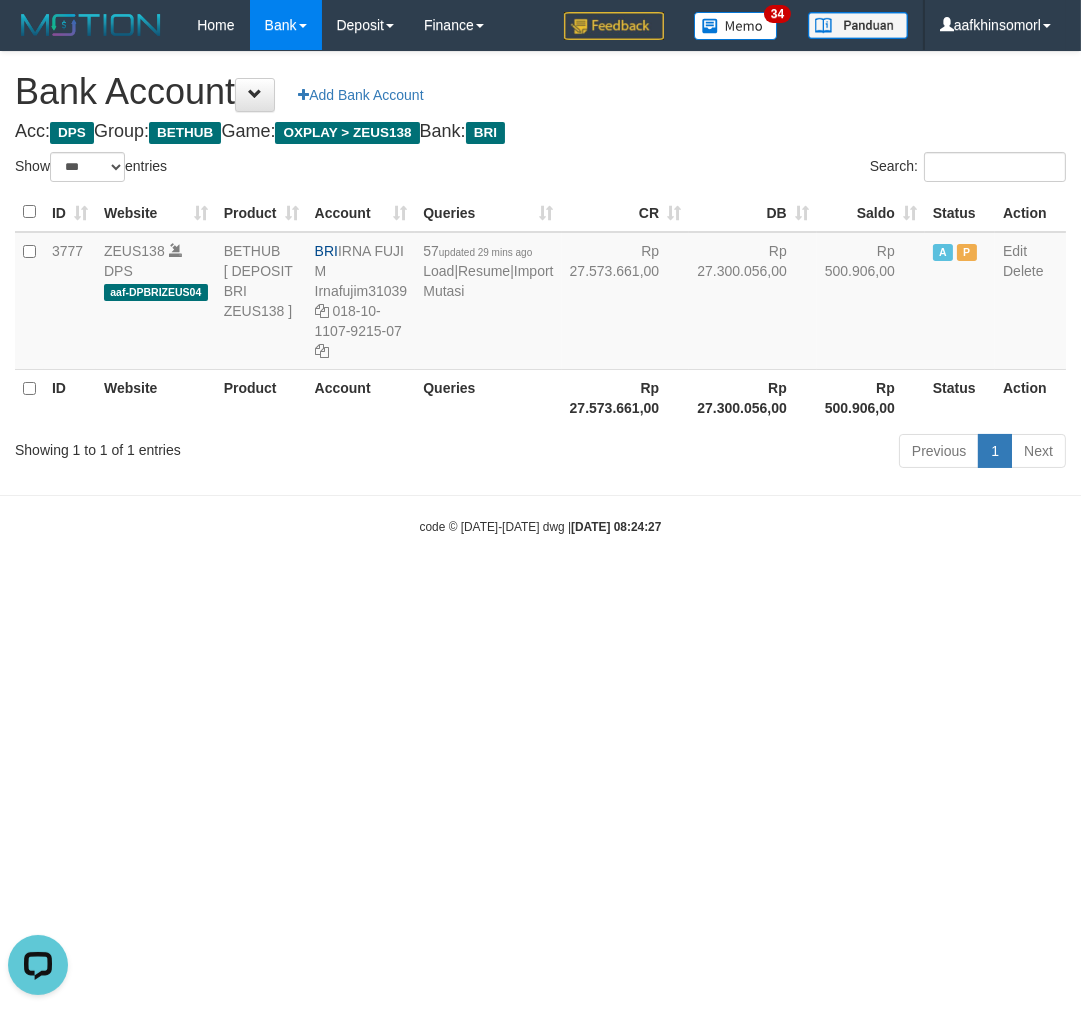 click on "Toggle navigation
Home
Bank
Account List
Load
By Website
Group
[OXPLAY]													ZEUS138
By Load Group (DPS)" at bounding box center (540, 293) 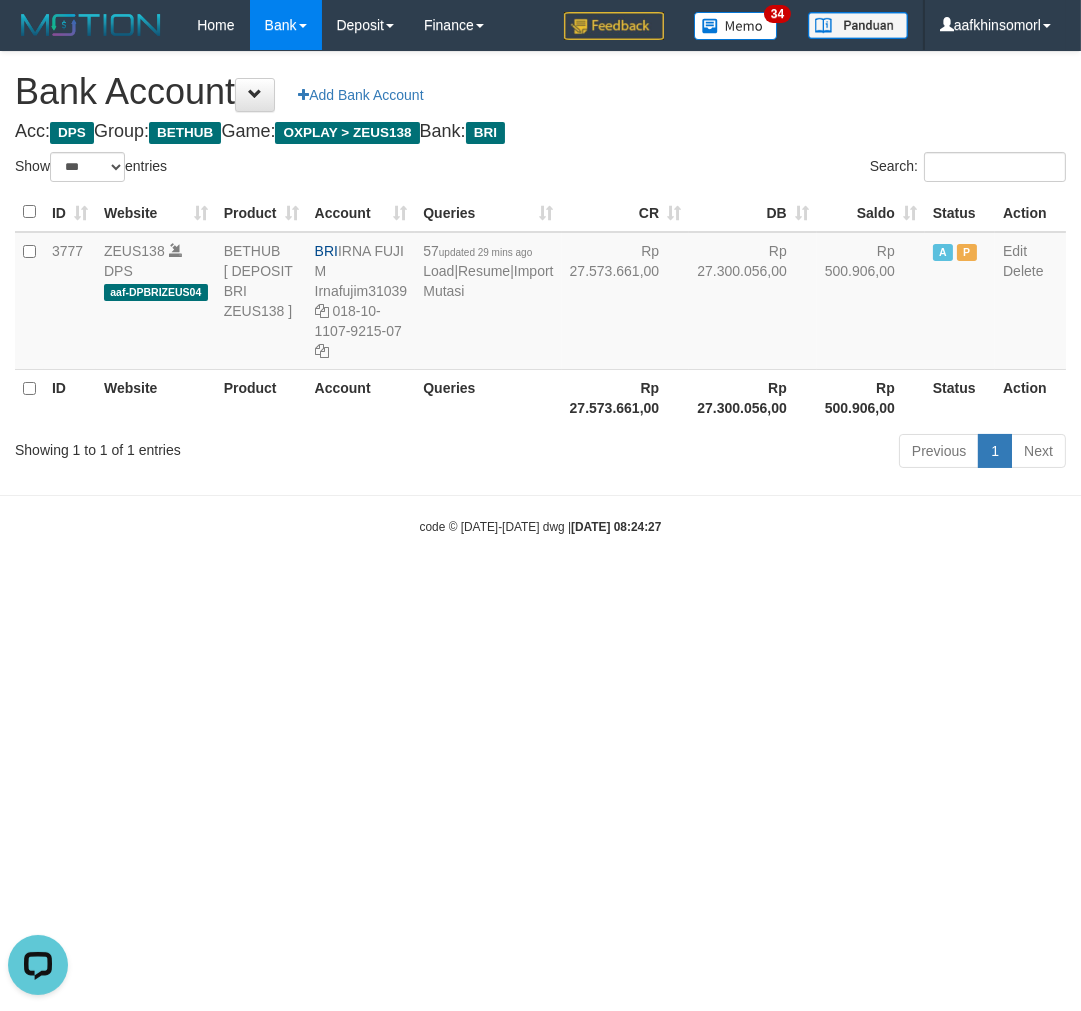 click on "Toggle navigation
Home
Bank
Account List
Load
By Website
Group
[OXPLAY]													ZEUS138
By Load Group (DPS)" at bounding box center (540, 293) 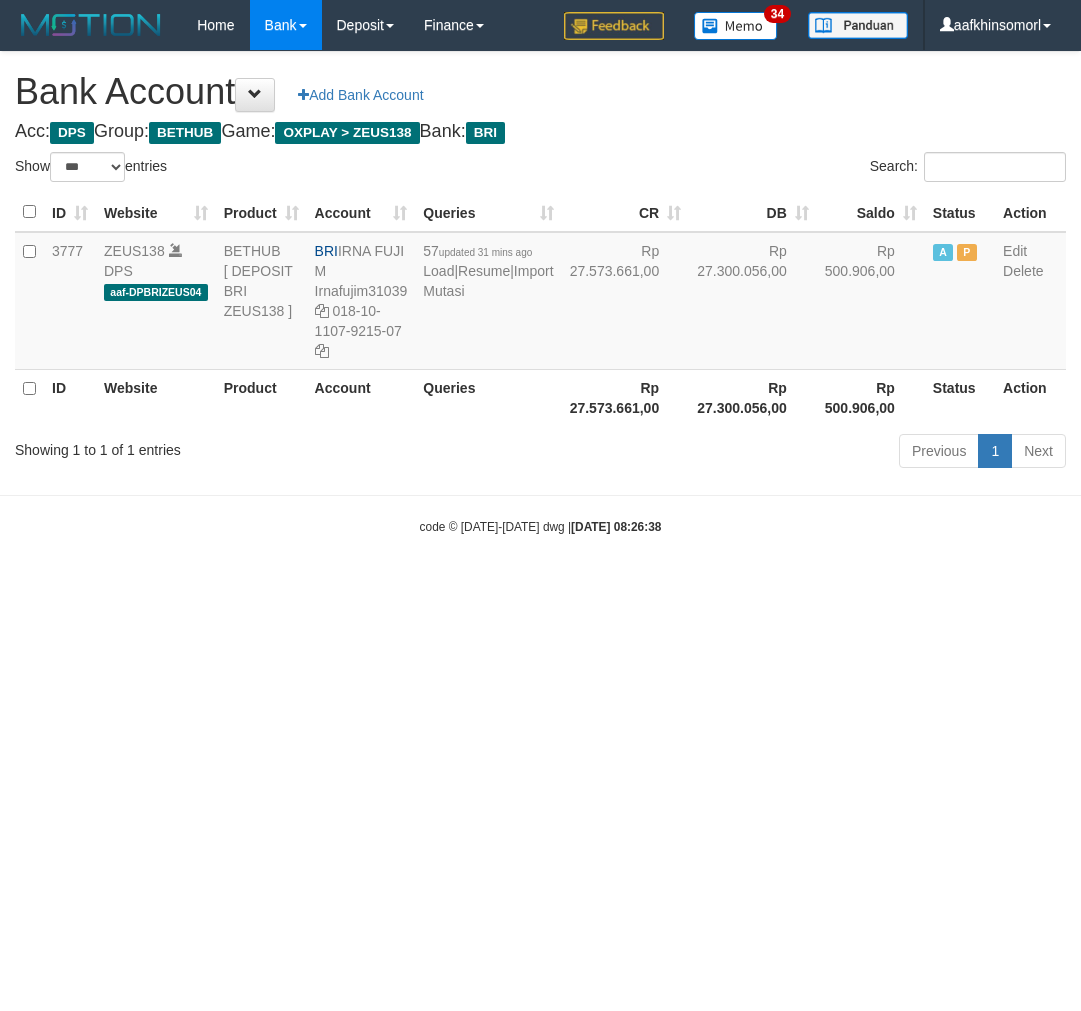 select on "***" 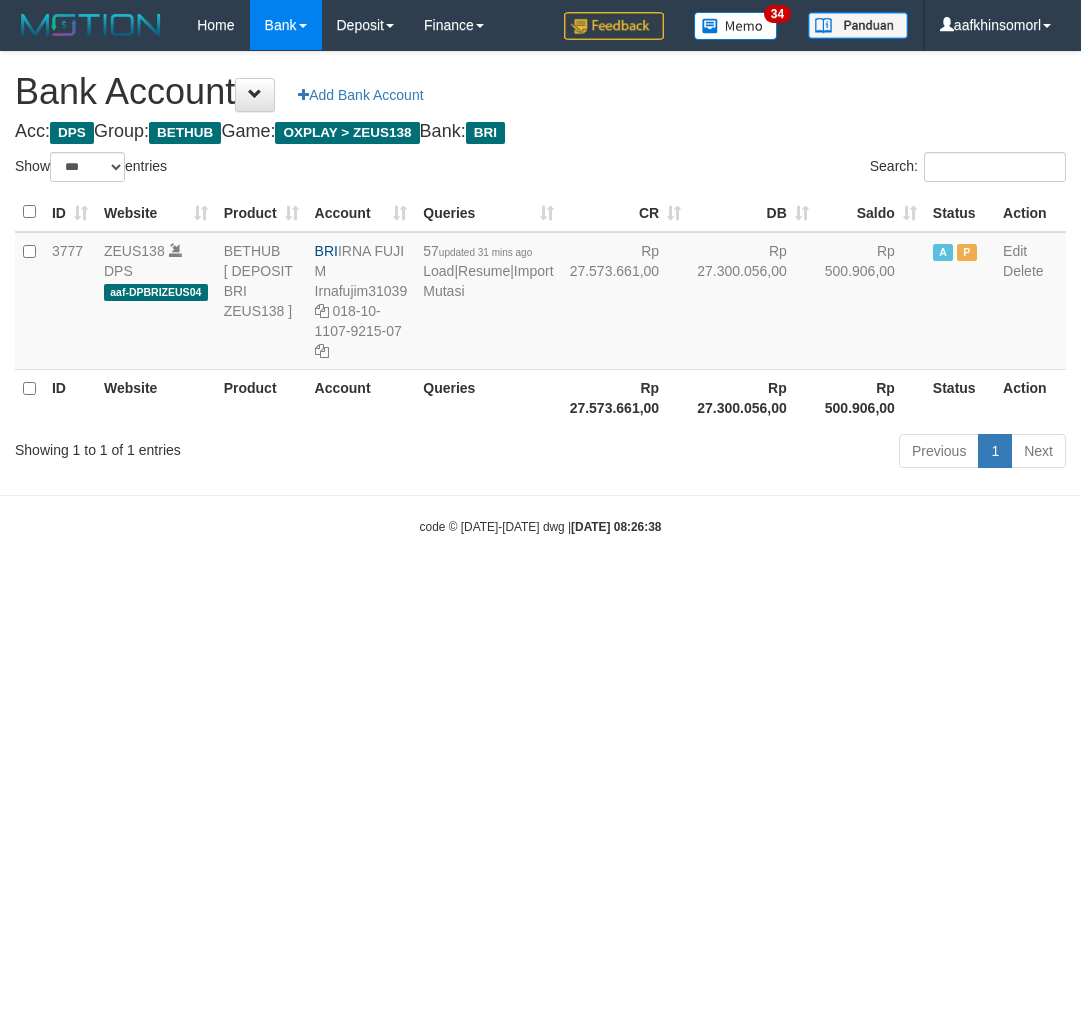 scroll, scrollTop: 0, scrollLeft: 0, axis: both 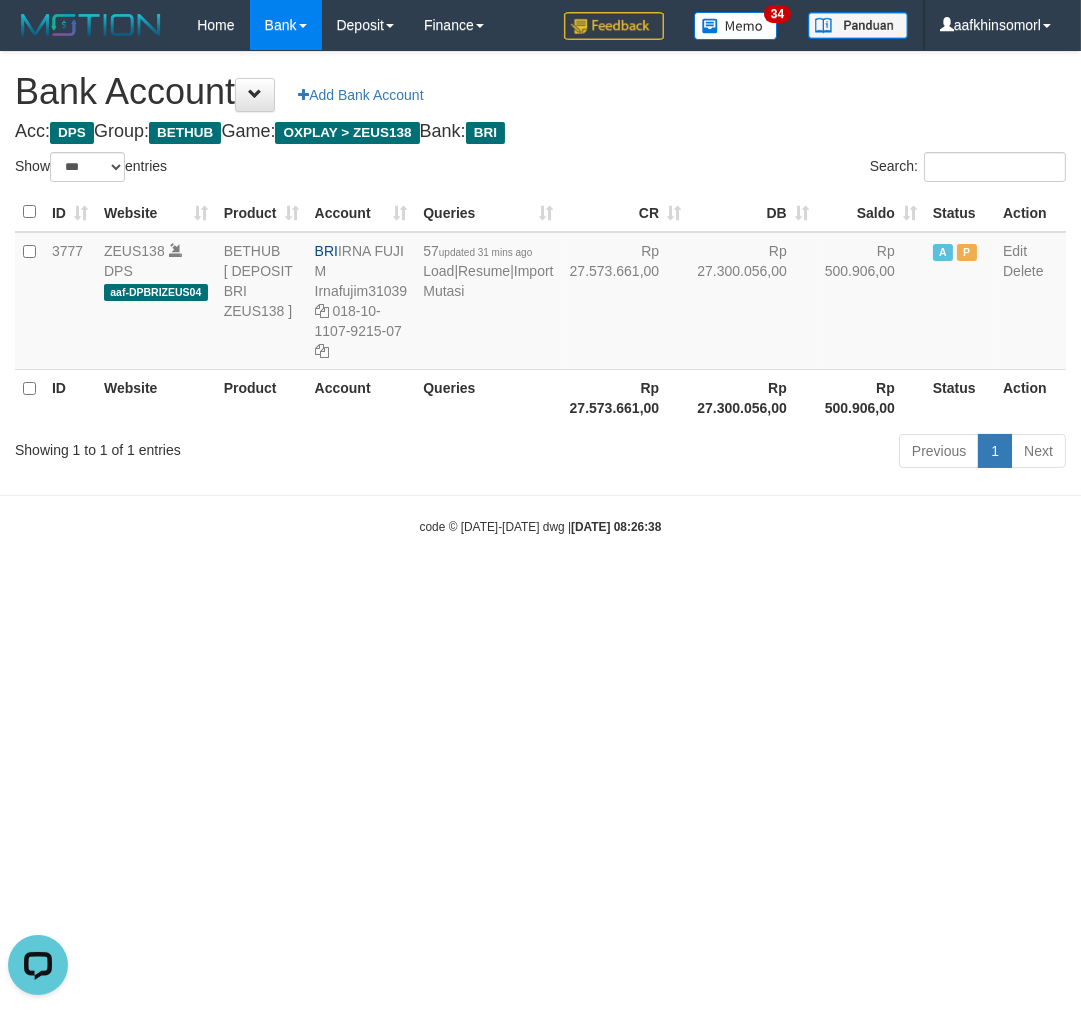 click on "Toggle navigation
Home
Bank
Account List
Load
By Website
Group
[OXPLAY]													ZEUS138
By Load Group (DPS)" at bounding box center (540, 293) 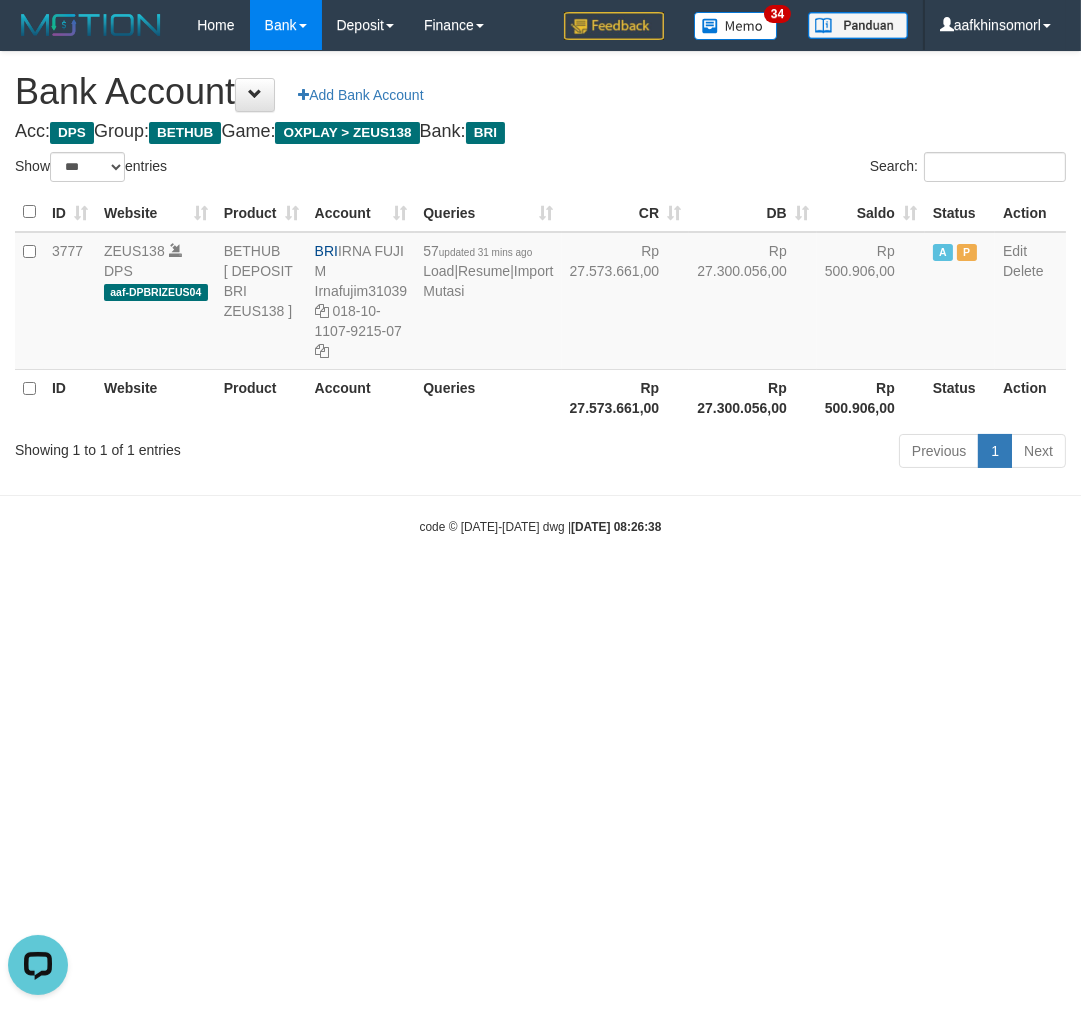 click on "Toggle navigation
Home
Bank
Account List
Load
By Website
Group
[OXPLAY]													ZEUS138
By Load Group (DPS)" at bounding box center (540, 293) 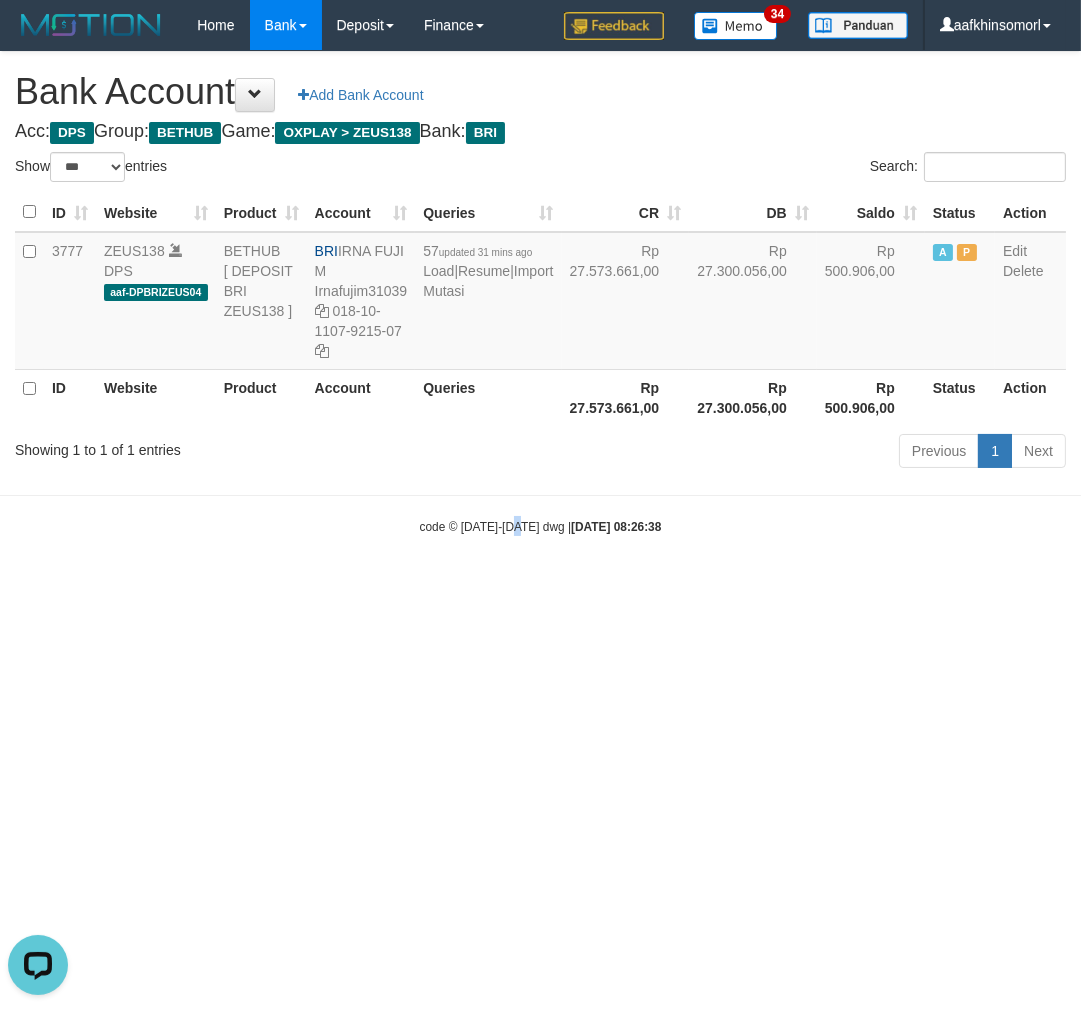 click on "Toggle navigation
Home
Bank
Account List
Load
By Website
Group
[OXPLAY]													ZEUS138
By Load Group (DPS)" at bounding box center (540, 293) 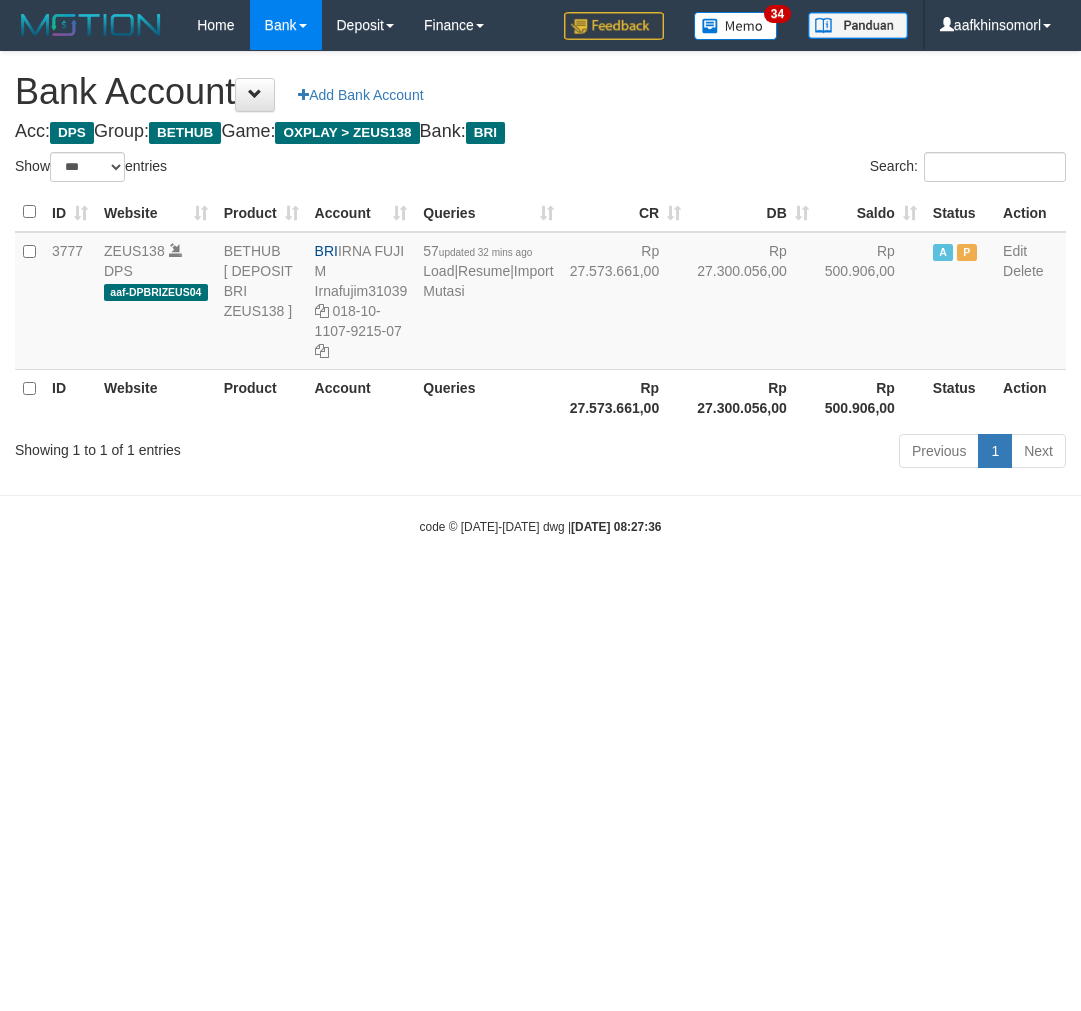 select on "***" 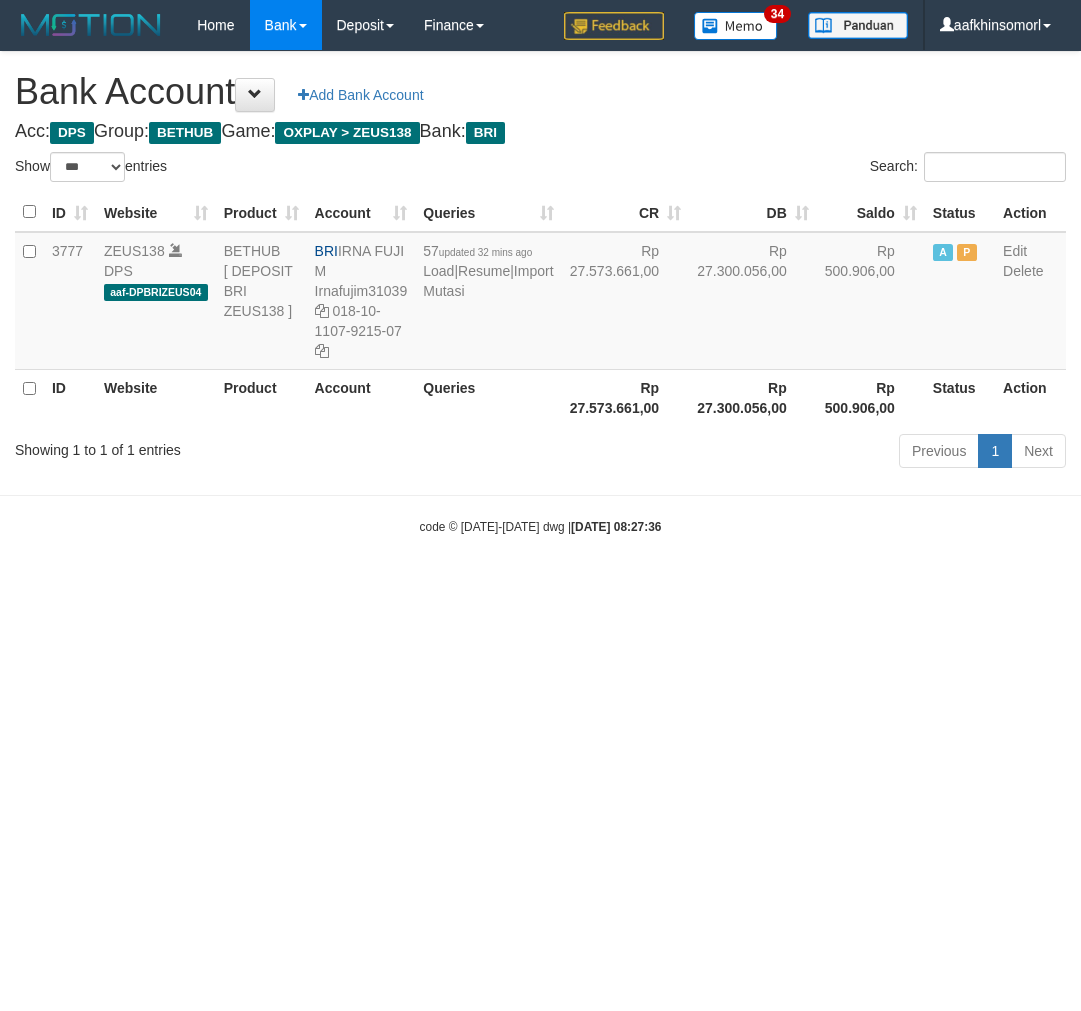 scroll, scrollTop: 0, scrollLeft: 0, axis: both 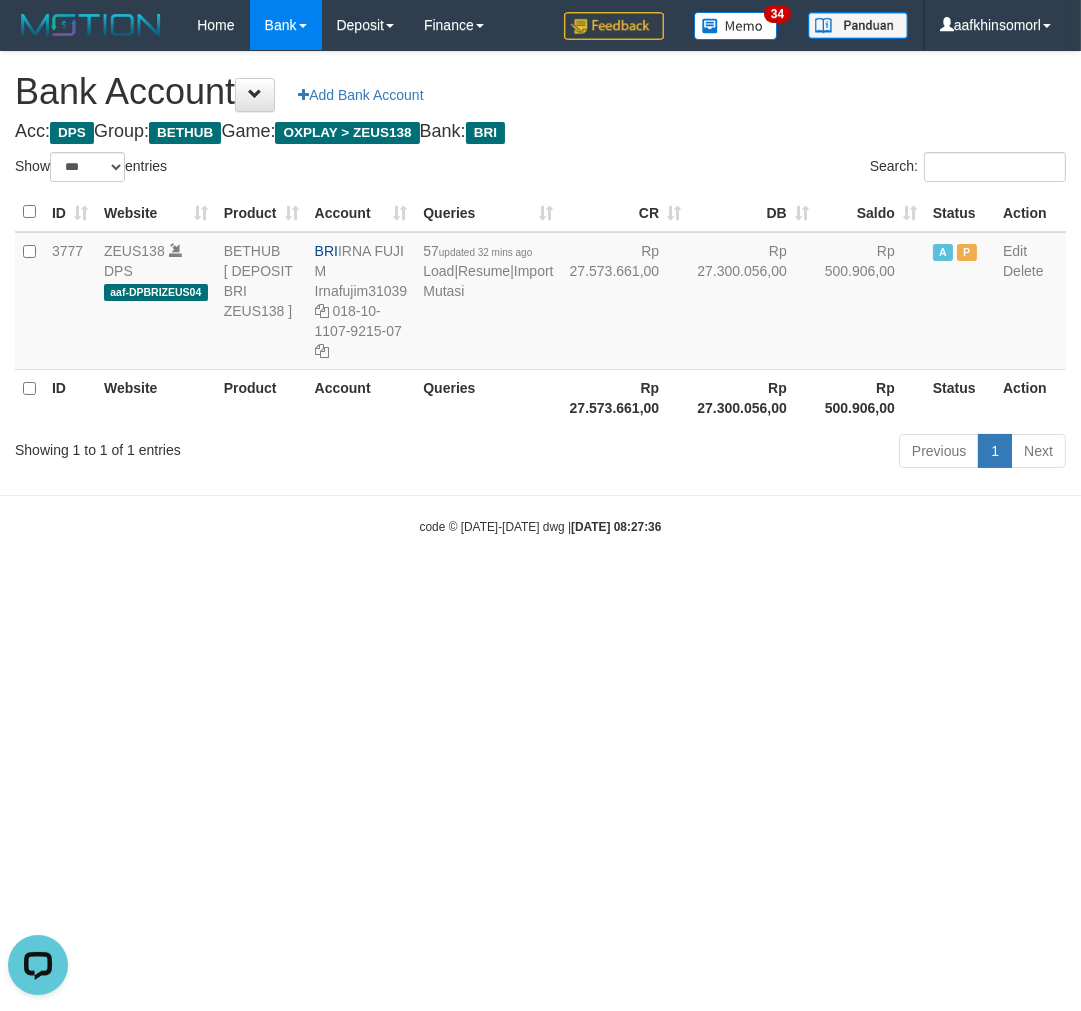 click on "Toggle navigation
Home
Bank
Account List
Load
By Website
Group
[OXPLAY]													ZEUS138
By Load Group (DPS)" at bounding box center [540, 293] 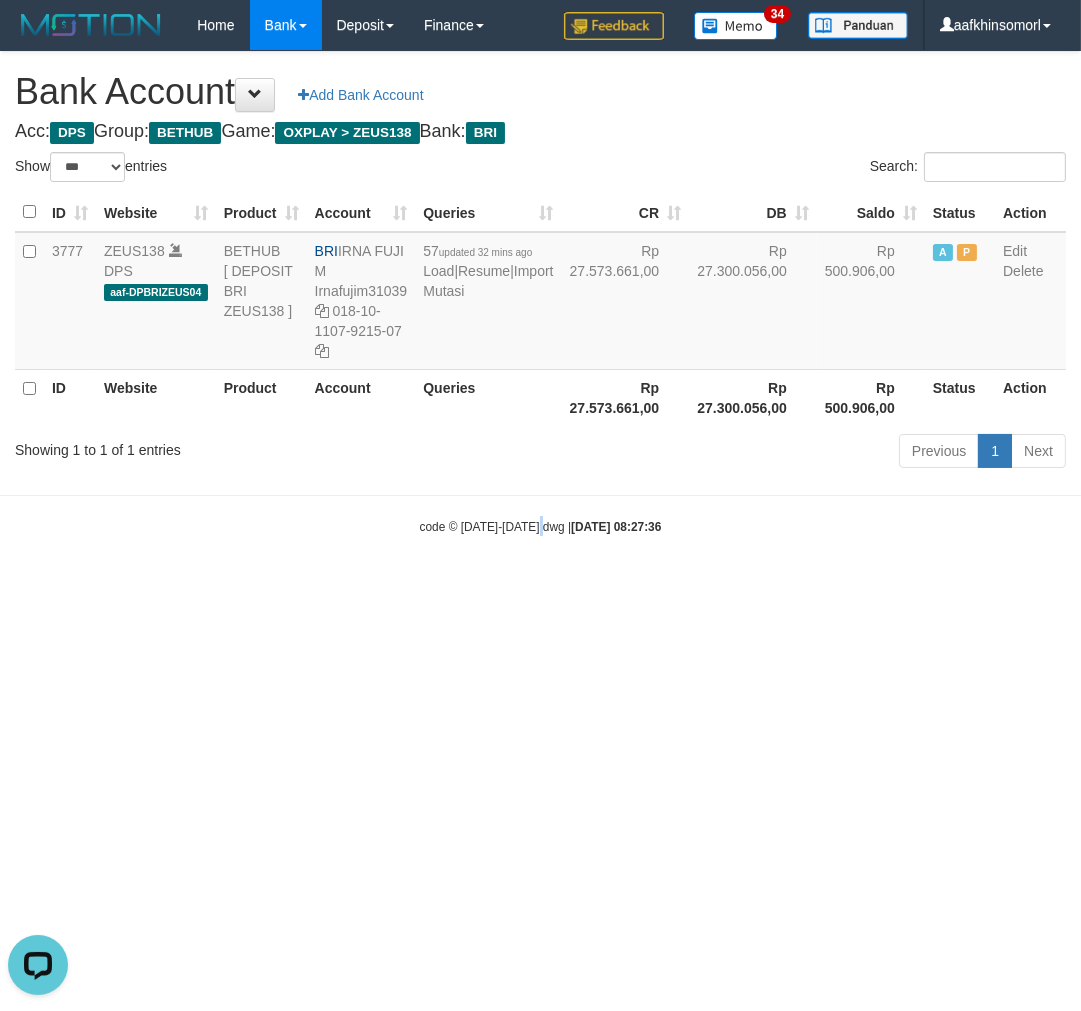 click on "Toggle navigation
Home
Bank
Account List
Load
By Website
Group
[OXPLAY]													ZEUS138
By Load Group (DPS)" at bounding box center [540, 293] 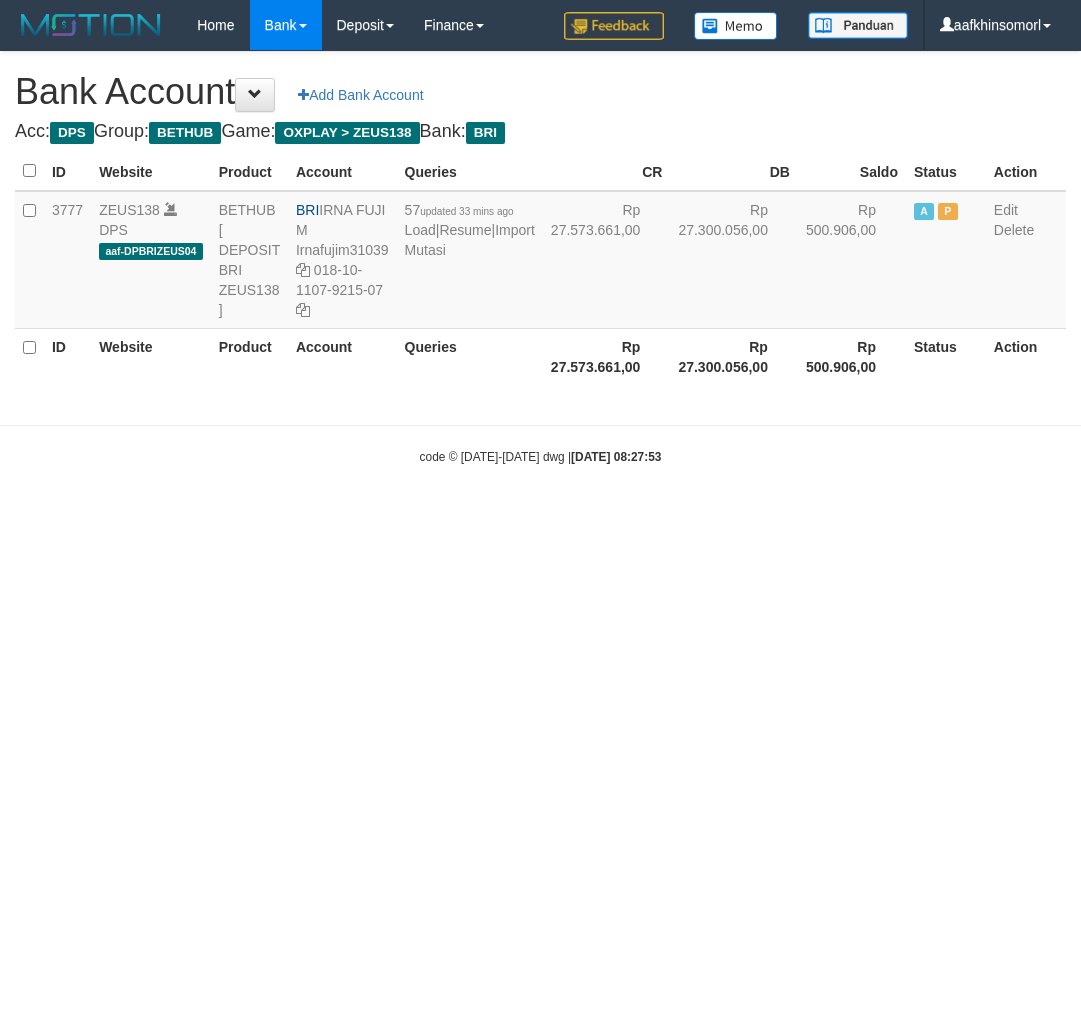scroll, scrollTop: 0, scrollLeft: 0, axis: both 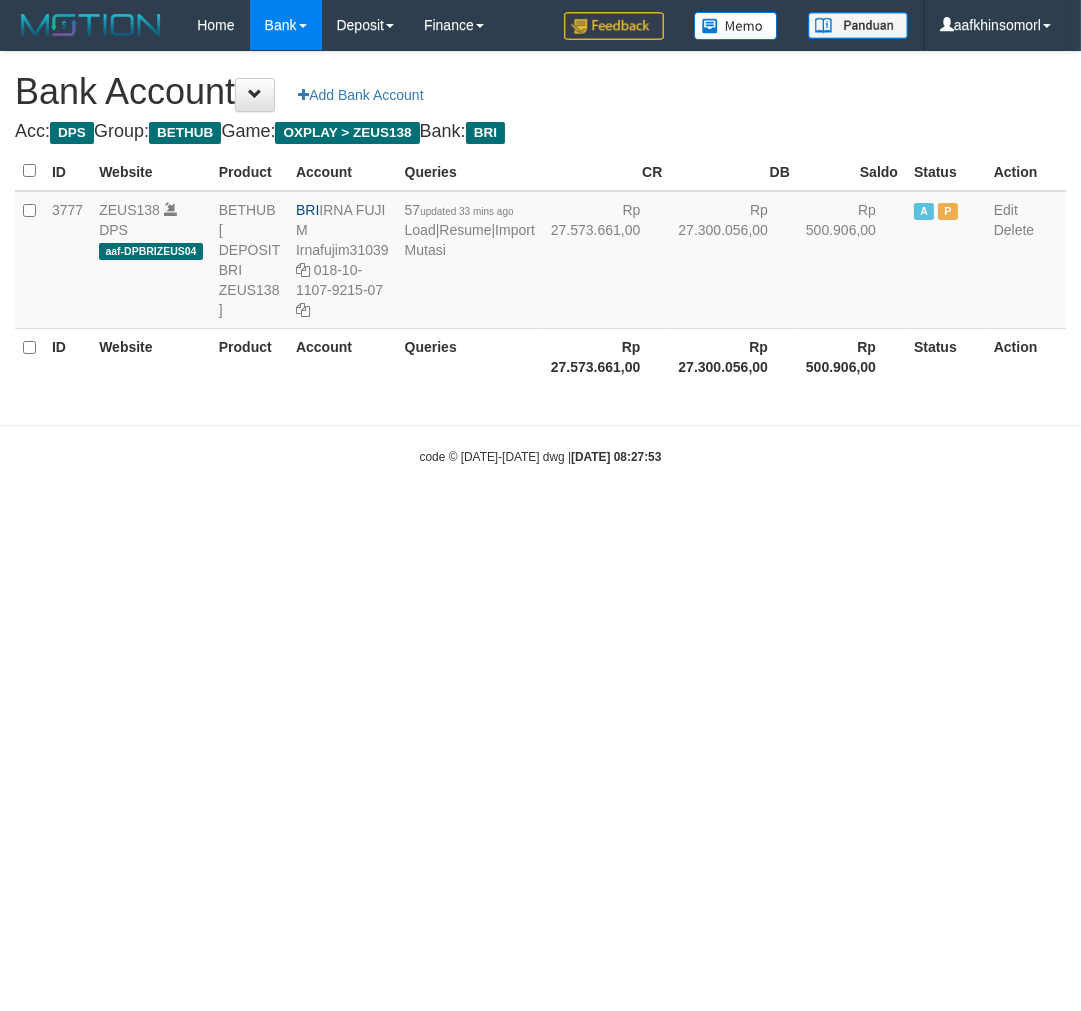 select on "***" 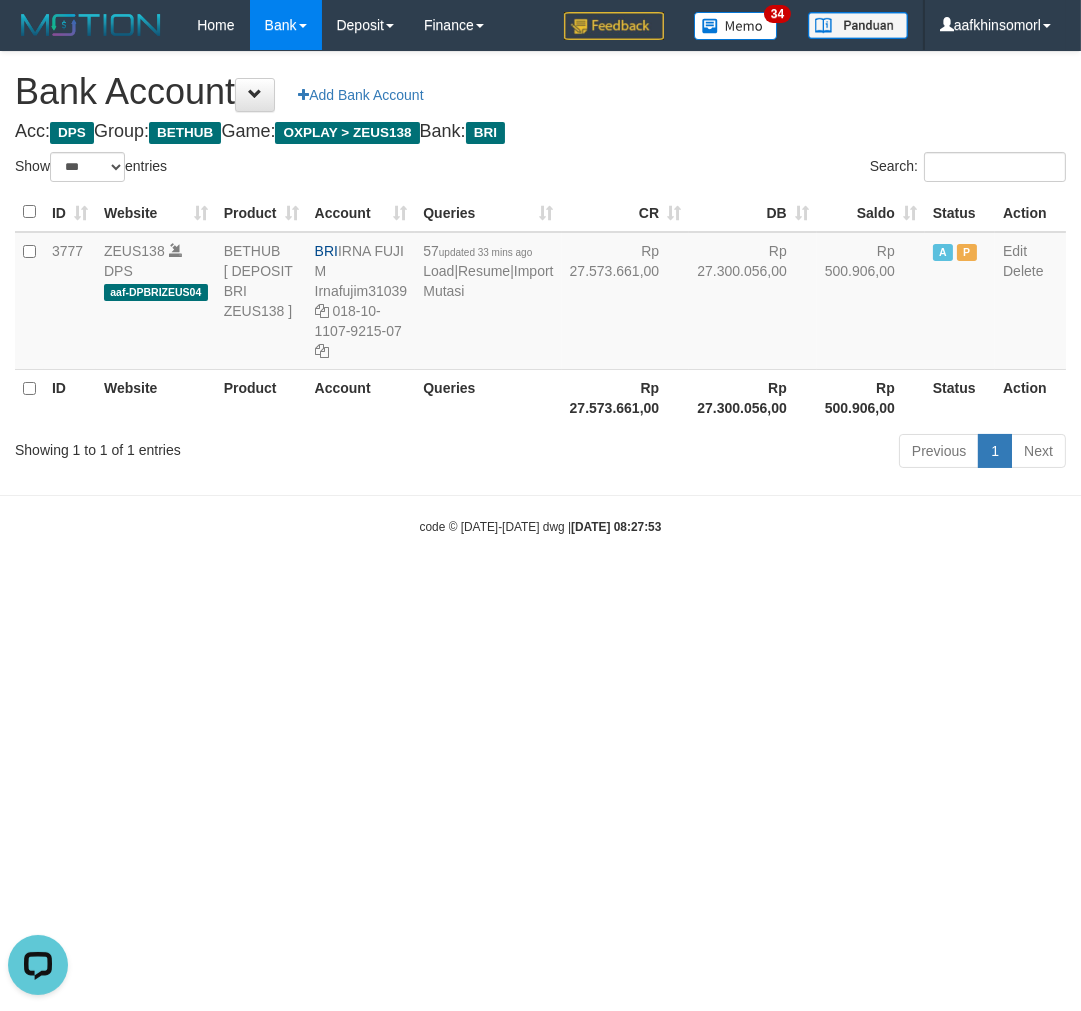 scroll, scrollTop: 0, scrollLeft: 0, axis: both 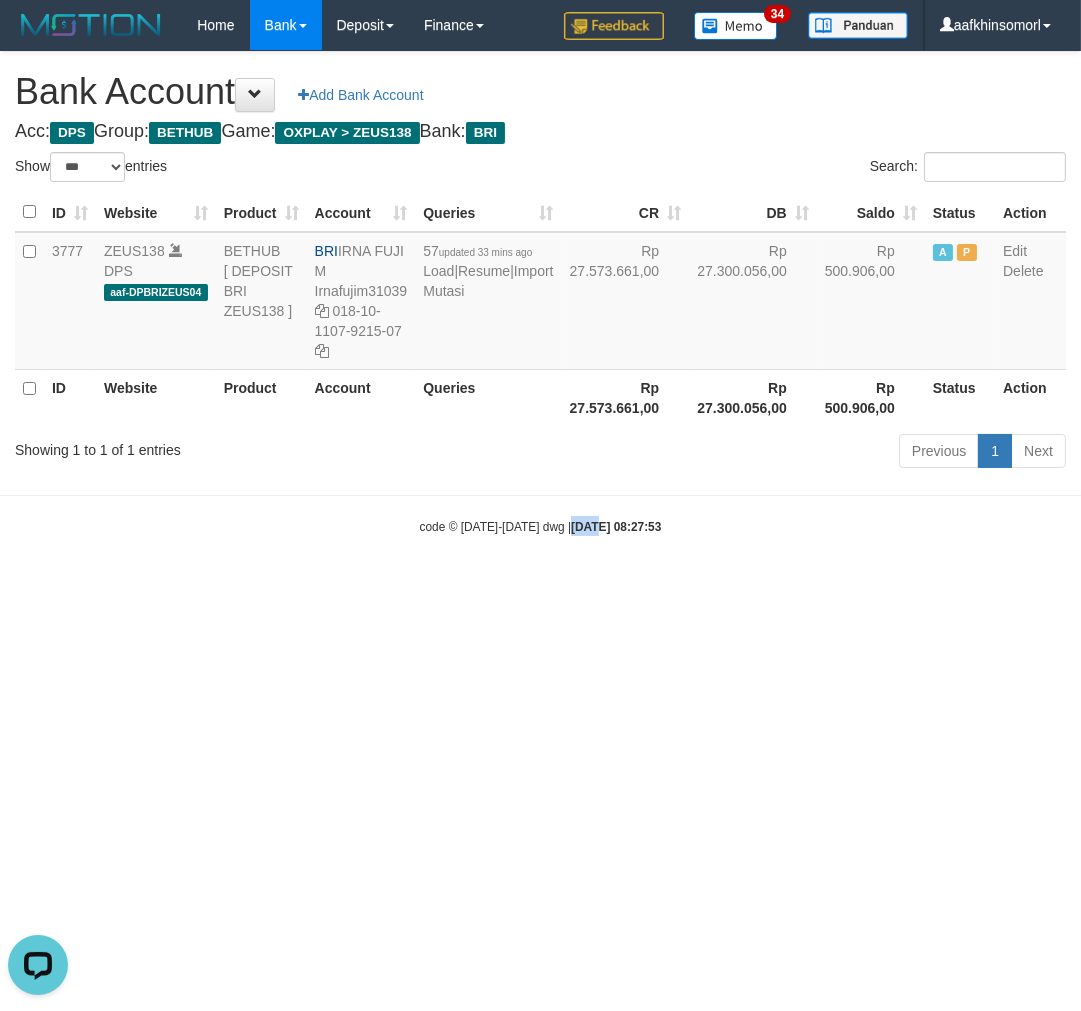 click on "Toggle navigation
Home
Bank
Account List
Load
By Website
Group
[OXPLAY]													ZEUS138
By Load Group (DPS)" at bounding box center [540, 293] 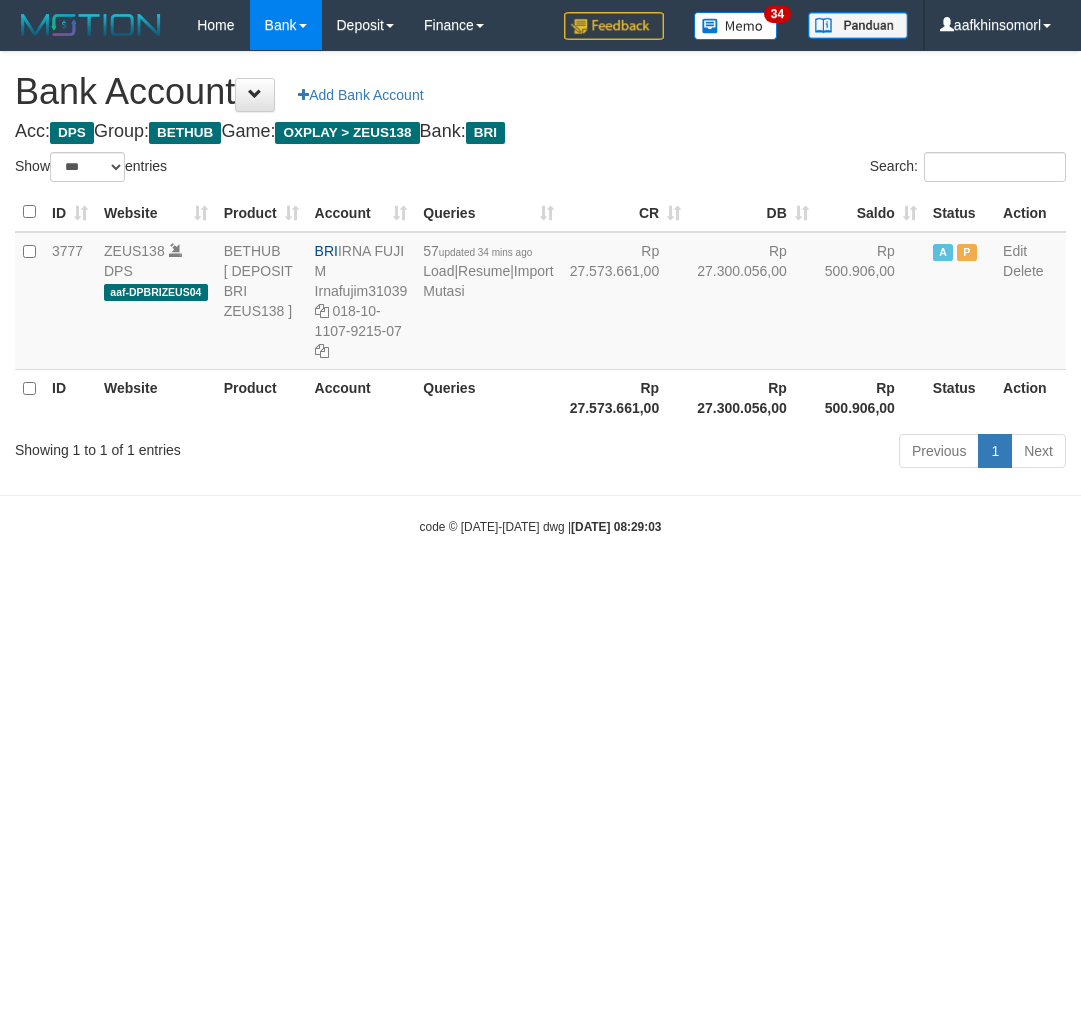 select on "***" 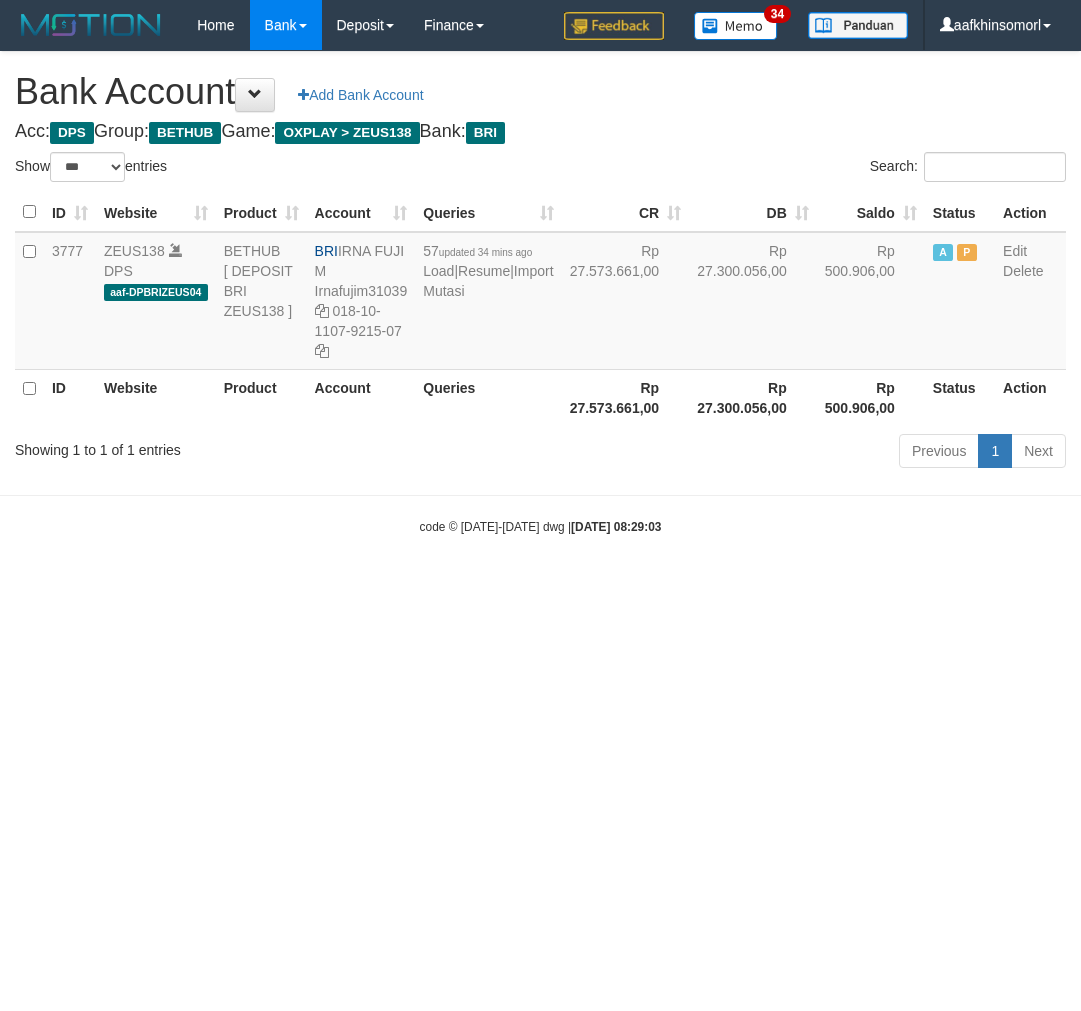 scroll, scrollTop: 0, scrollLeft: 0, axis: both 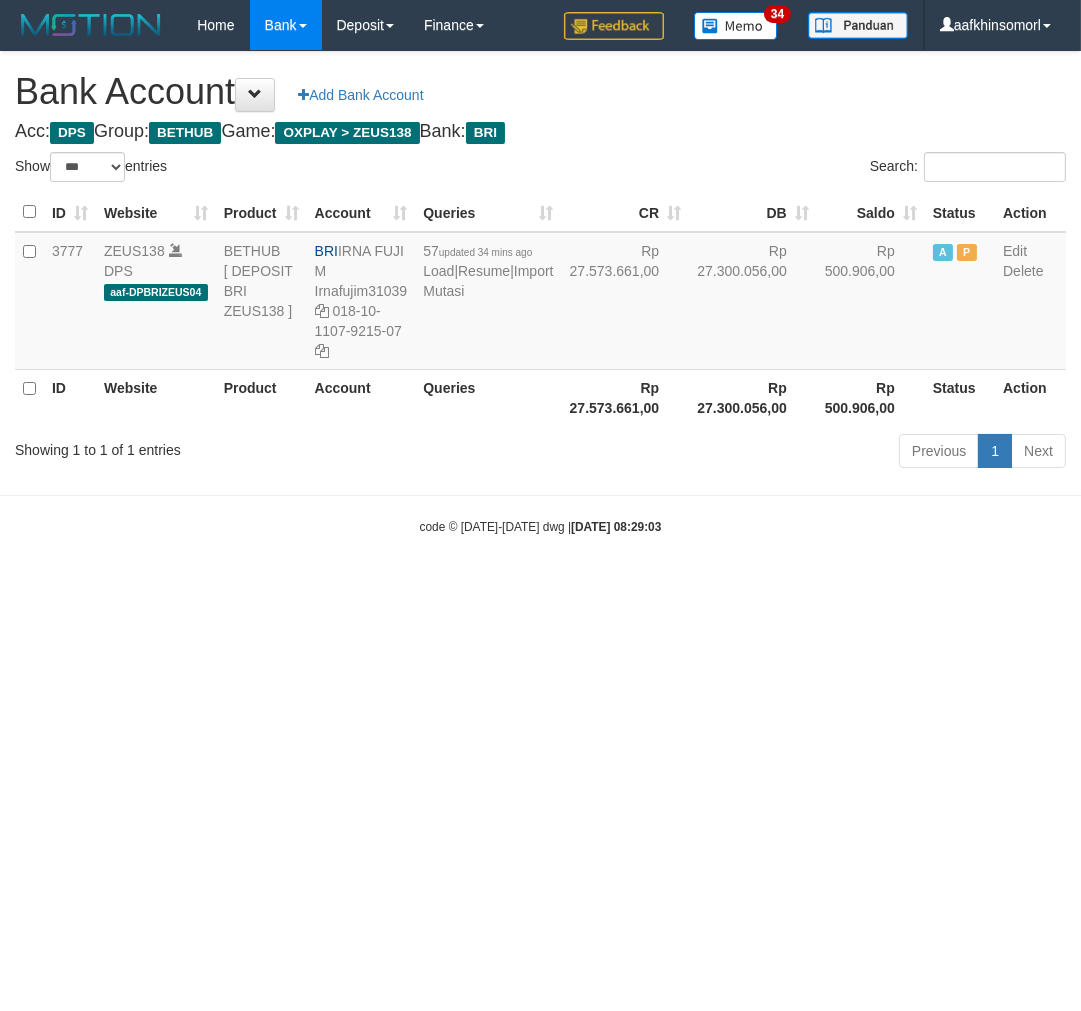 drag, startPoint x: 626, startPoint y: 780, endPoint x: 614, endPoint y: 755, distance: 27.730848 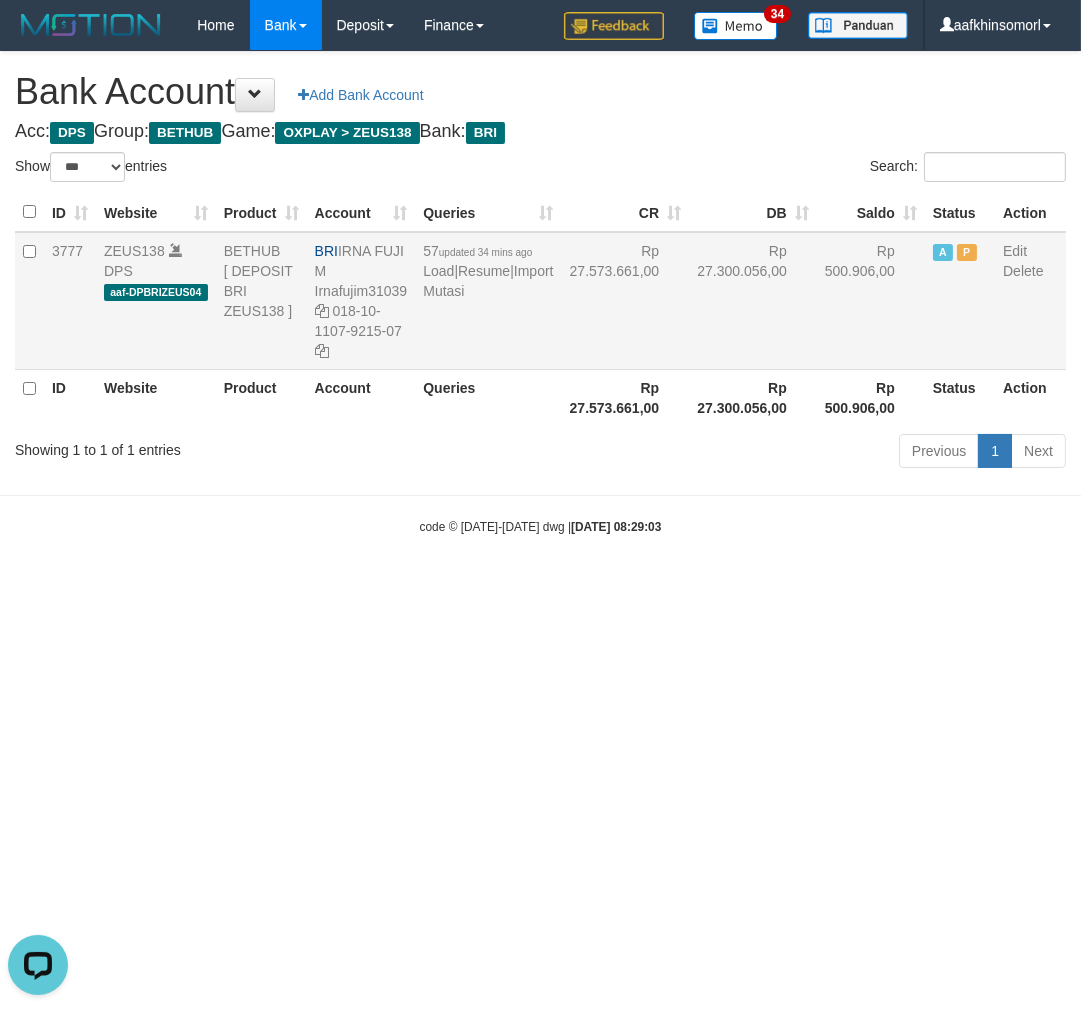 scroll, scrollTop: 0, scrollLeft: 0, axis: both 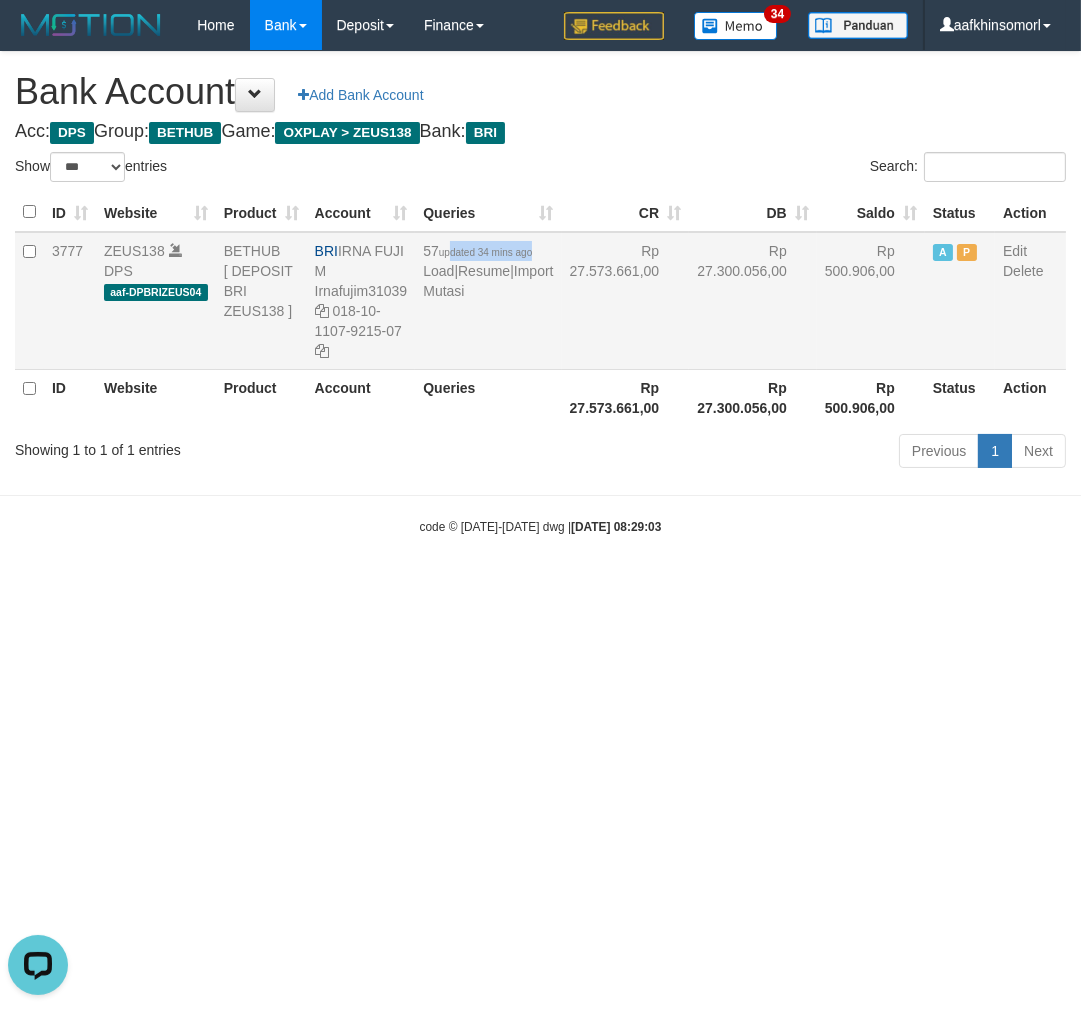 copy on "dated 34 mins ago" 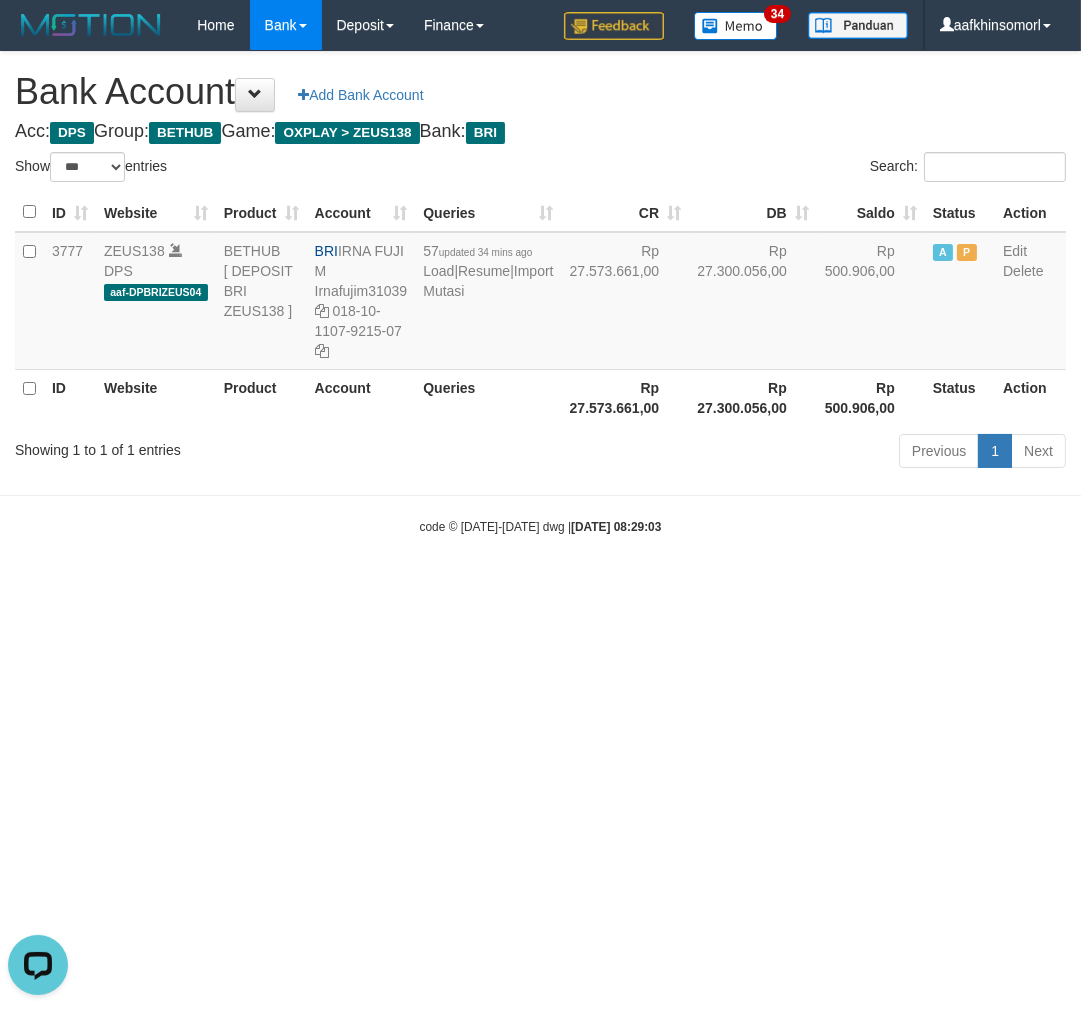 click on "Toggle navigation
Home
Bank
Account List
Load
By Website
Group
[OXPLAY]													ZEUS138
By Load Group (DPS)" at bounding box center (540, 293) 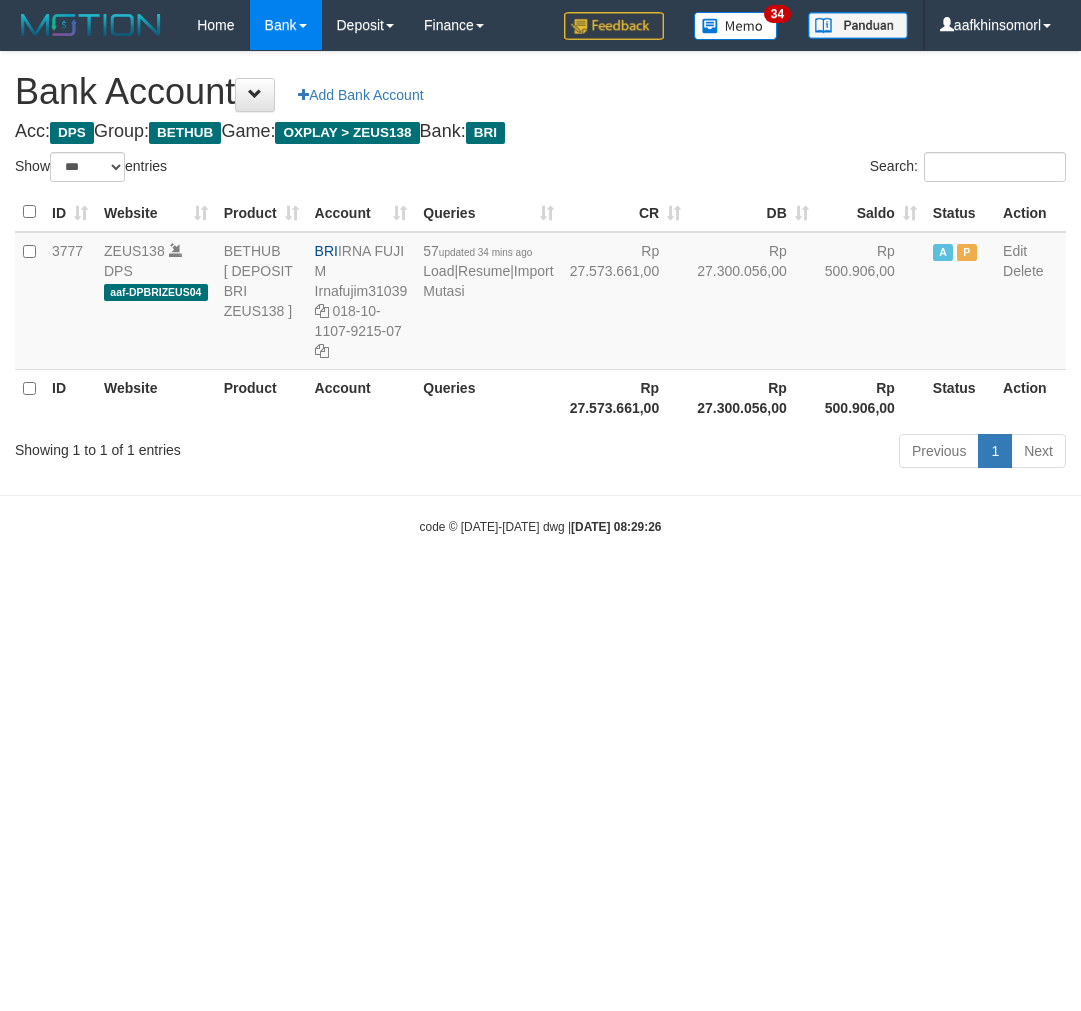 select on "***" 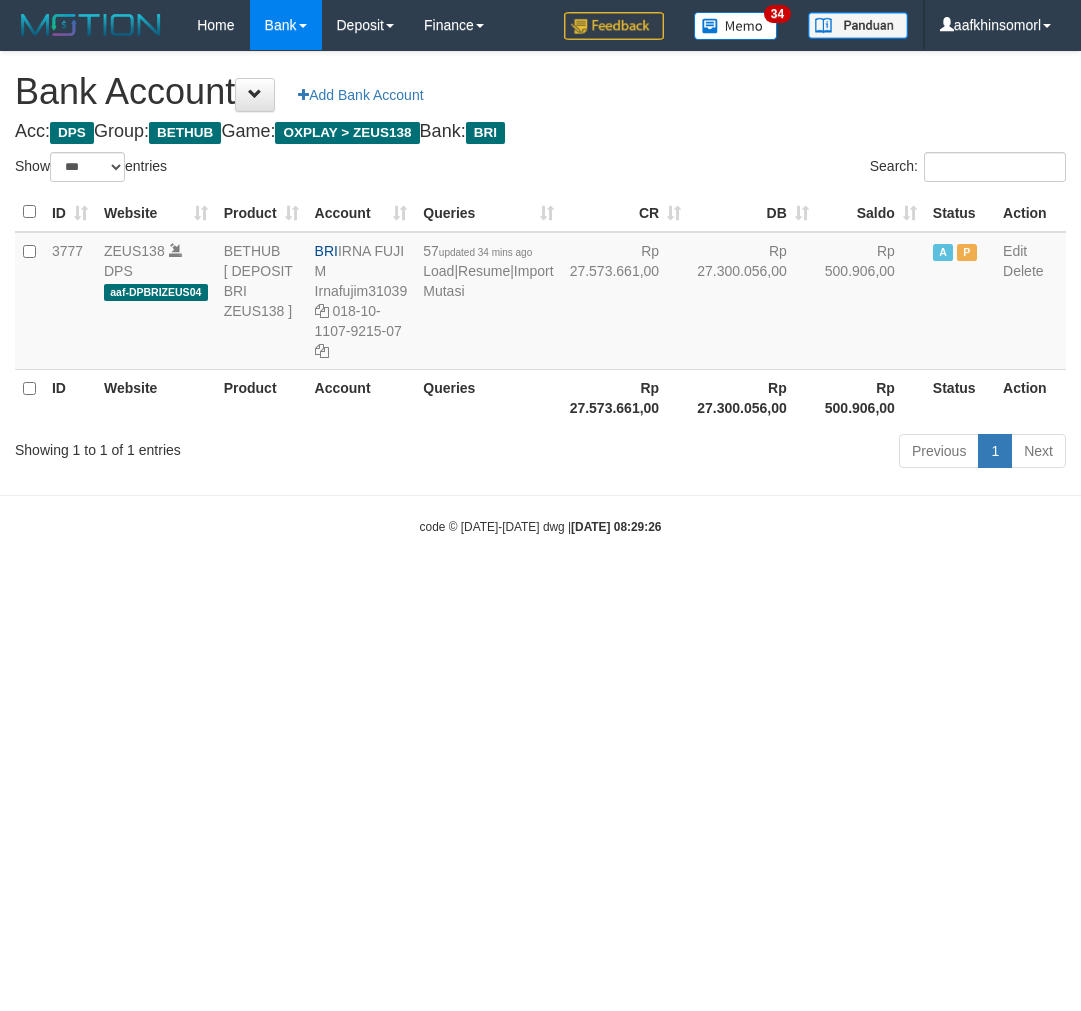 scroll, scrollTop: 0, scrollLeft: 0, axis: both 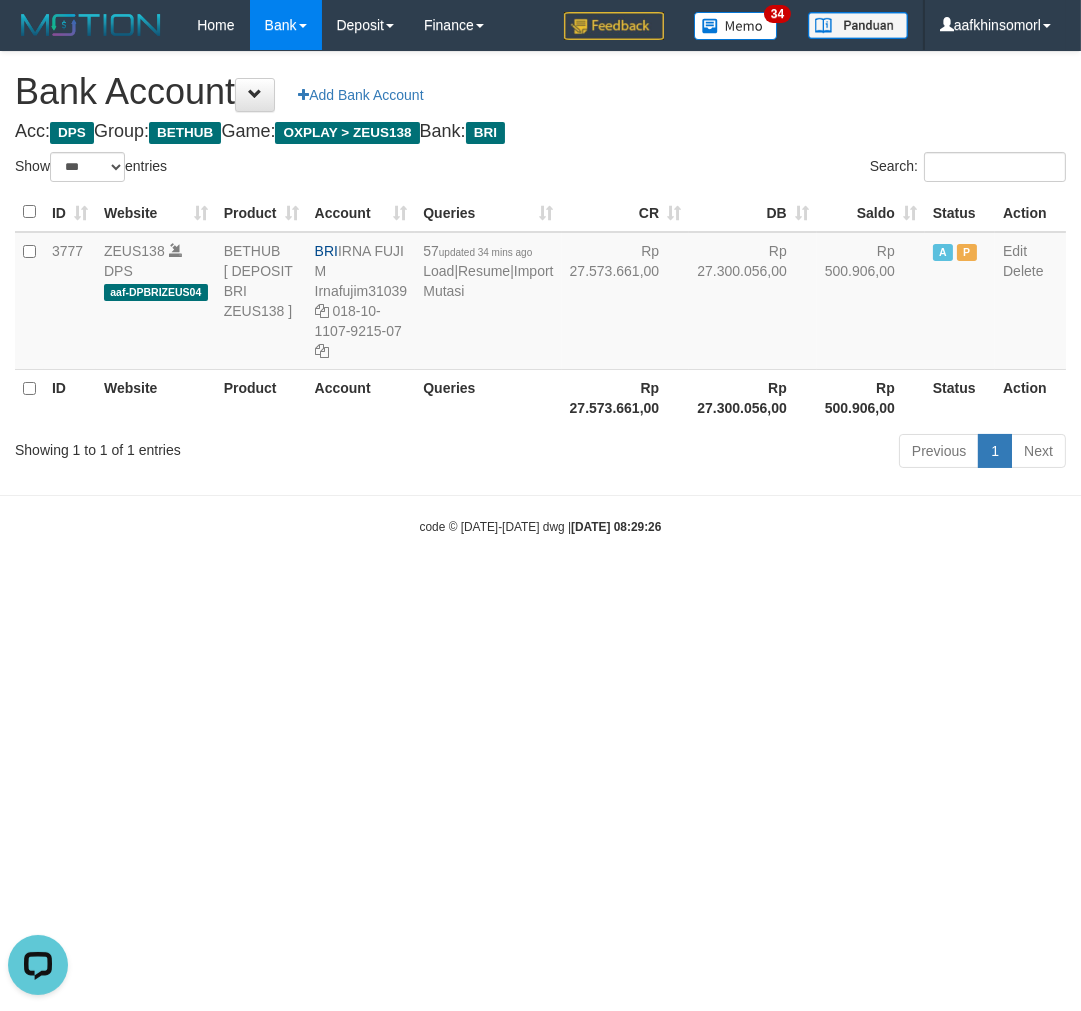 click on "Toggle navigation
Home
Bank
Account List
Load
By Website
Group
[OXPLAY]													ZEUS138
By Load Group (DPS)" at bounding box center [540, 293] 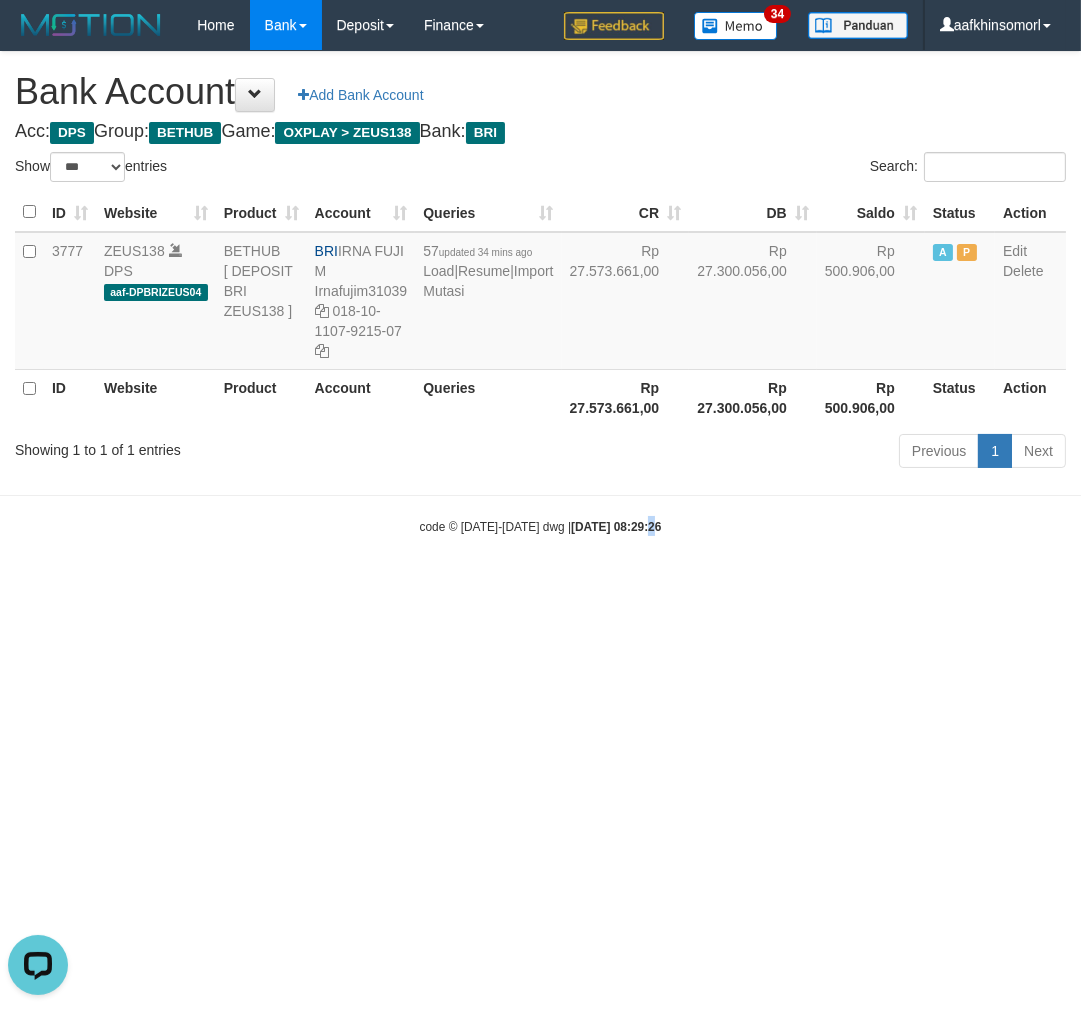 click on "Toggle navigation
Home
Bank
Account List
Load
By Website
Group
[OXPLAY]													ZEUS138
By Load Group (DPS)" at bounding box center (540, 293) 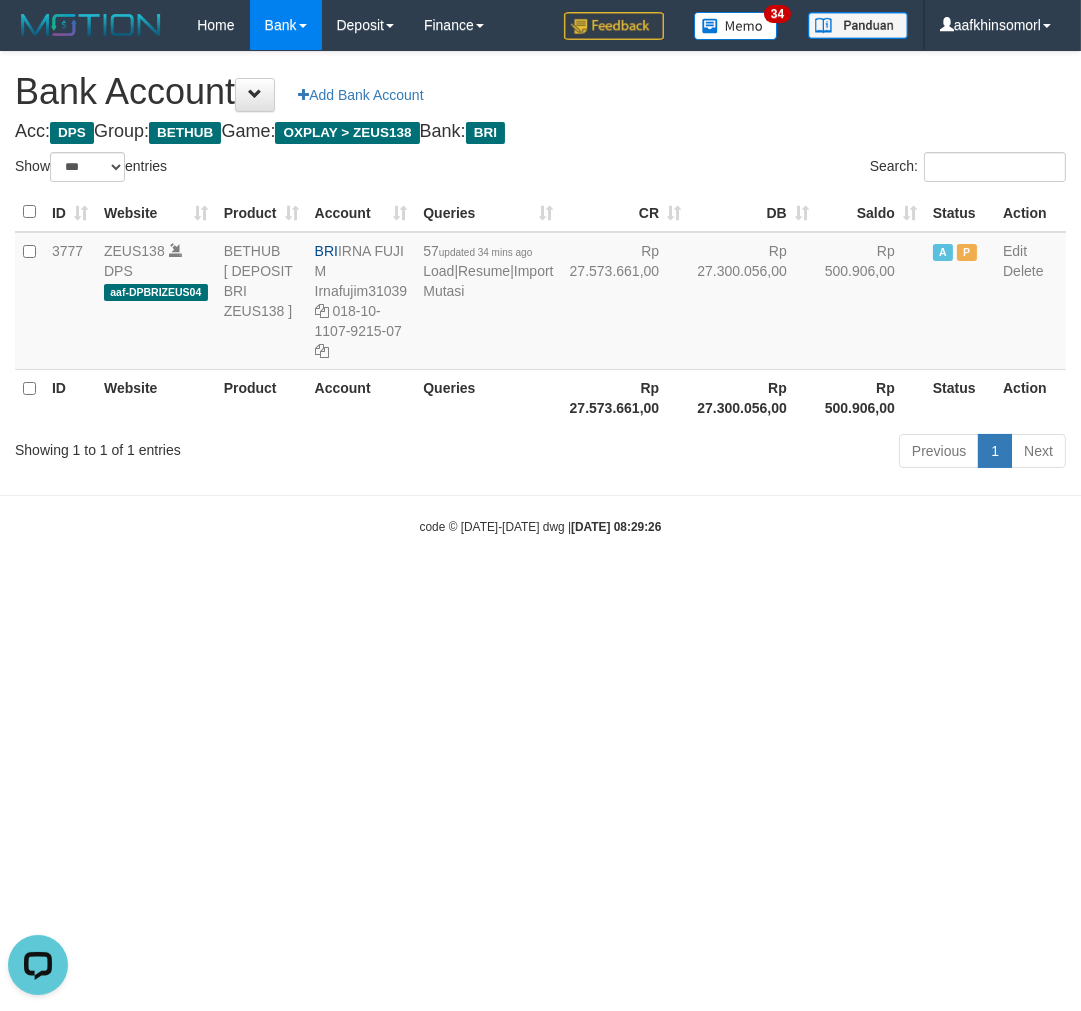 click on "Toggle navigation
Home
Bank
Account List
Load
By Website
Group
[OXPLAY]													ZEUS138
By Load Group (DPS)" at bounding box center [540, 293] 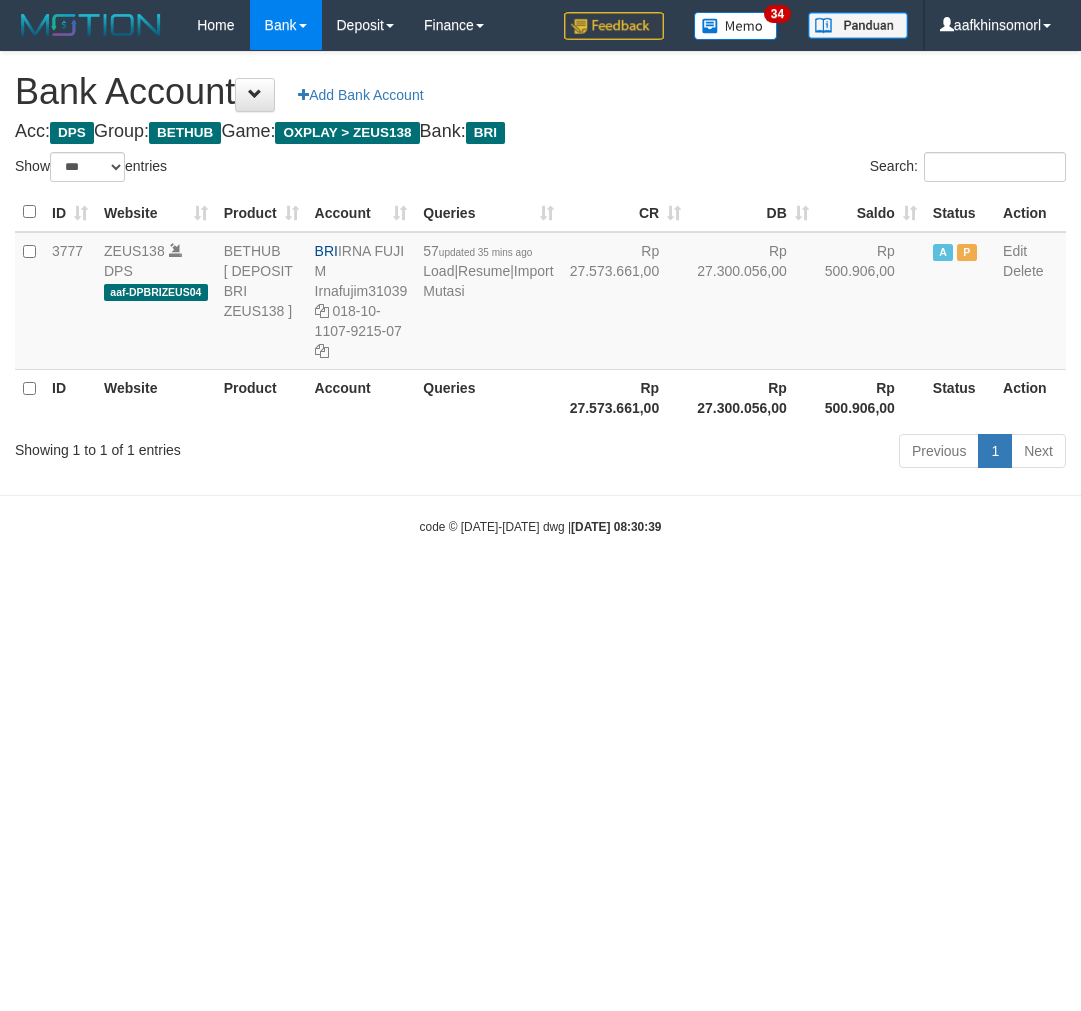 select on "***" 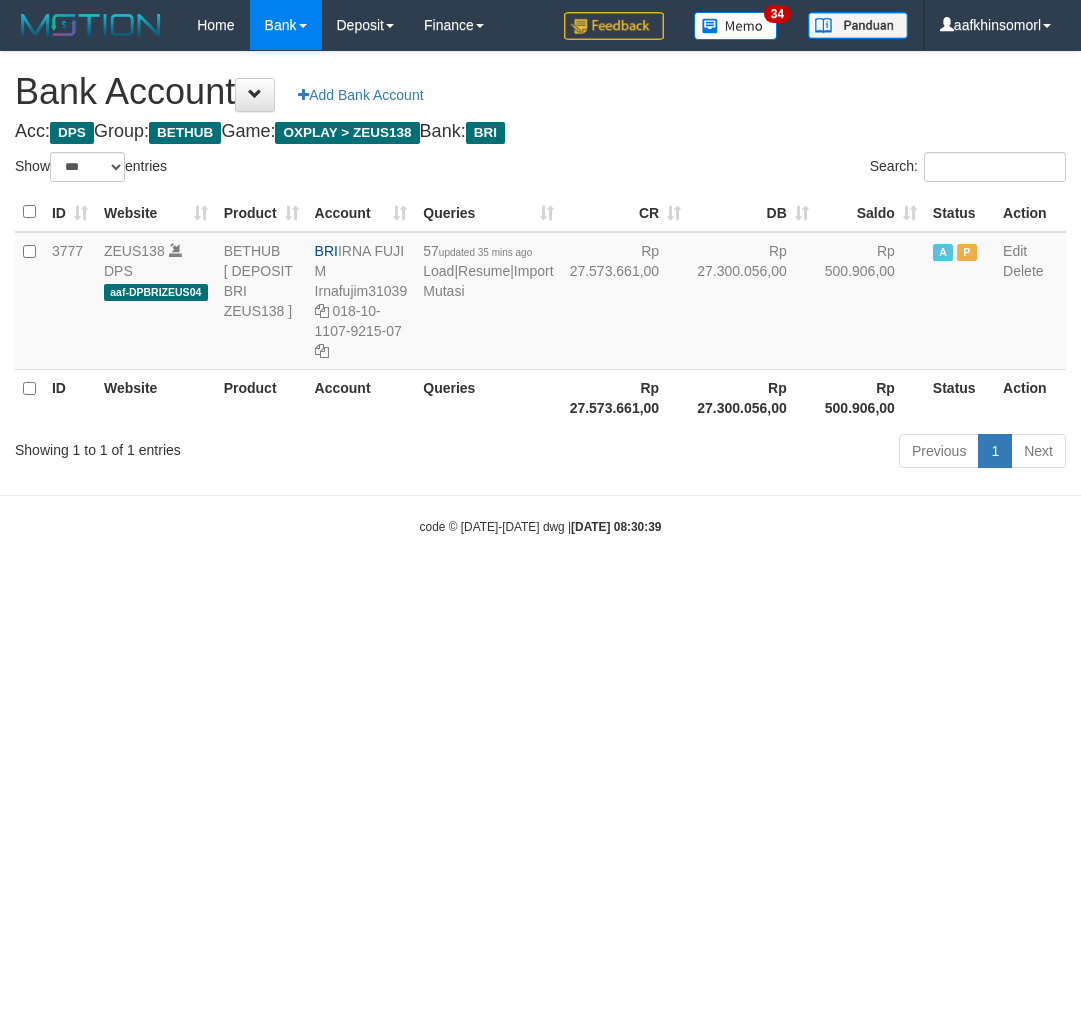 scroll, scrollTop: 0, scrollLeft: 0, axis: both 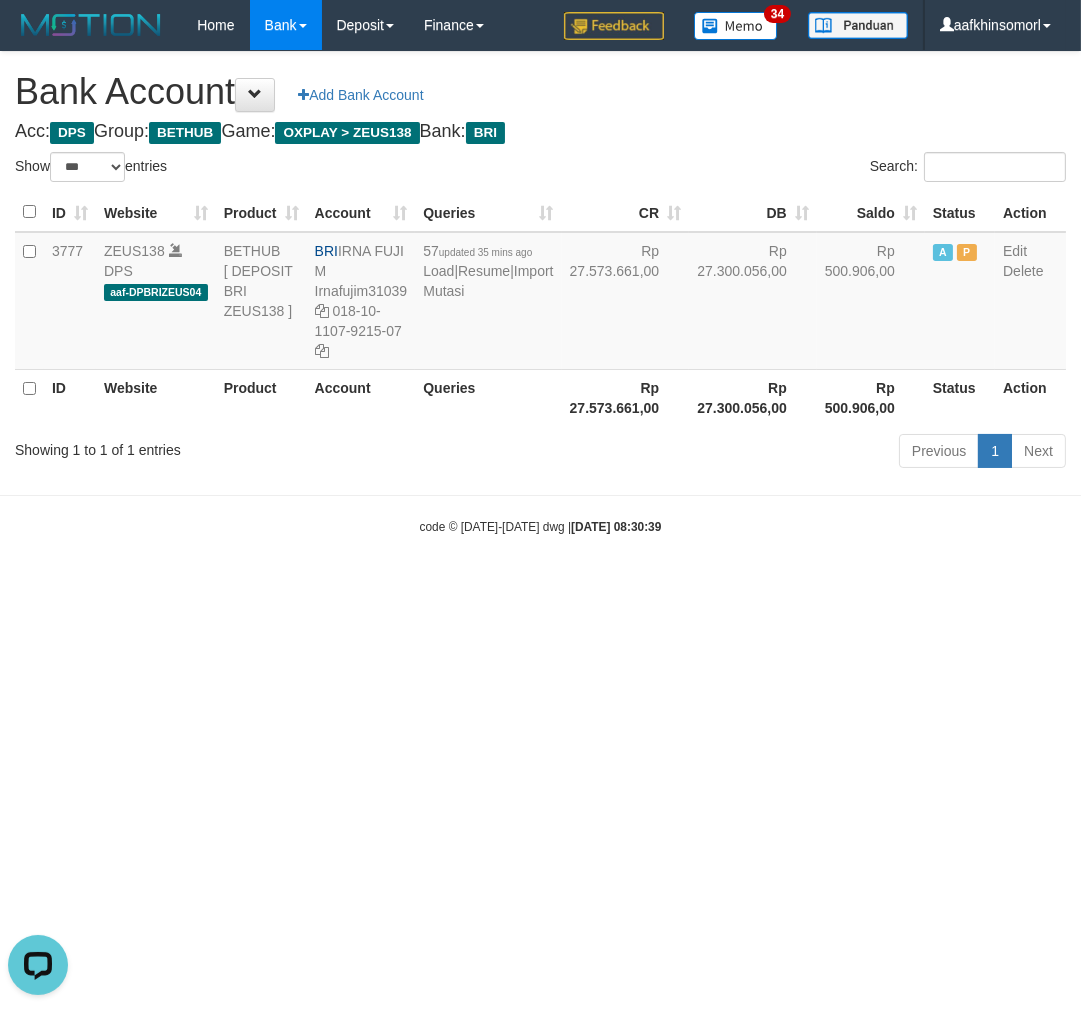 click on "Toggle navigation
Home
Bank
Account List
Load
By Website
Group
[OXPLAY]													ZEUS138
By Load Group (DPS)" at bounding box center (540, 293) 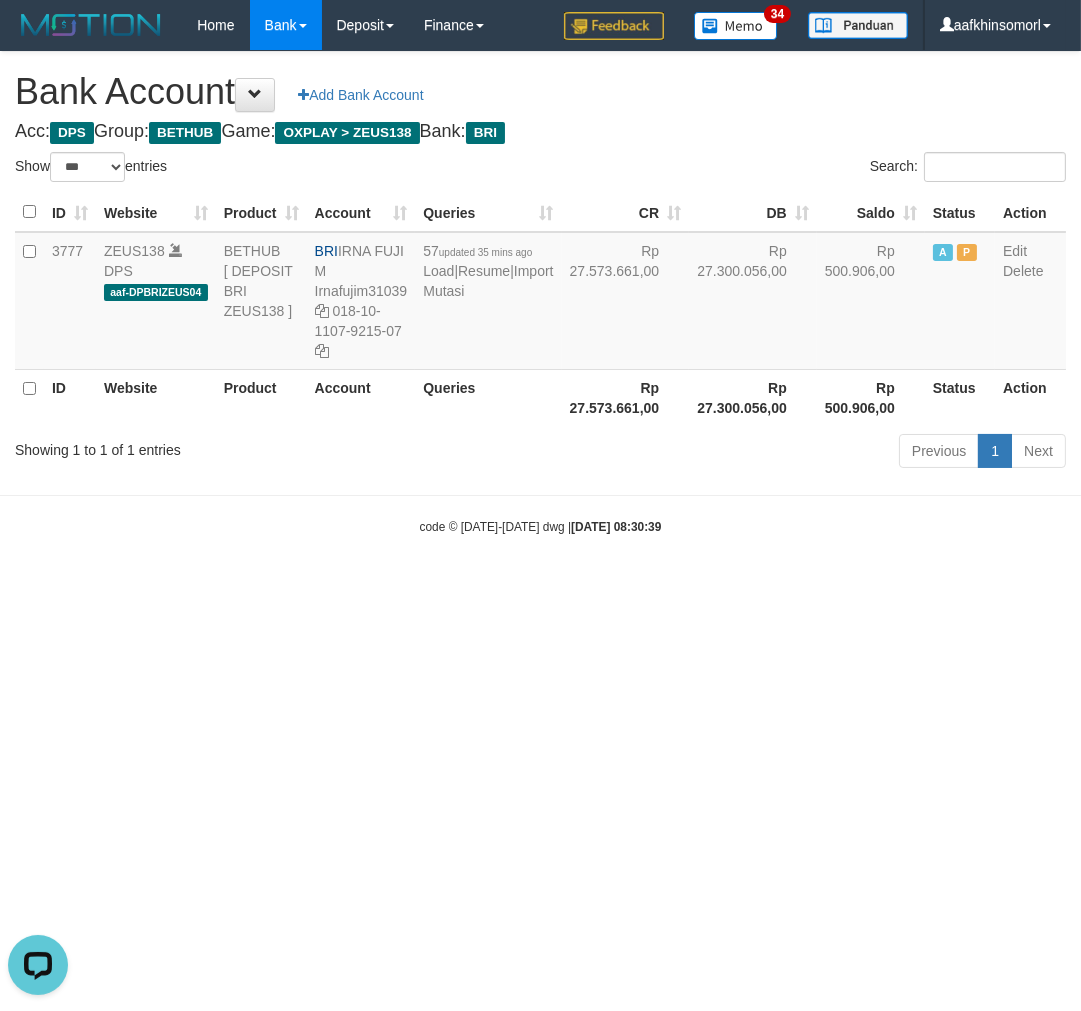 click on "Toggle navigation
Home
Bank
Account List
Load
By Website
Group
[OXPLAY]													ZEUS138
By Load Group (DPS)" at bounding box center [540, 293] 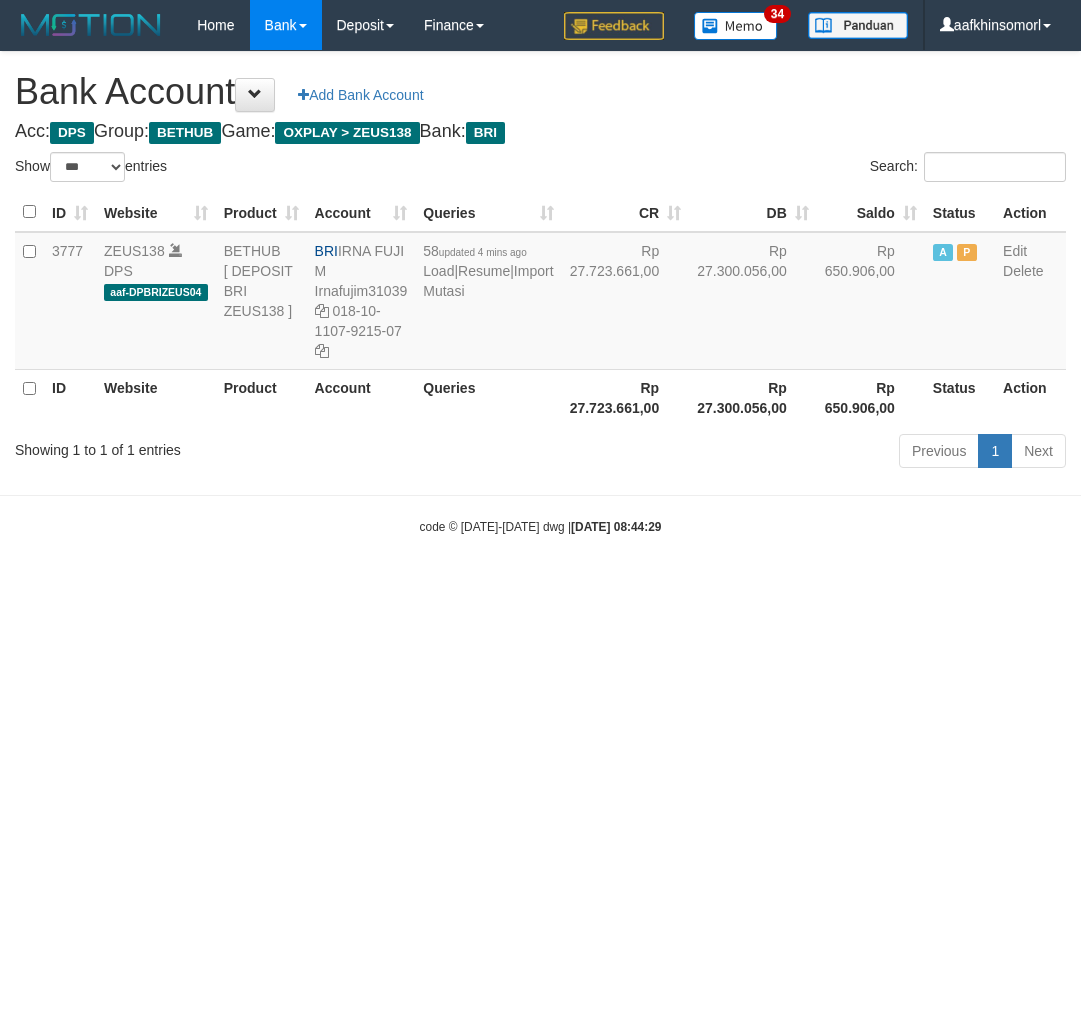 select on "***" 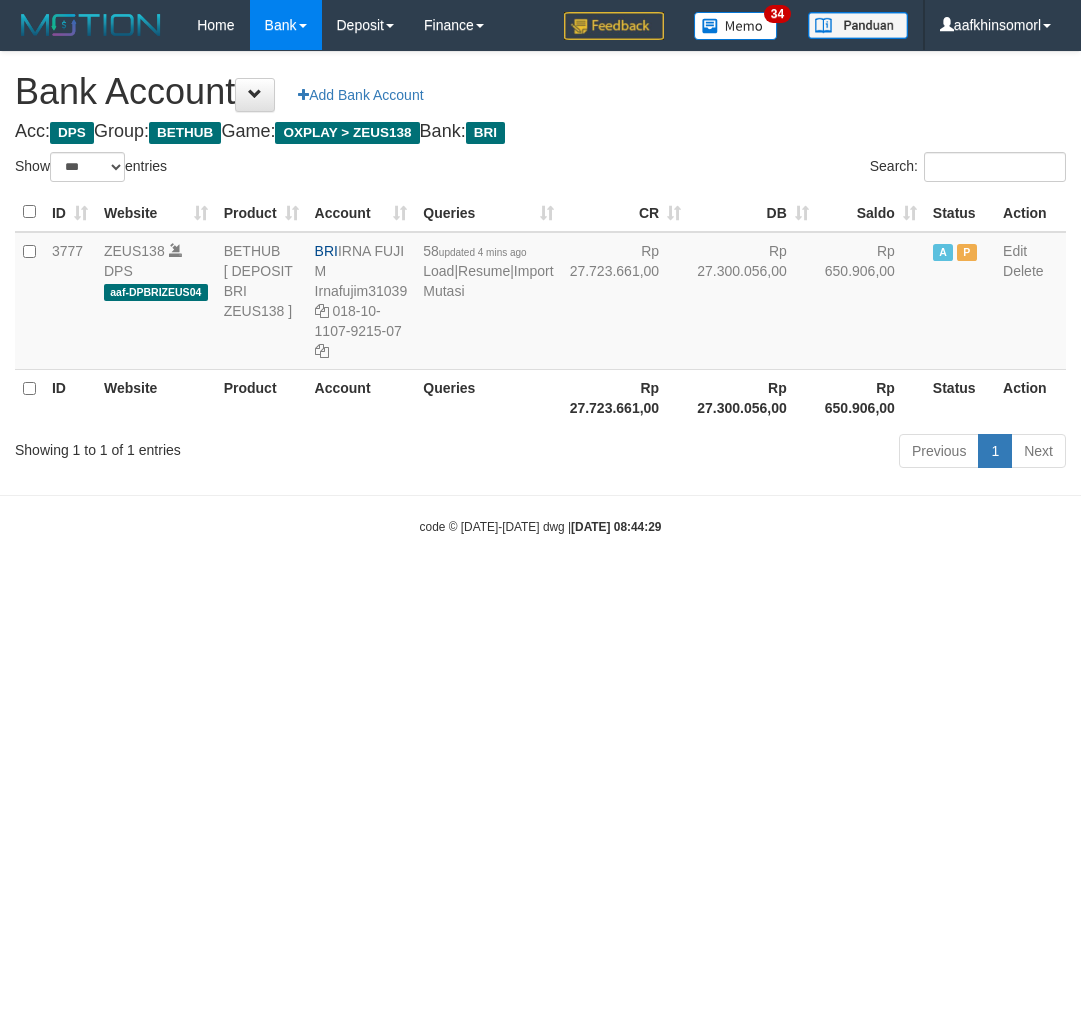 scroll, scrollTop: 0, scrollLeft: 0, axis: both 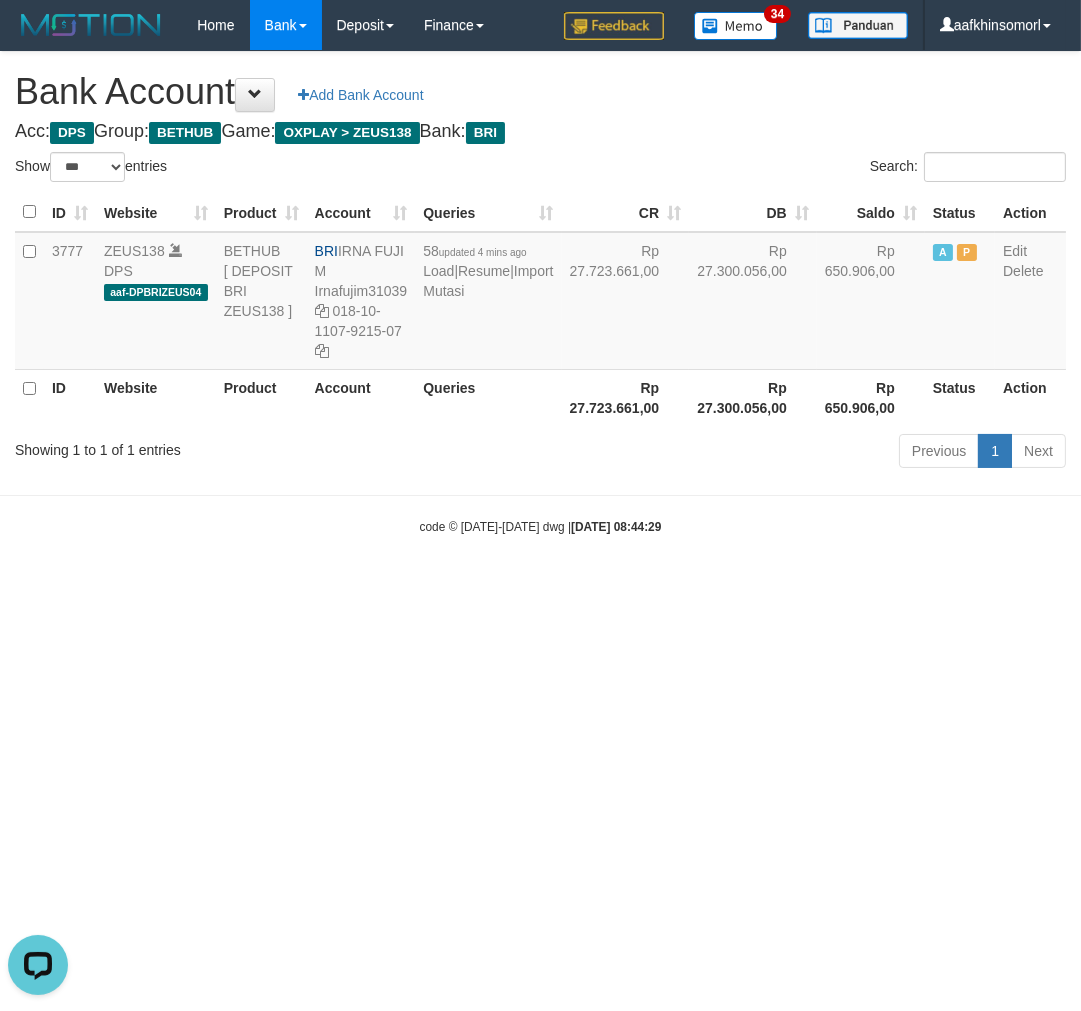click on "Toggle navigation
Home
Bank
Account List
Load
By Website
Group
[OXPLAY]													ZEUS138
By Load Group (DPS)" at bounding box center (540, 293) 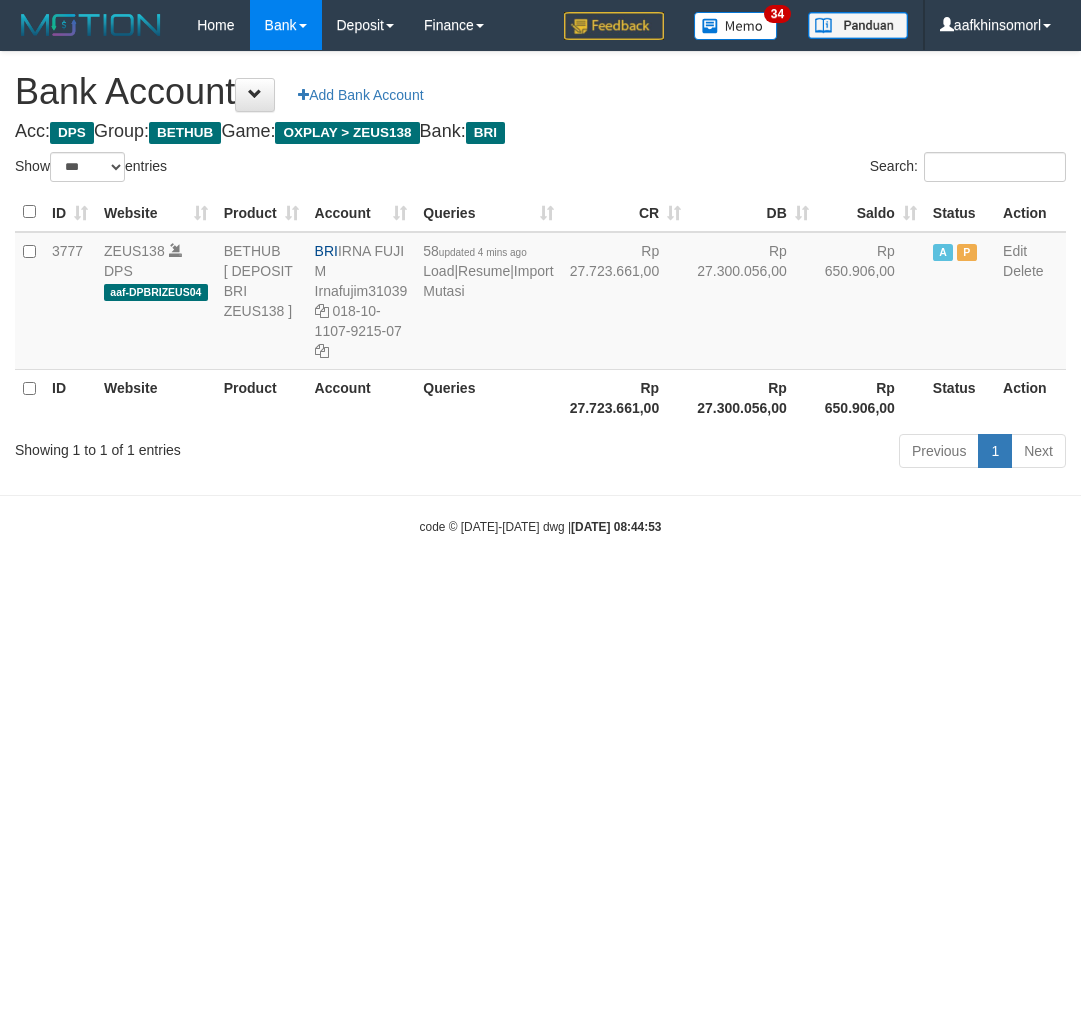 select on "***" 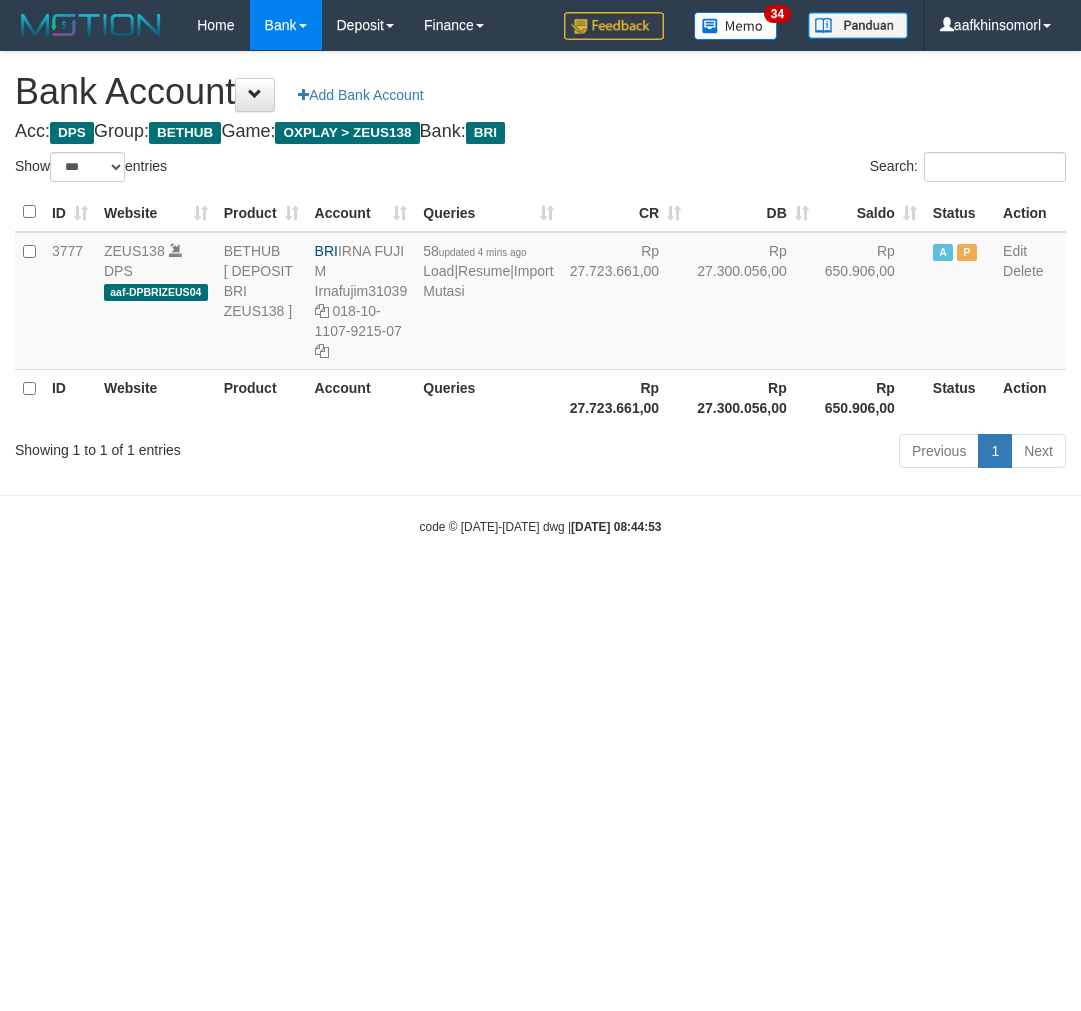 scroll, scrollTop: 0, scrollLeft: 0, axis: both 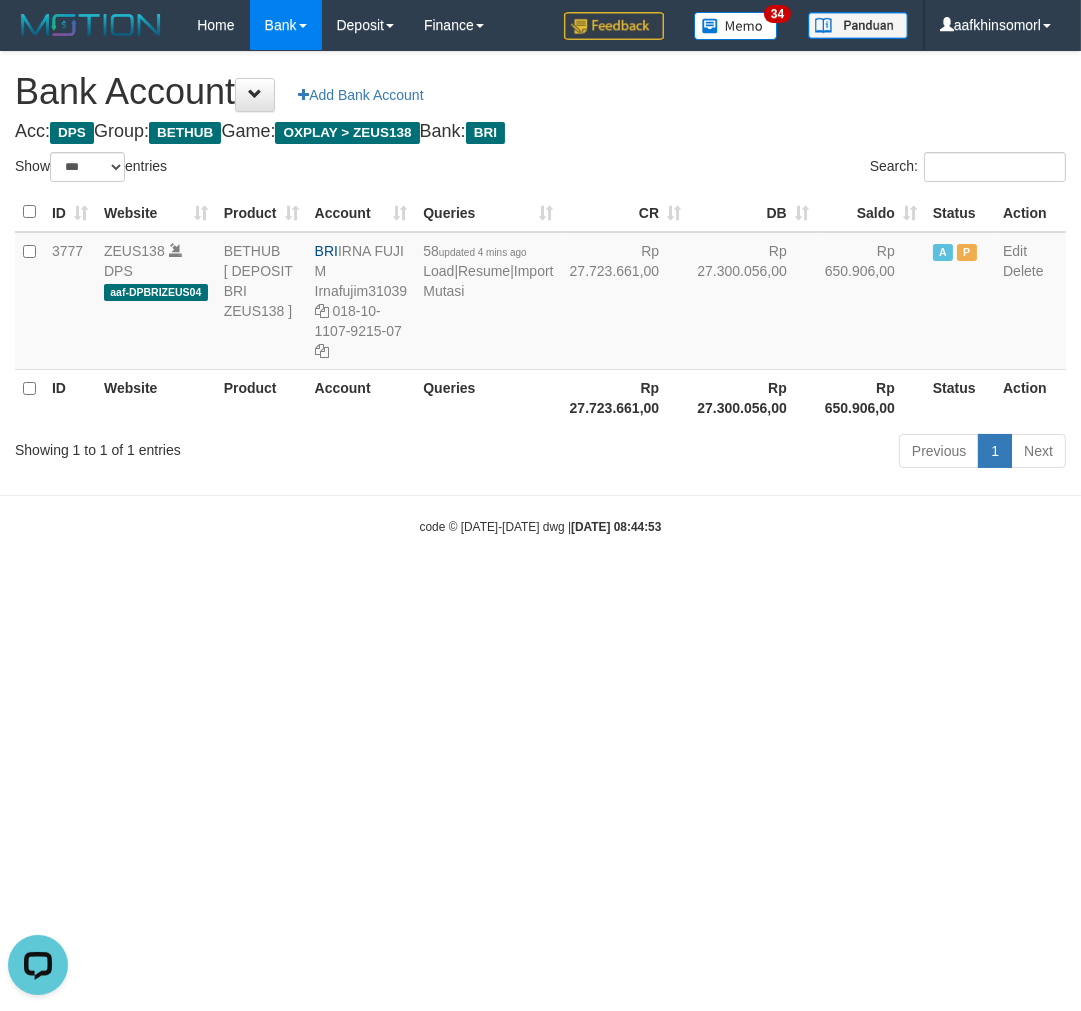click on "Toggle navigation
Home
Bank
Account List
Load
By Website
Group
[OXPLAY]													ZEUS138
By Load Group (DPS)" at bounding box center [540, 293] 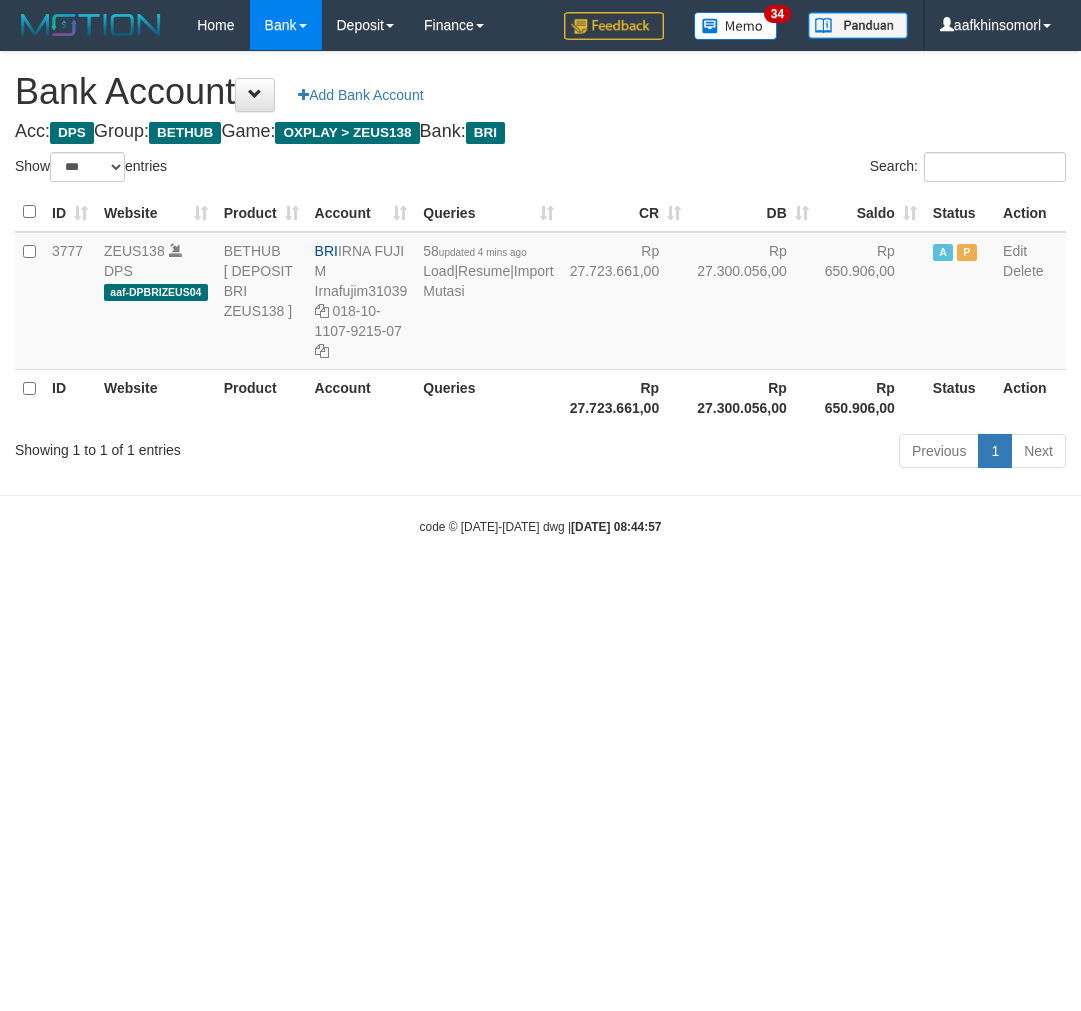 select on "***" 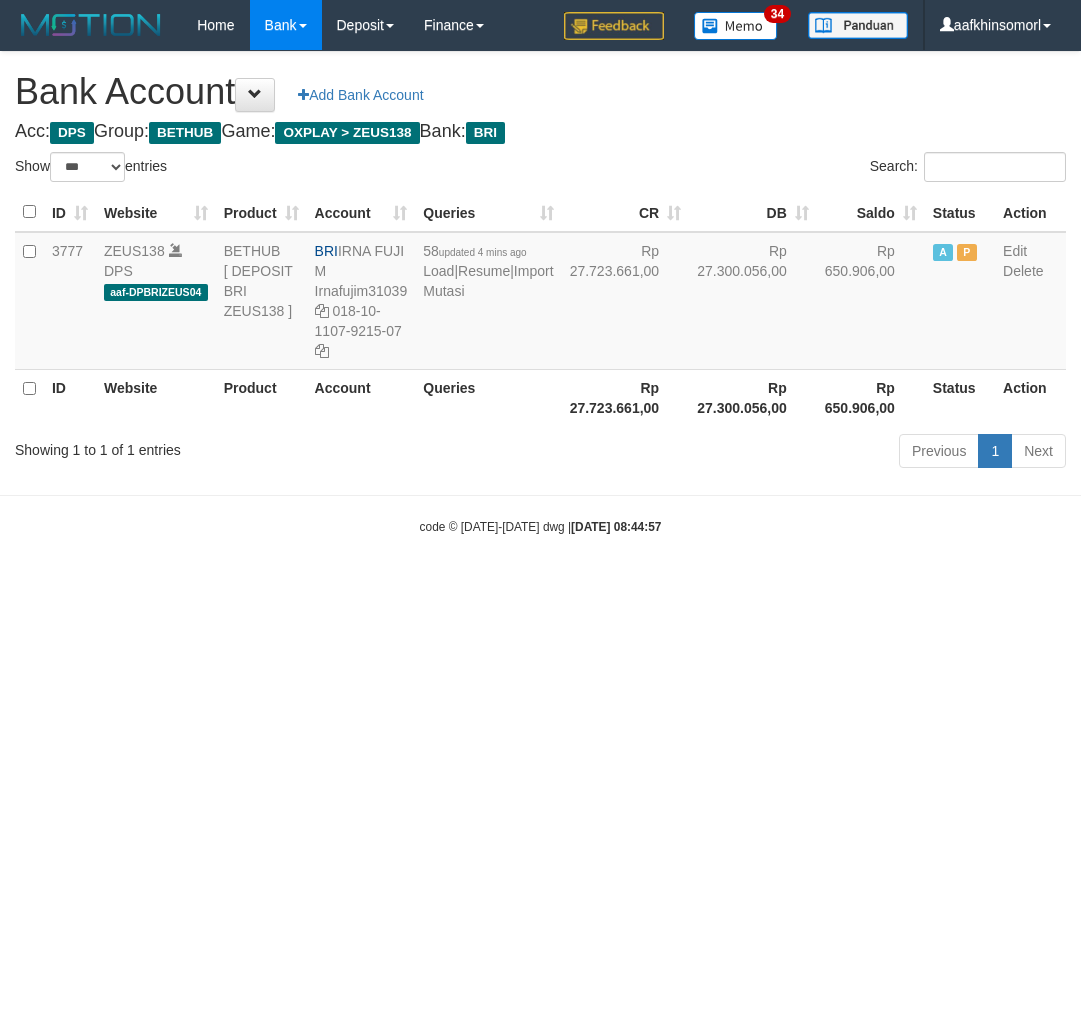 scroll, scrollTop: 0, scrollLeft: 0, axis: both 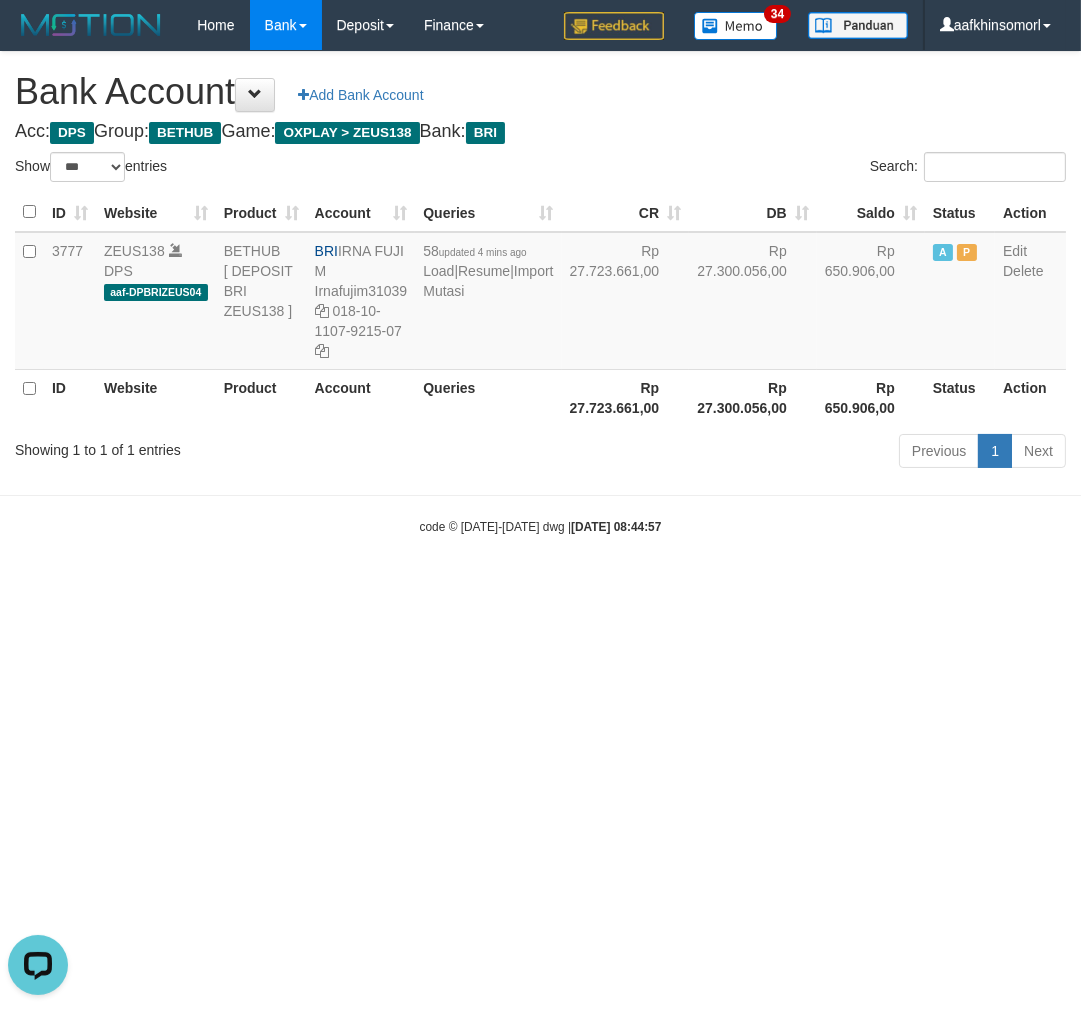 click on "Toggle navigation
Home
Bank
Account List
Load
By Website
Group
[OXPLAY]													ZEUS138
By Load Group (DPS)" at bounding box center [540, 293] 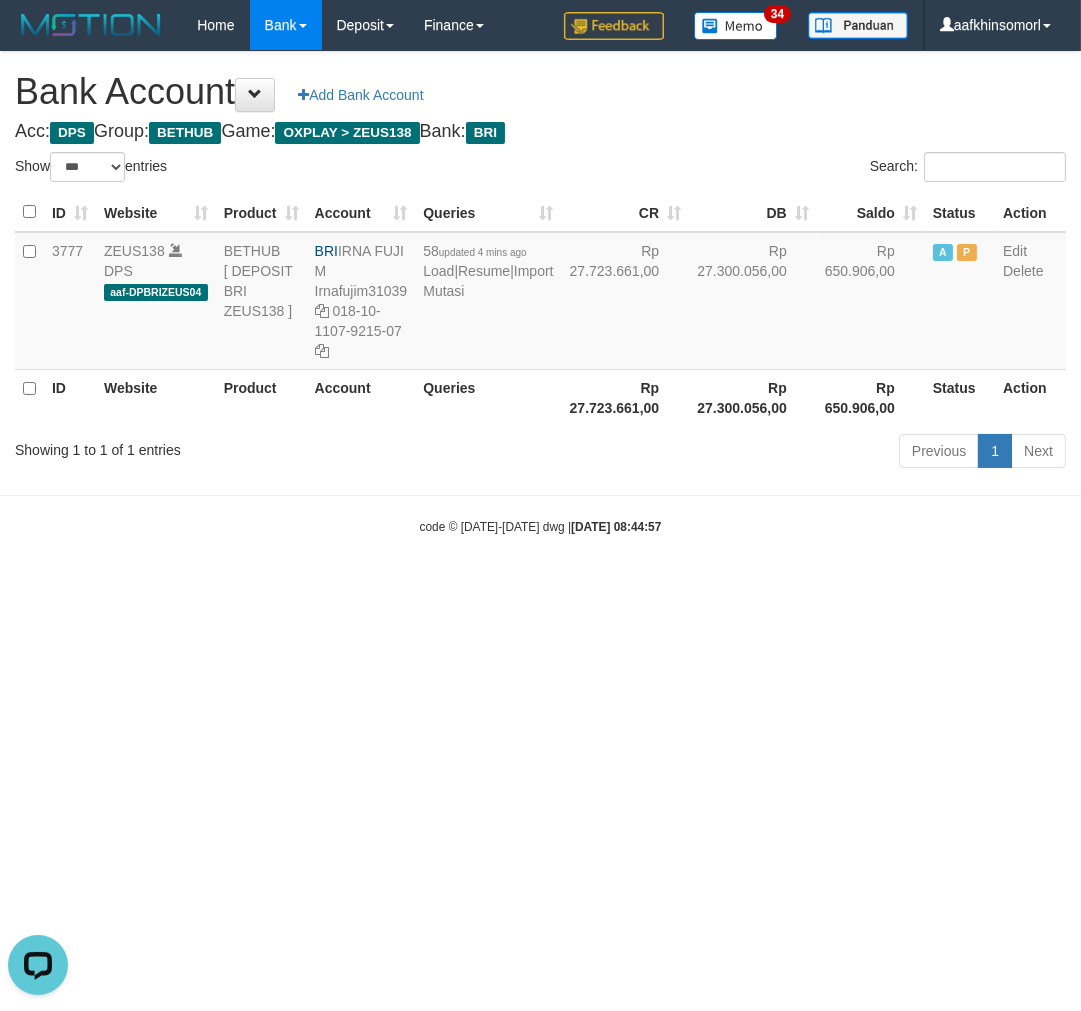 click on "Toggle navigation
Home
Bank
Account List
Load
By Website
Group
[OXPLAY]													ZEUS138
By Load Group (DPS)" at bounding box center [540, 293] 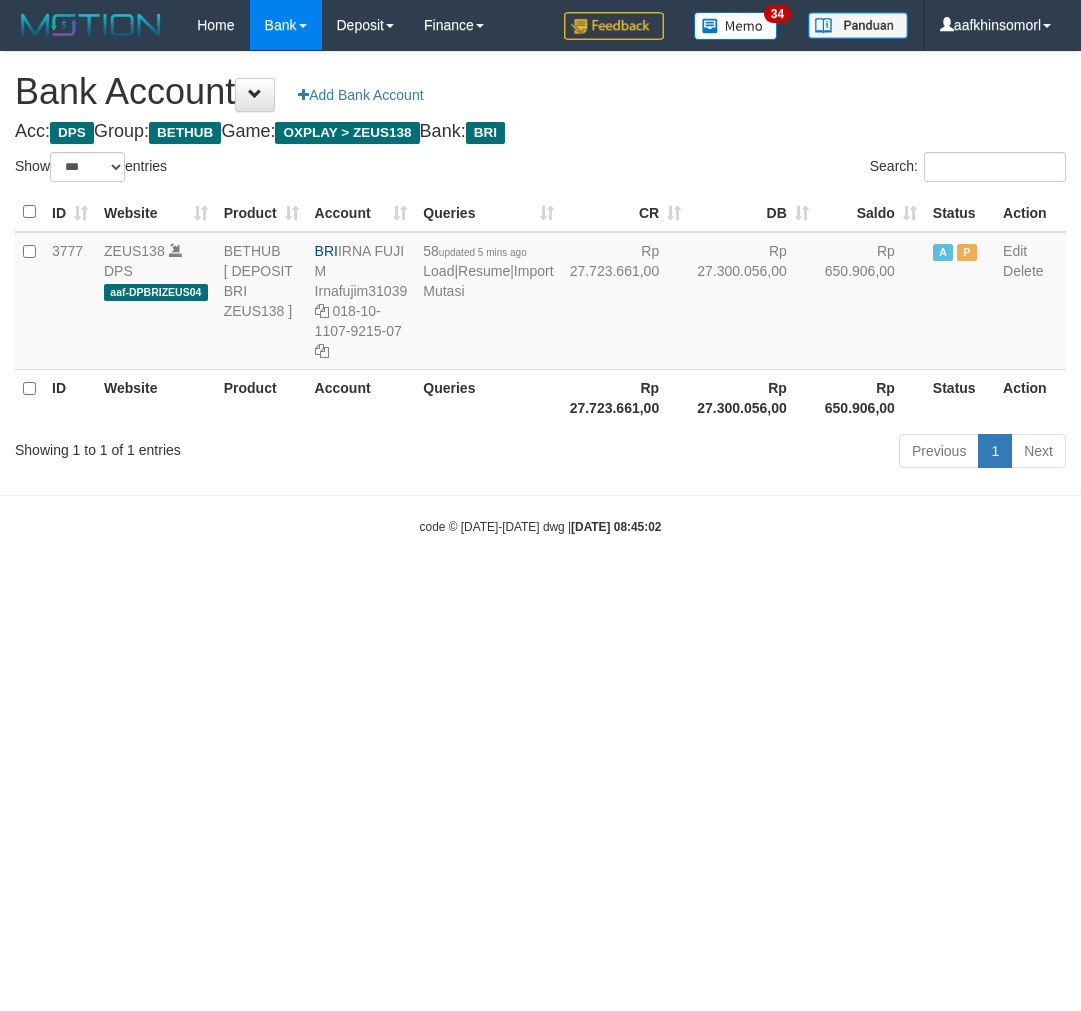select on "***" 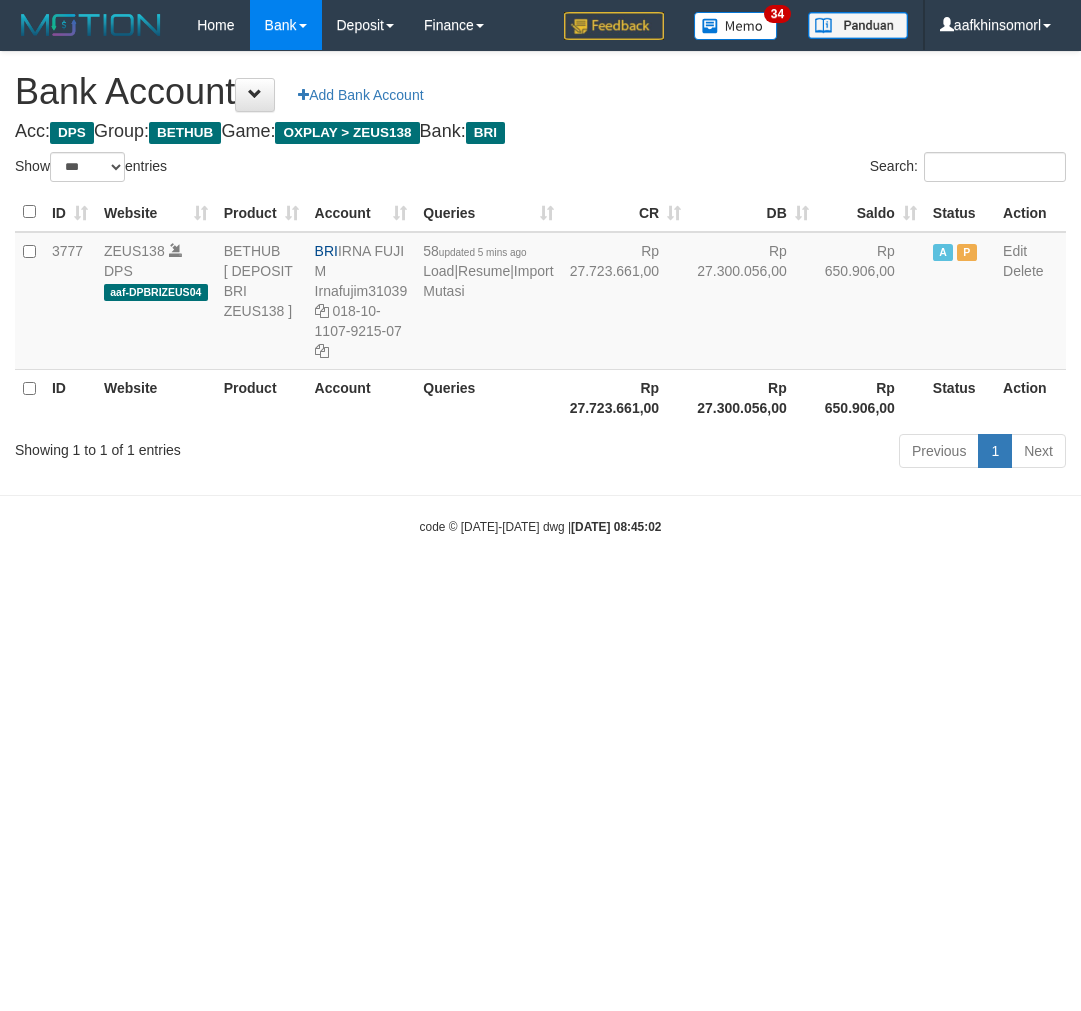 scroll, scrollTop: 0, scrollLeft: 0, axis: both 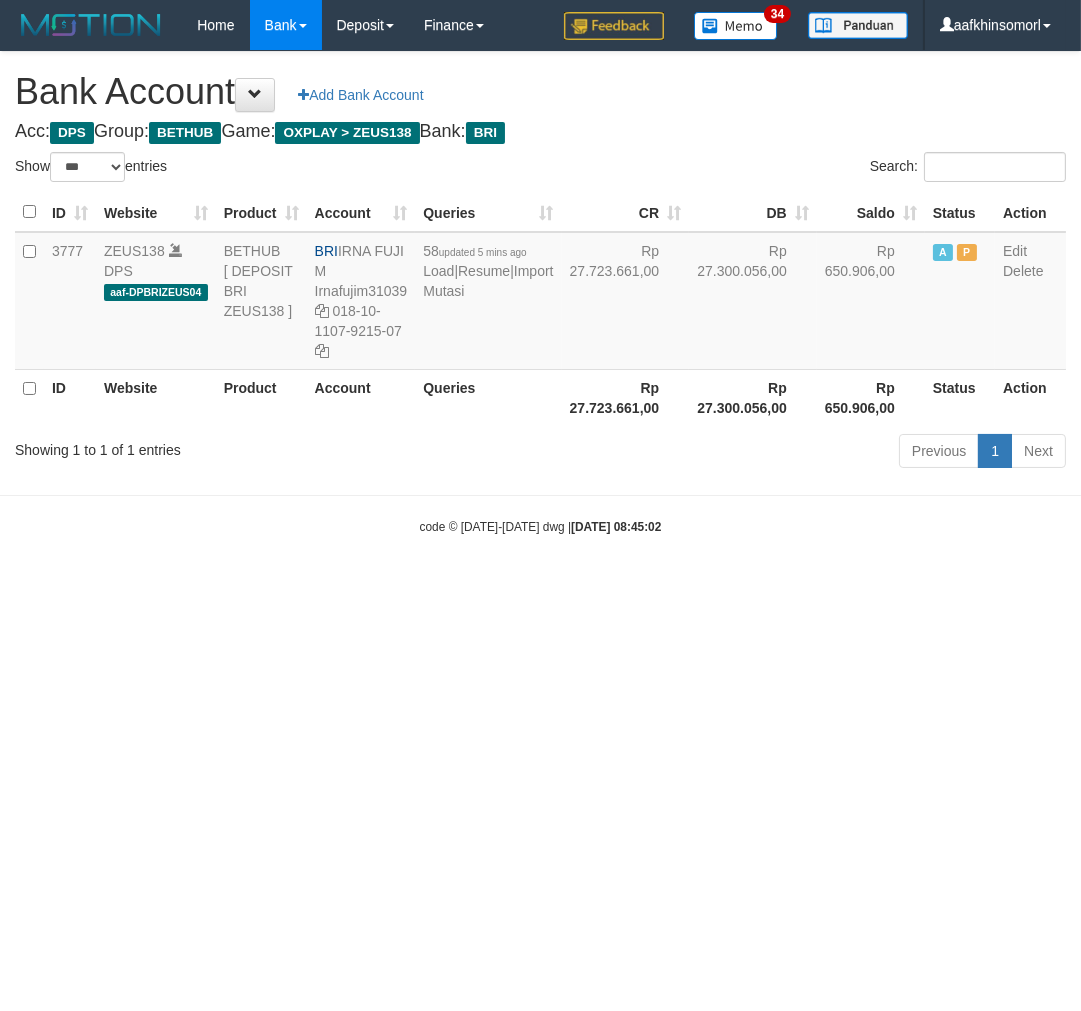 click on "Toggle navigation
Home
Bank
Account List
Load
By Website
Group
[OXPLAY]													ZEUS138
By Load Group (DPS)" at bounding box center (540, 293) 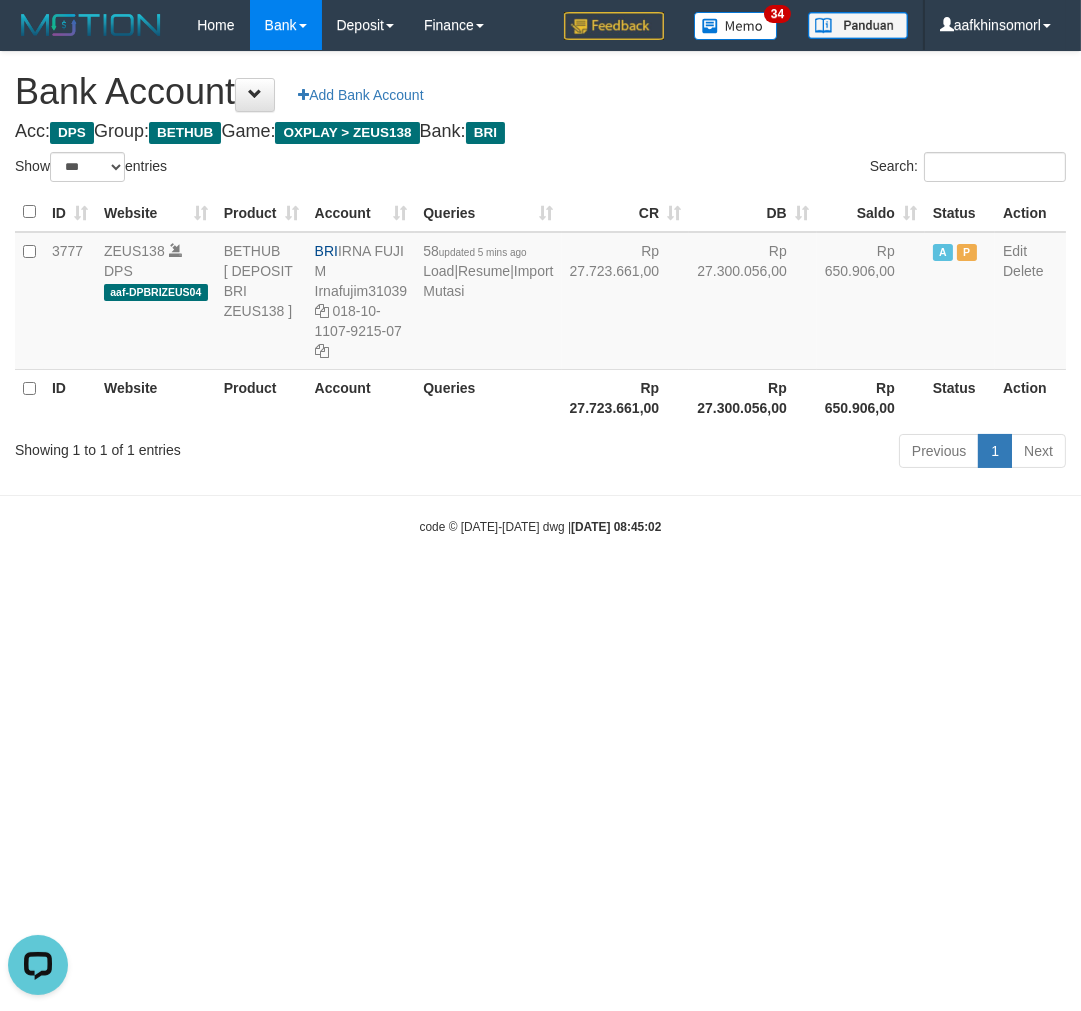 scroll, scrollTop: 0, scrollLeft: 0, axis: both 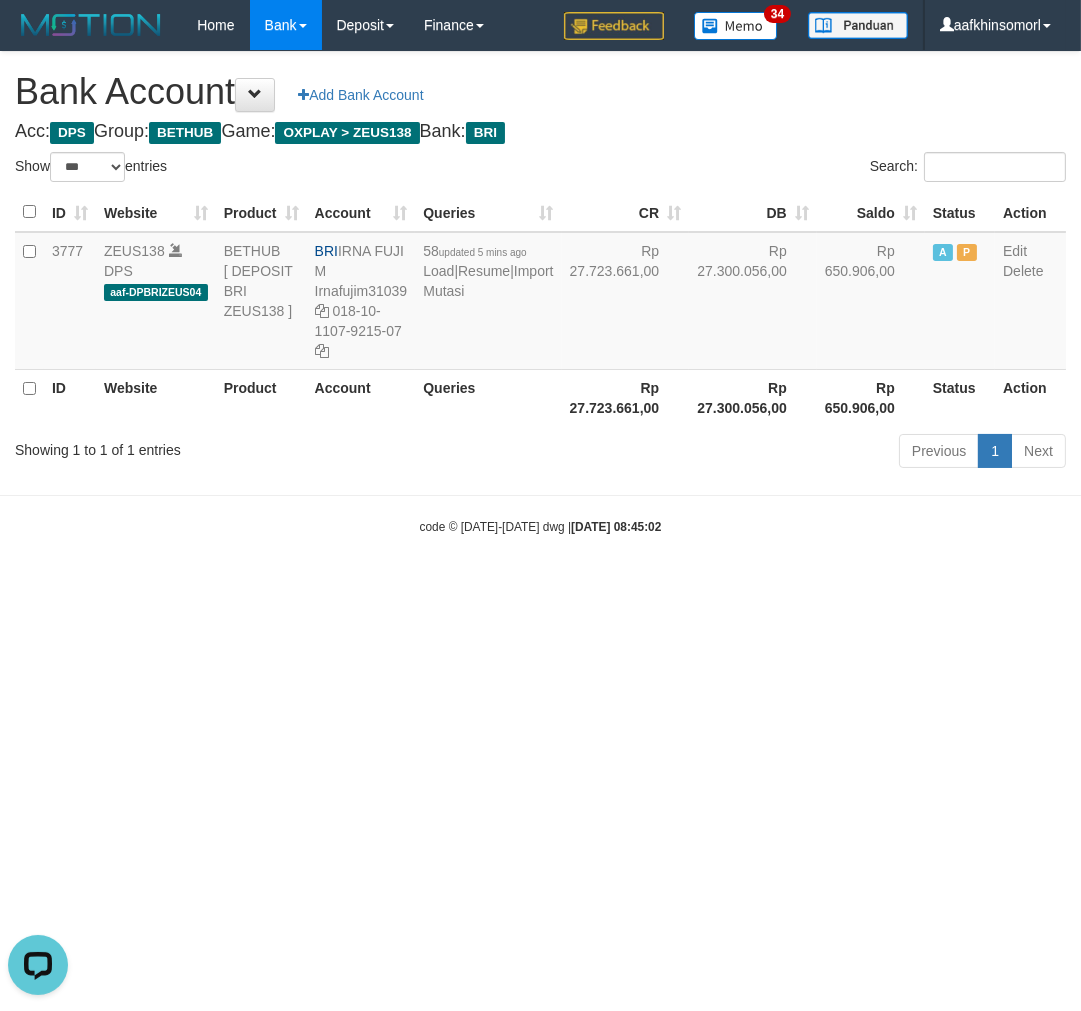 drag, startPoint x: 563, startPoint y: 791, endPoint x: 6, endPoint y: 516, distance: 621.18756 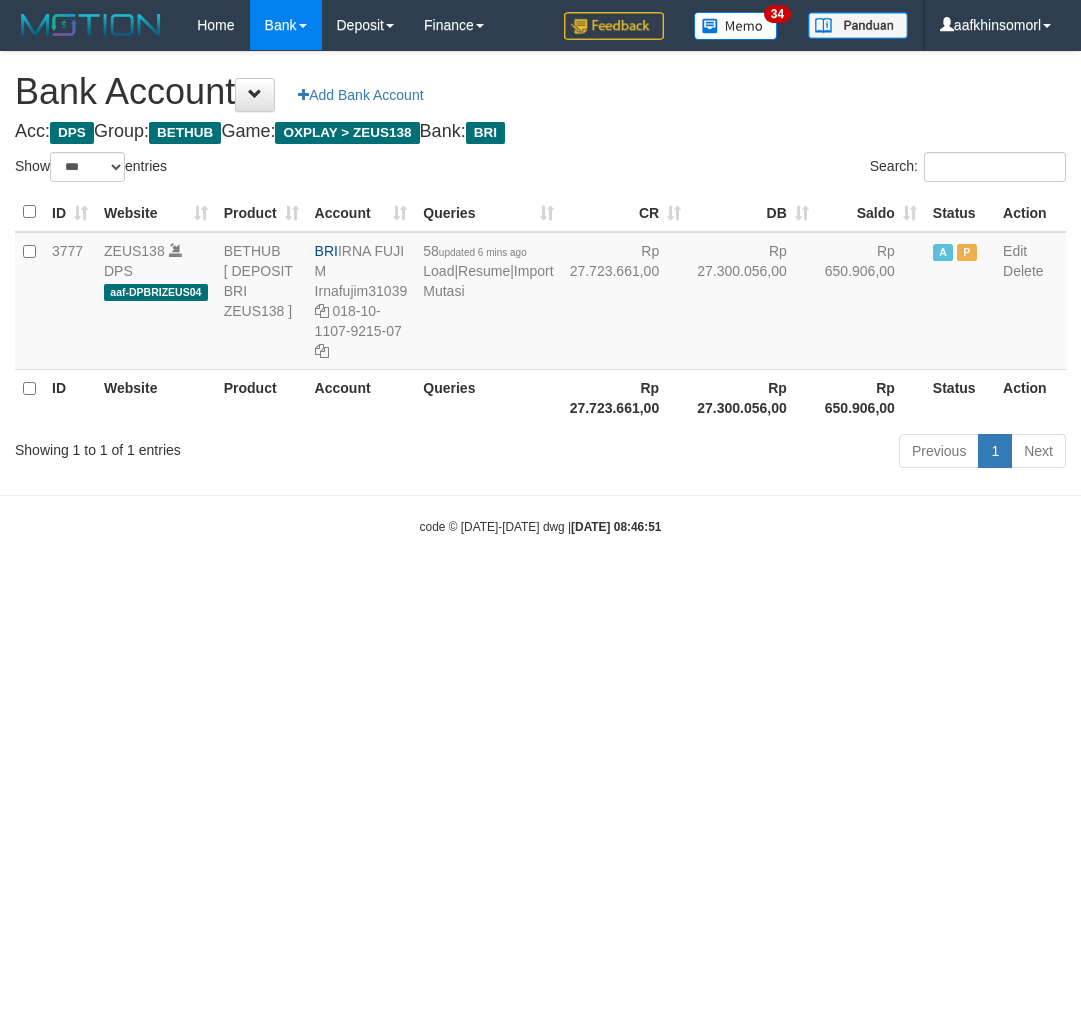 select on "***" 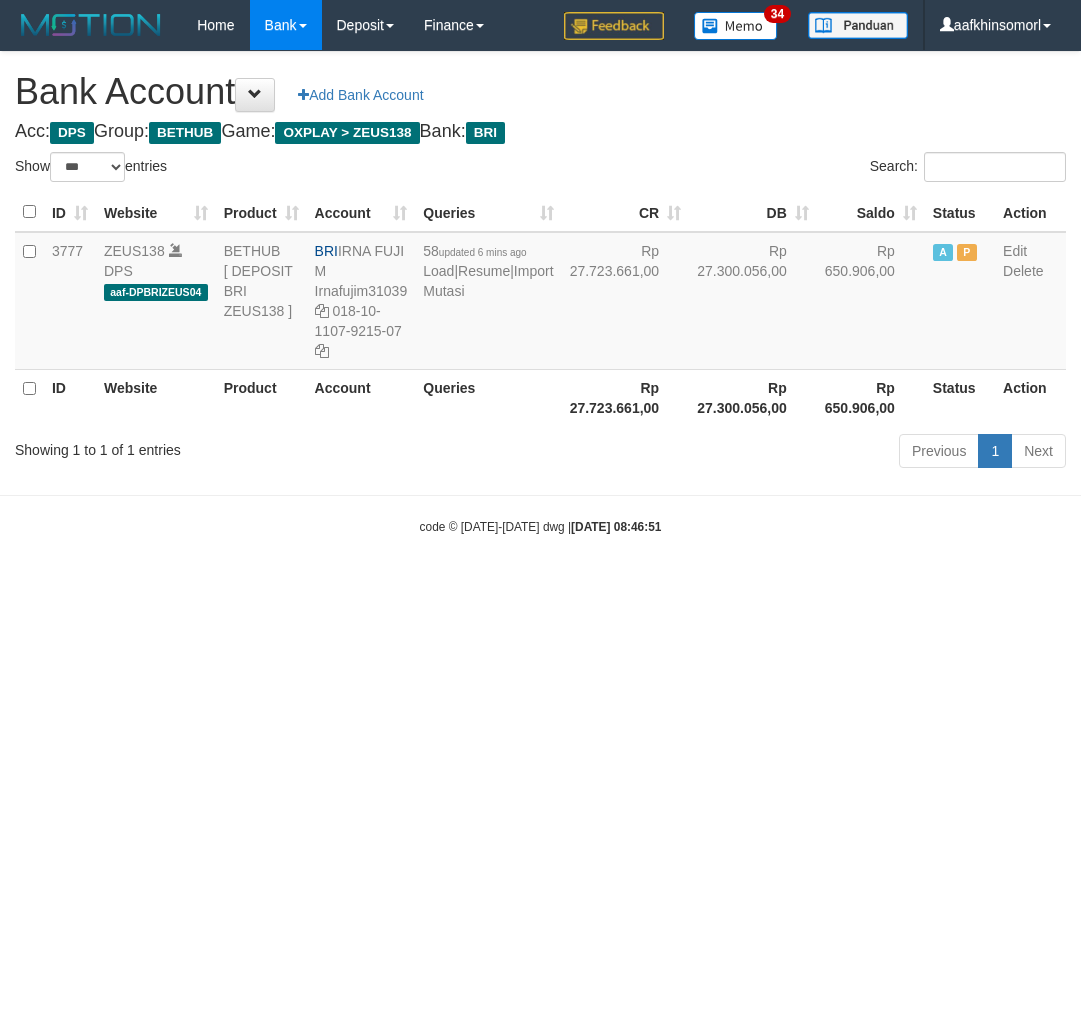 scroll, scrollTop: 0, scrollLeft: 0, axis: both 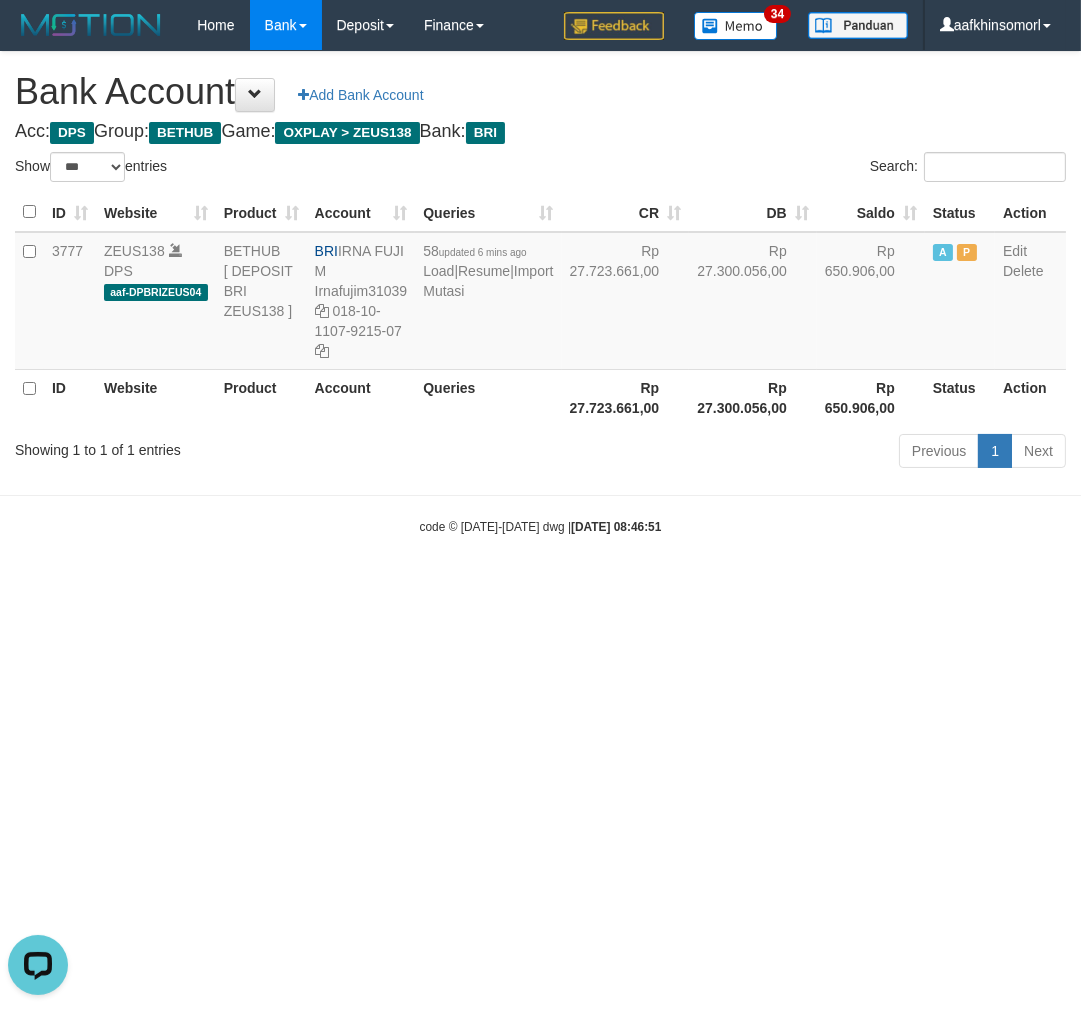 click on "Toggle navigation
Home
Bank
Account List
Load
By Website
Group
[OXPLAY]													ZEUS138
By Load Group (DPS)" at bounding box center (540, 293) 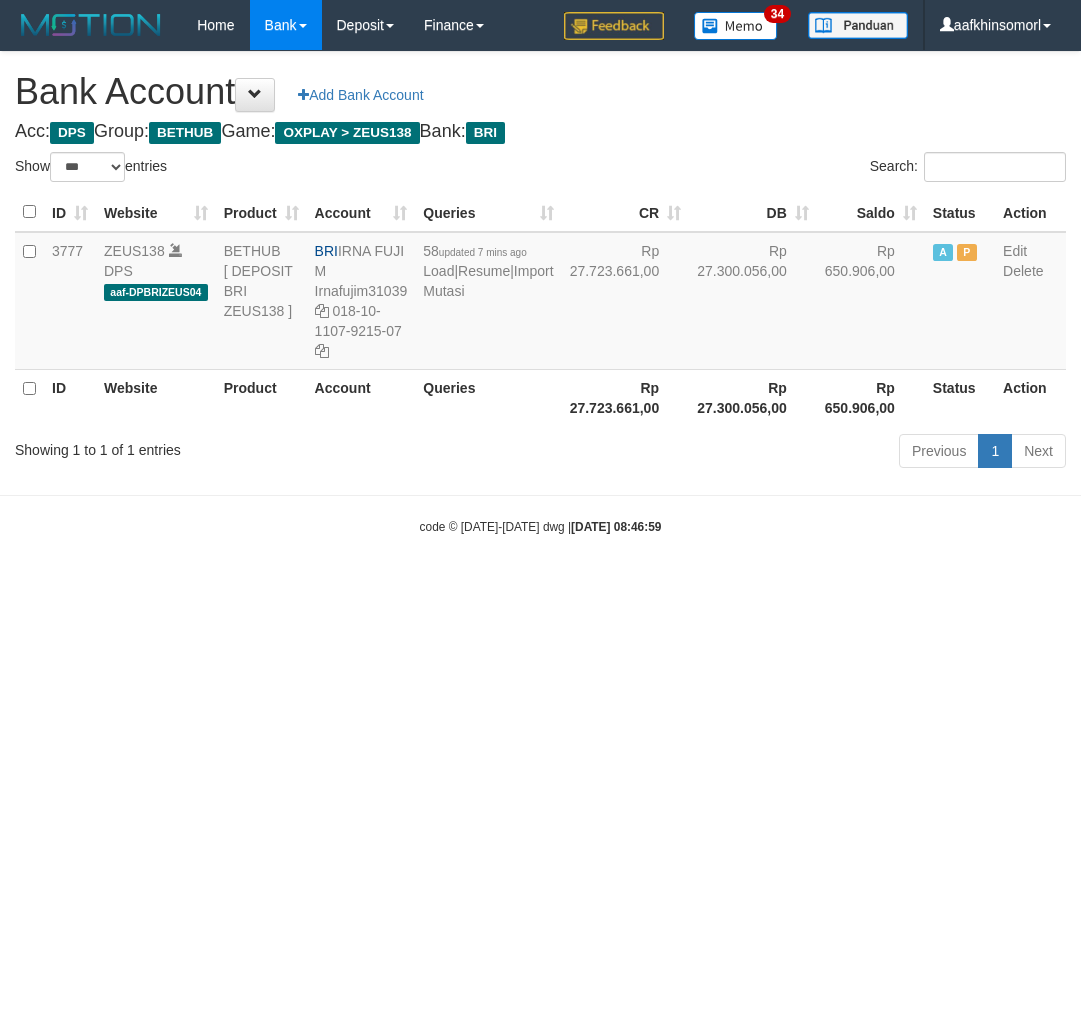 select on "***" 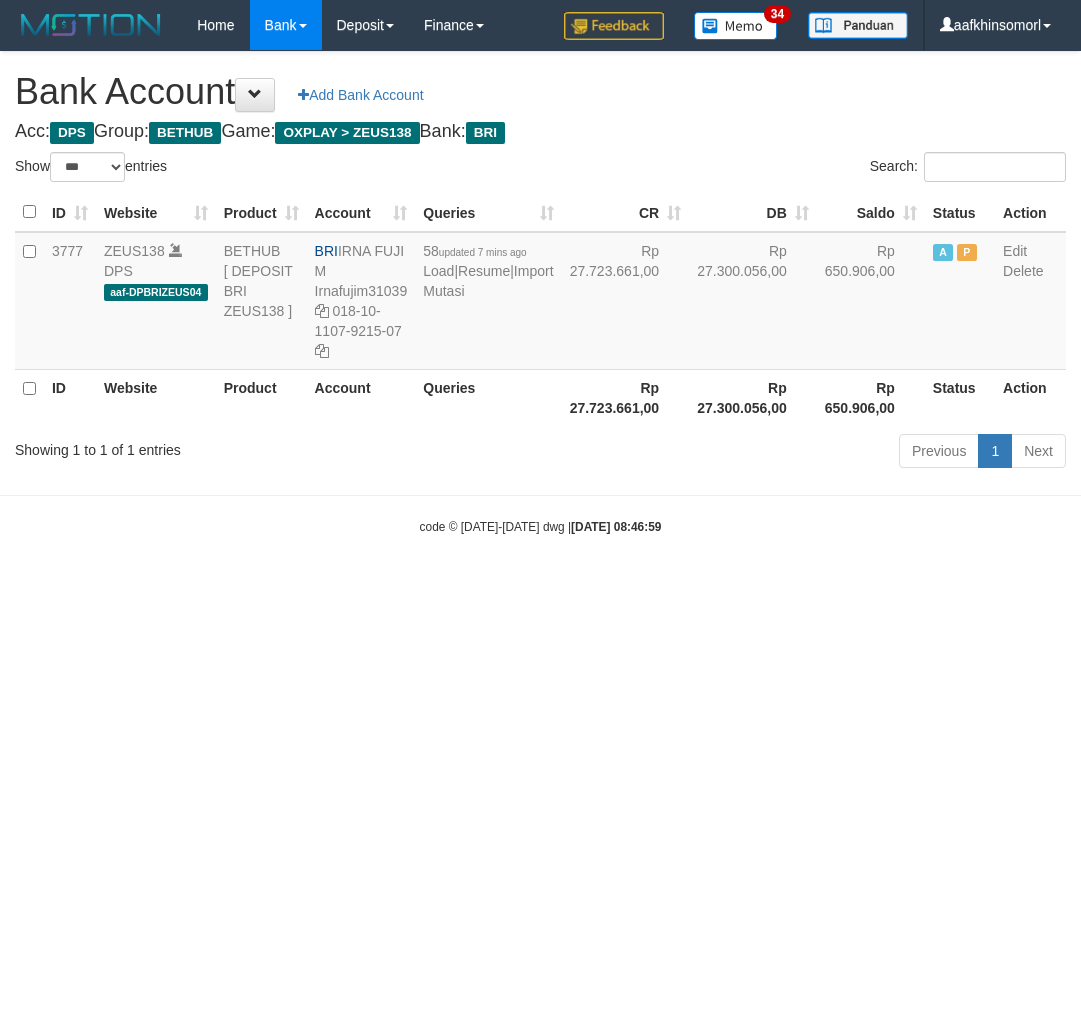 scroll, scrollTop: 0, scrollLeft: 0, axis: both 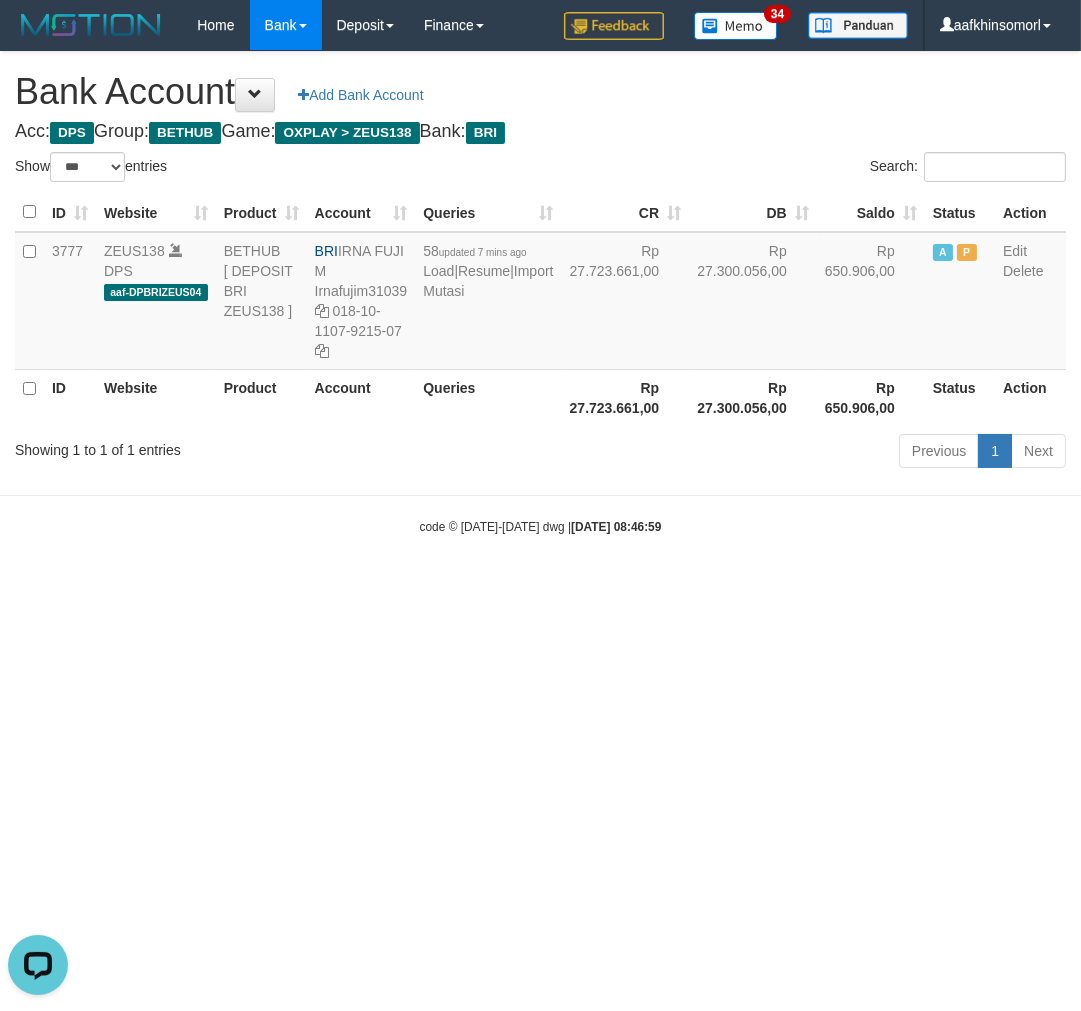 click on "Toggle navigation
Home
Bank
Account List
Load
By Website
Group
[OXPLAY]													ZEUS138
By Load Group (DPS)" at bounding box center [540, 293] 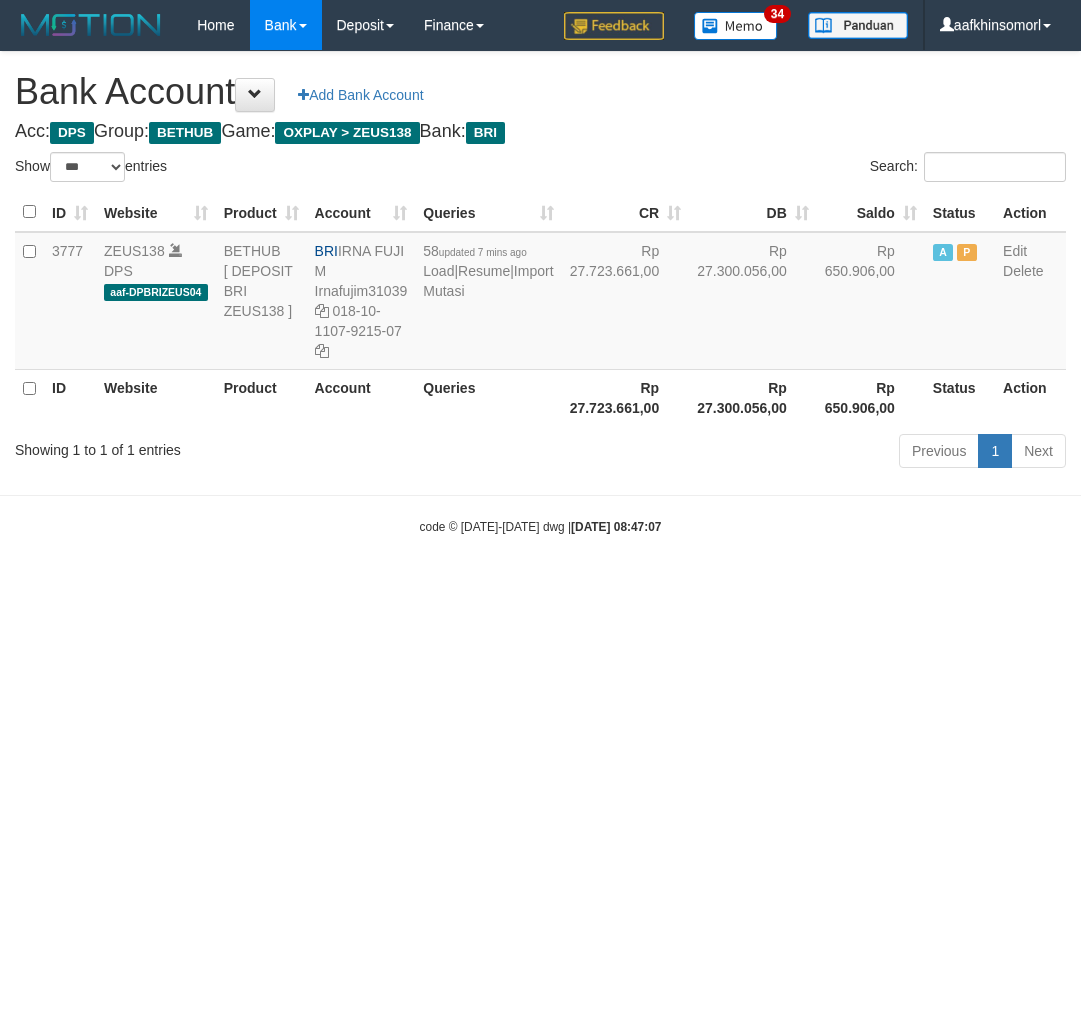 select on "***" 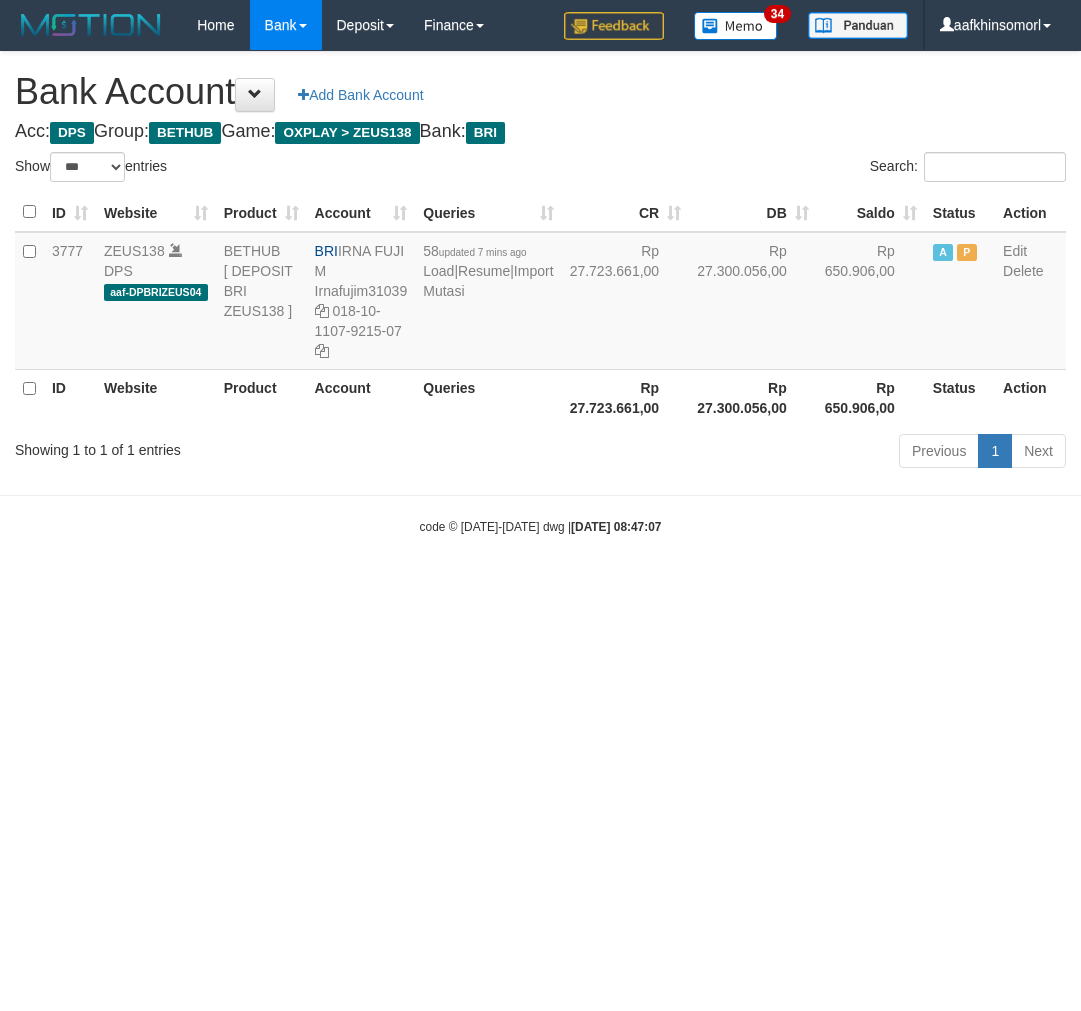 scroll, scrollTop: 0, scrollLeft: 0, axis: both 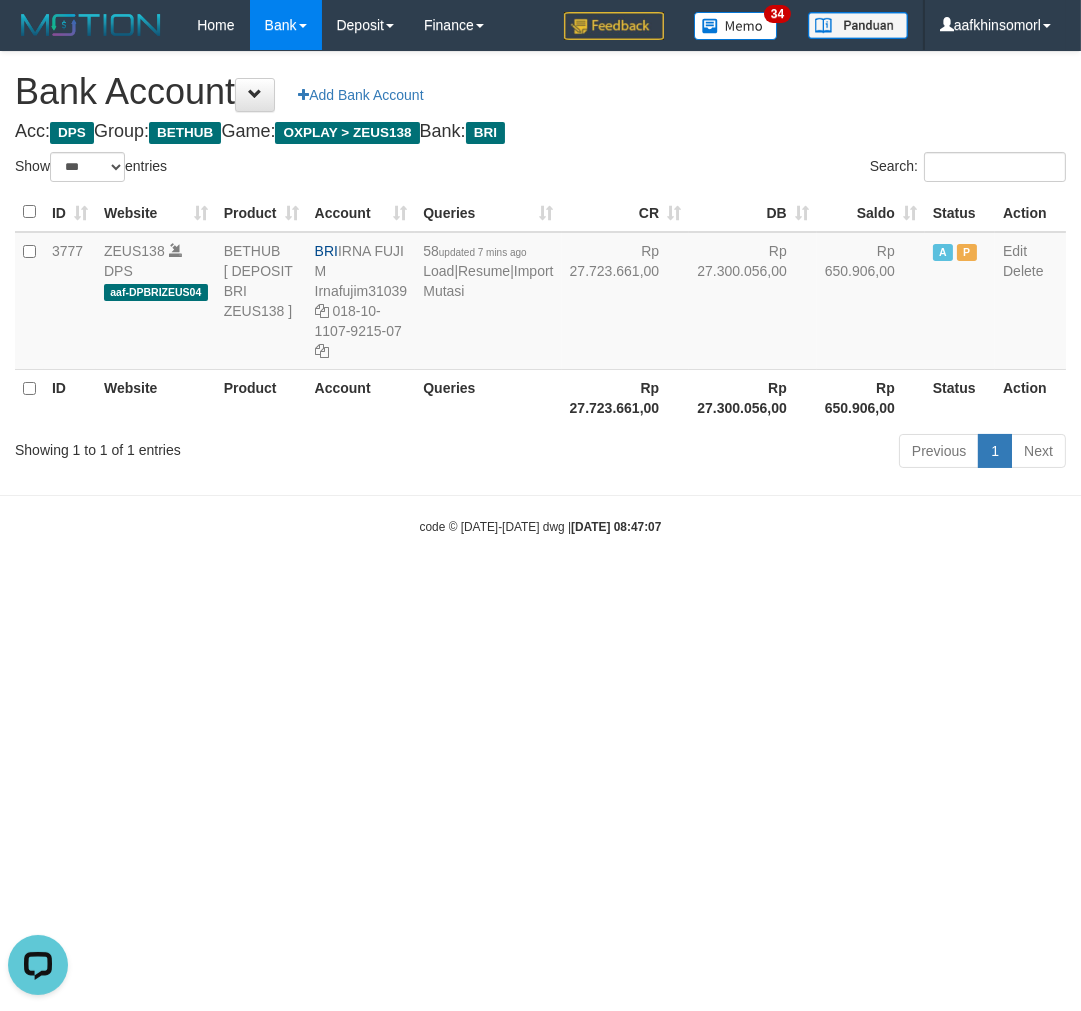 click on "Toggle navigation
Home
Bank
Account List
Load
By Website
Group
[OXPLAY]													ZEUS138
By Load Group (DPS)" at bounding box center (540, 293) 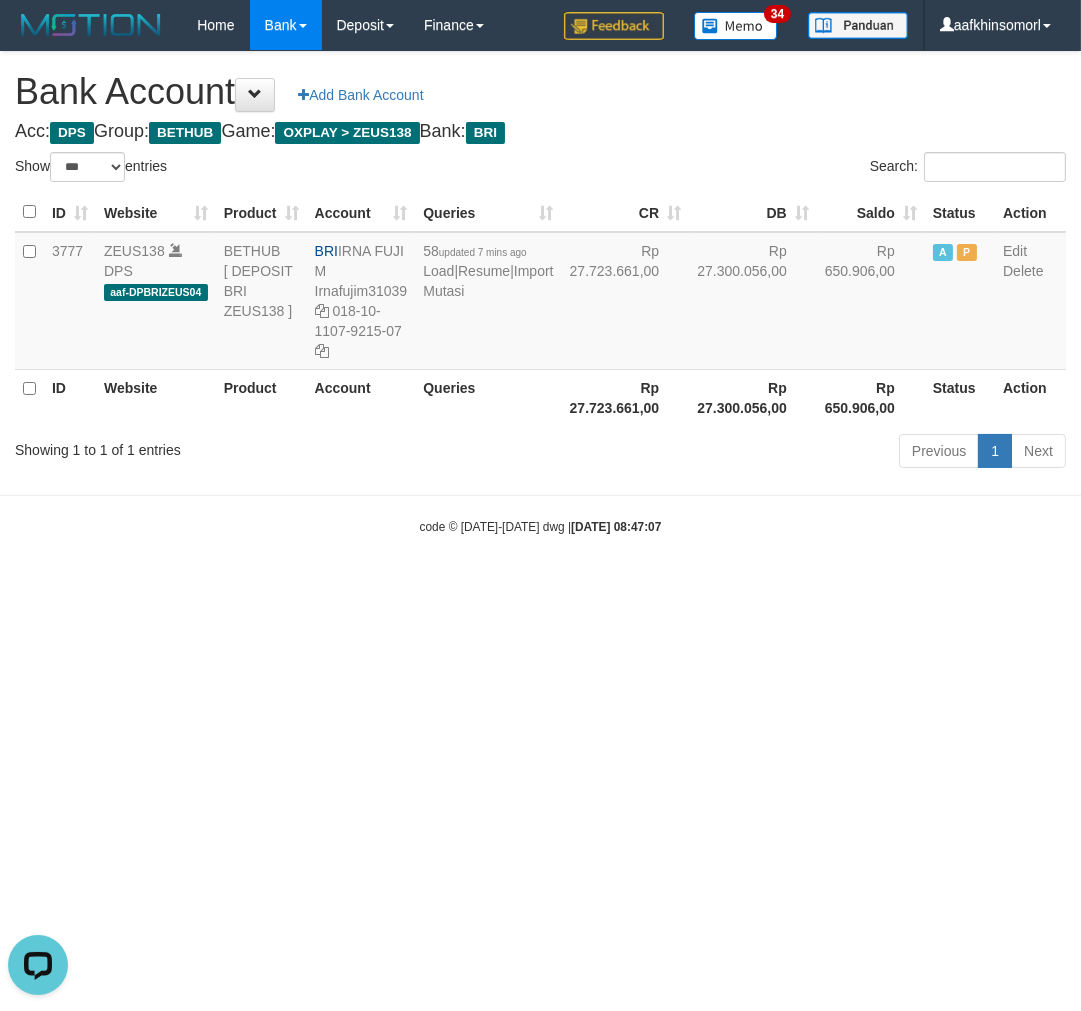 click on "Toggle navigation
Home
Bank
Account List
Load
By Website
Group
[OXPLAY]													ZEUS138
By Load Group (DPS)" at bounding box center [540, 293] 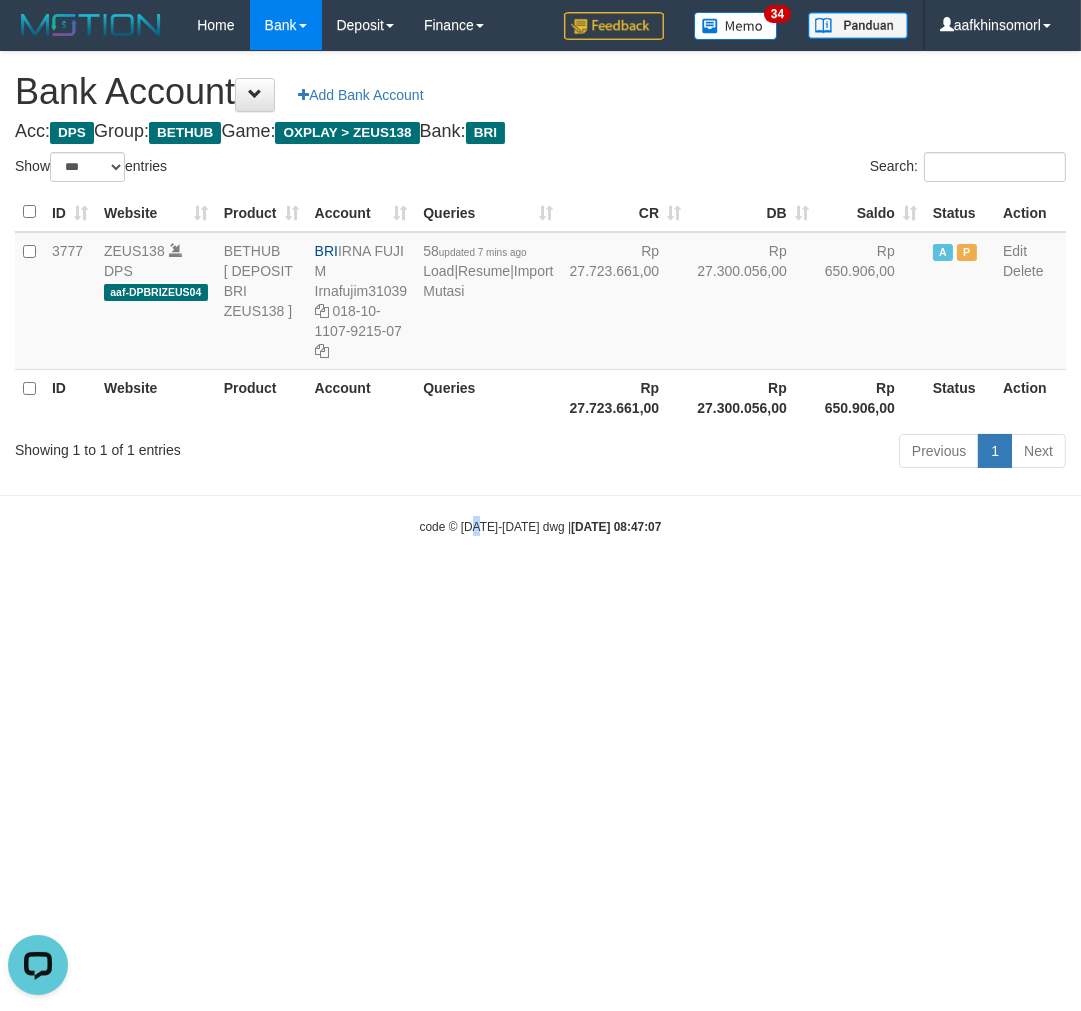drag, startPoint x: 474, startPoint y: 666, endPoint x: 433, endPoint y: 543, distance: 129.65338 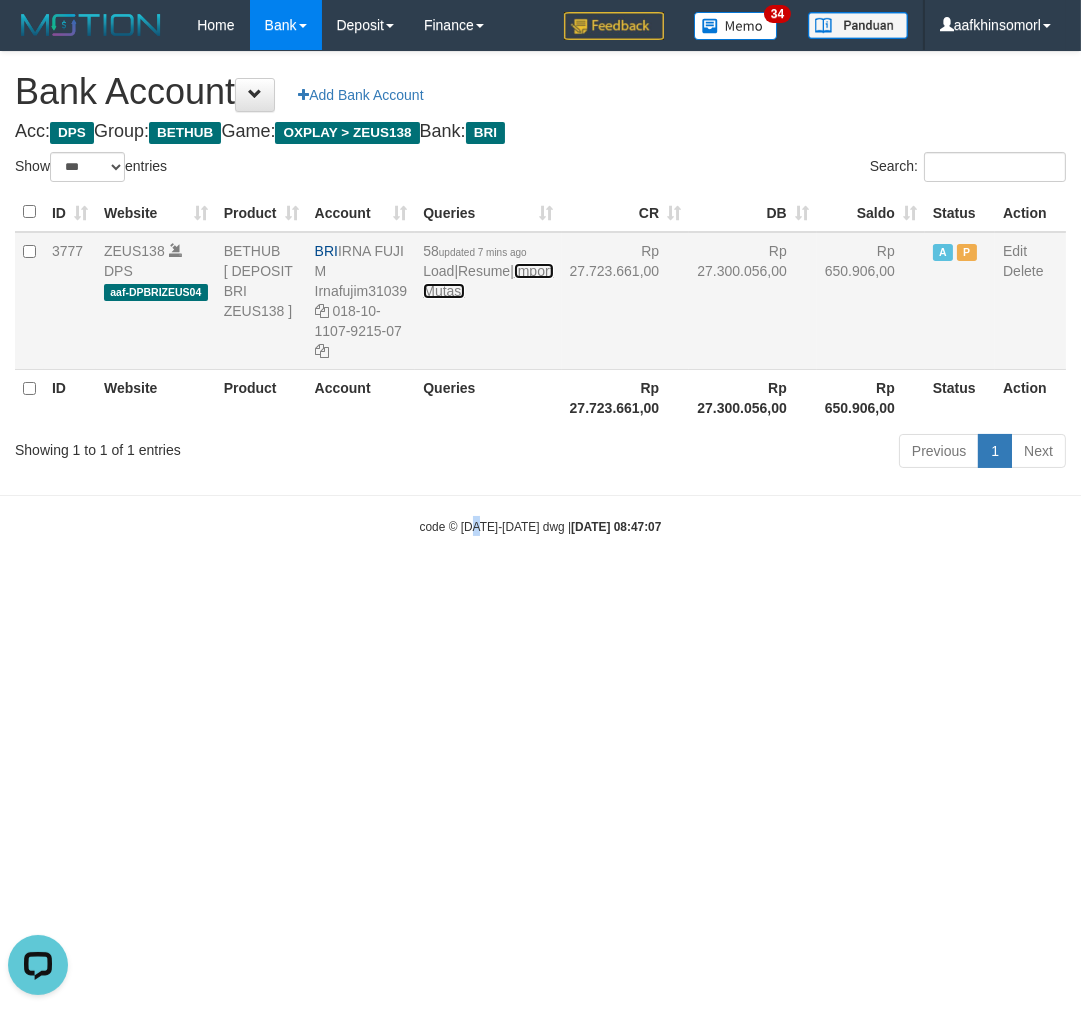 click on "Import Mutasi" at bounding box center [488, 281] 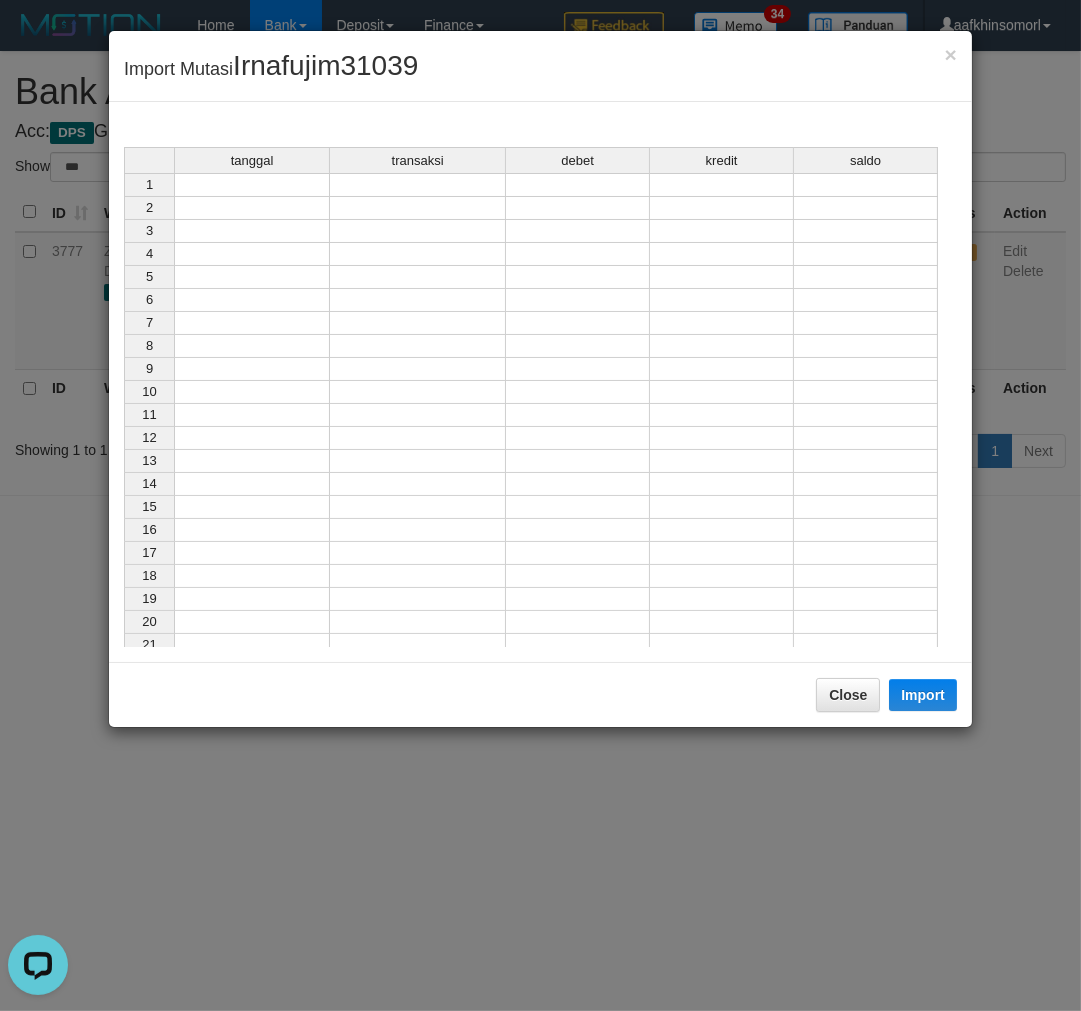 drag, startPoint x: 490, startPoint y: 338, endPoint x: 472, endPoint y: 333, distance: 18.681541 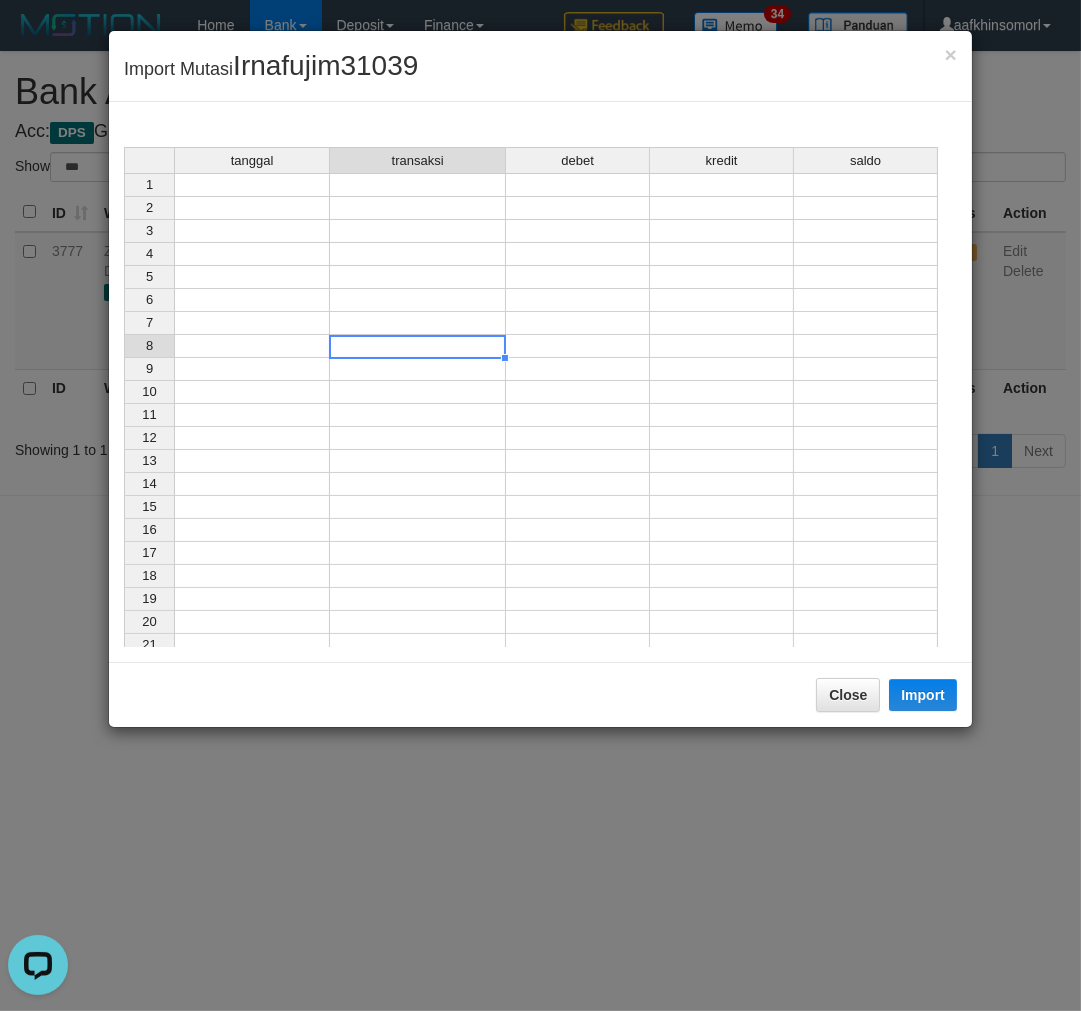 click on "tanggal transaksi debet kredit saldo 1 2 3 4 5 6 7 8 9 10 11 12 13 14 15 16 17 18 19 20 21" at bounding box center (124, 402) 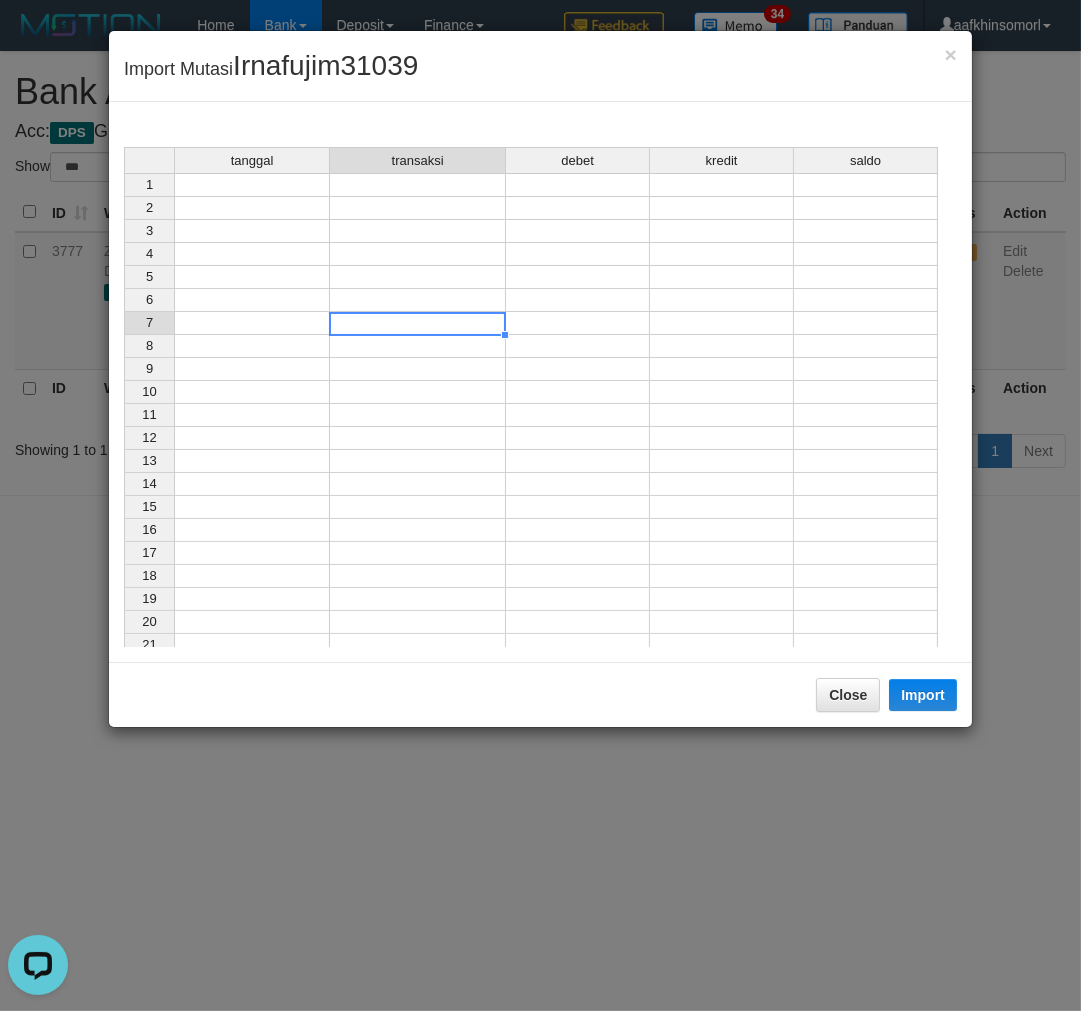 drag, startPoint x: 462, startPoint y: 312, endPoint x: 427, endPoint y: 288, distance: 42.43819 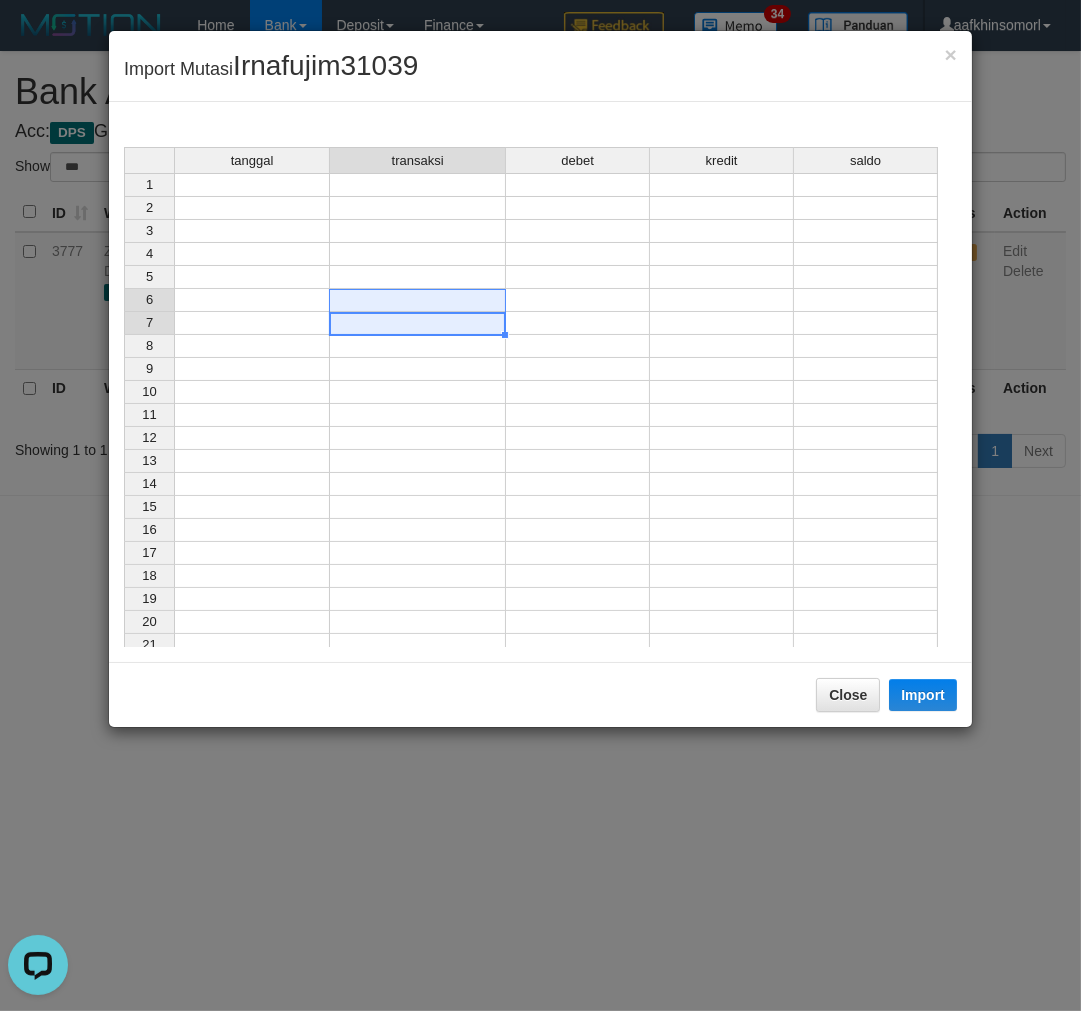 click at bounding box center [252, 185] 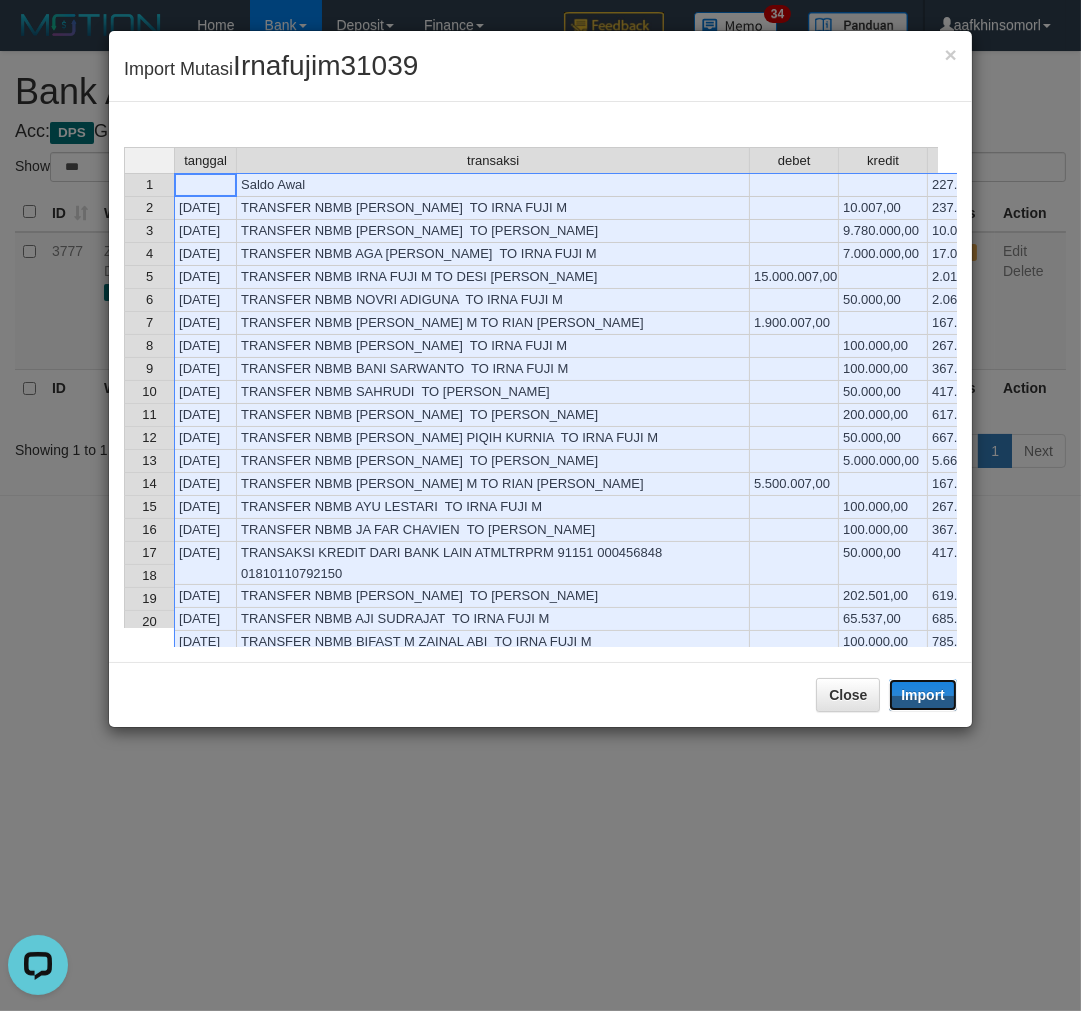 drag, startPoint x: 921, startPoint y: 695, endPoint x: 871, endPoint y: 741, distance: 67.941154 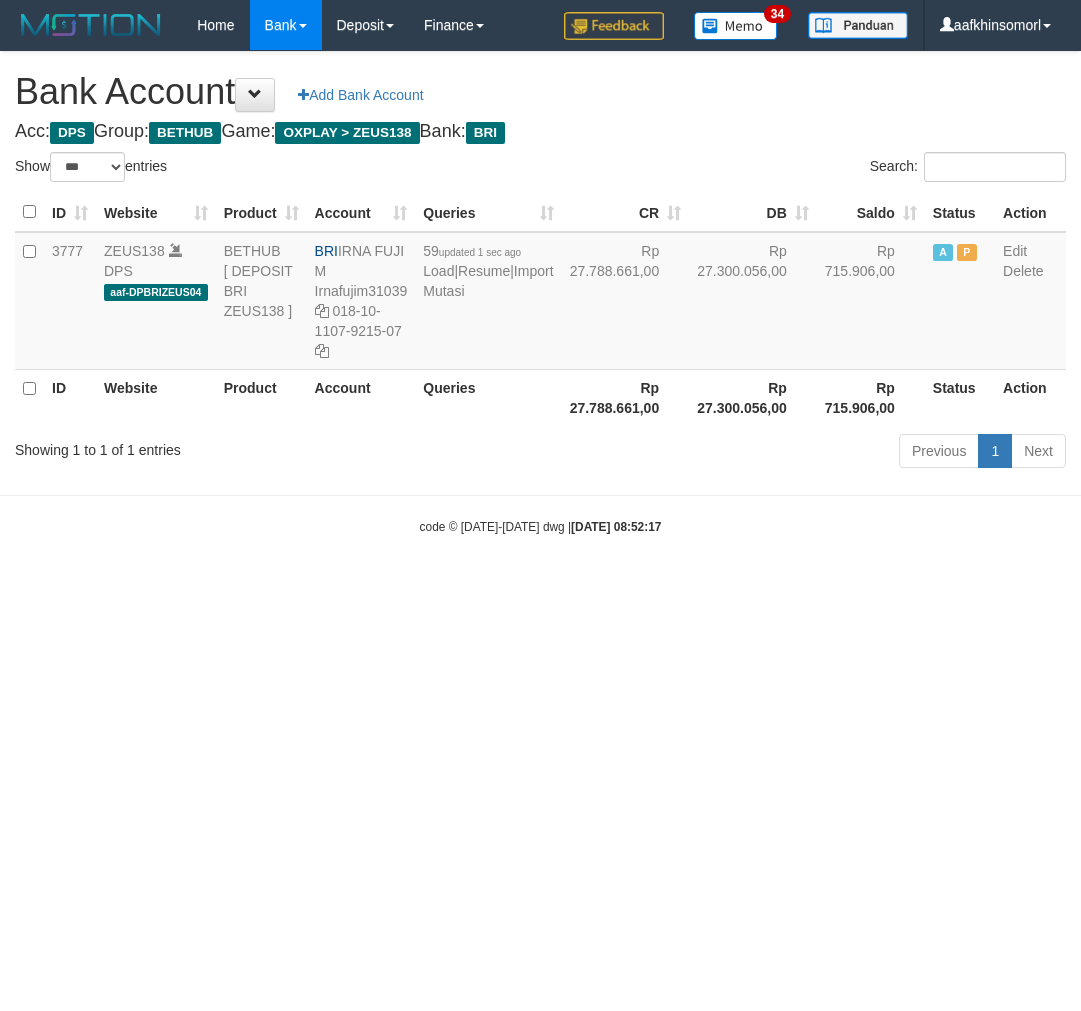 select on "***" 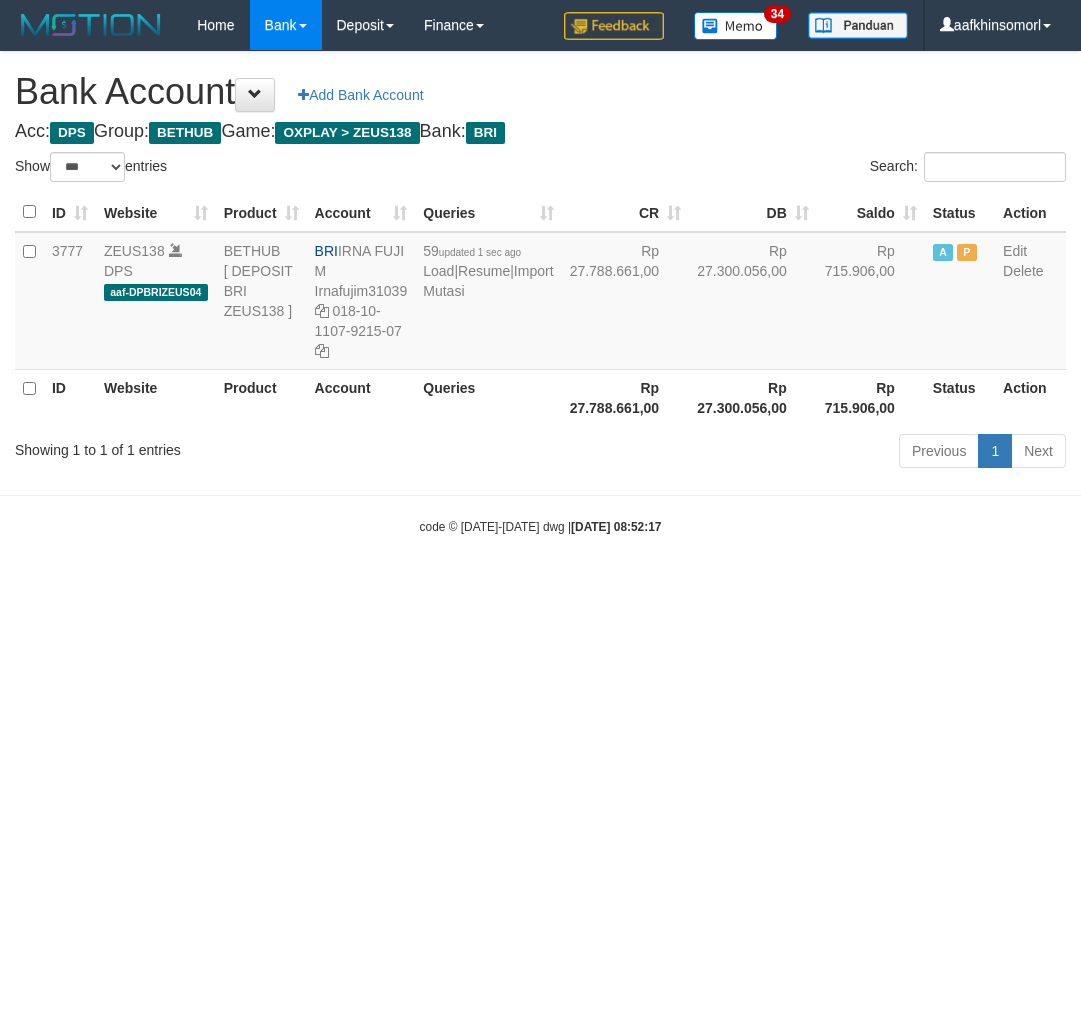 scroll, scrollTop: 0, scrollLeft: 0, axis: both 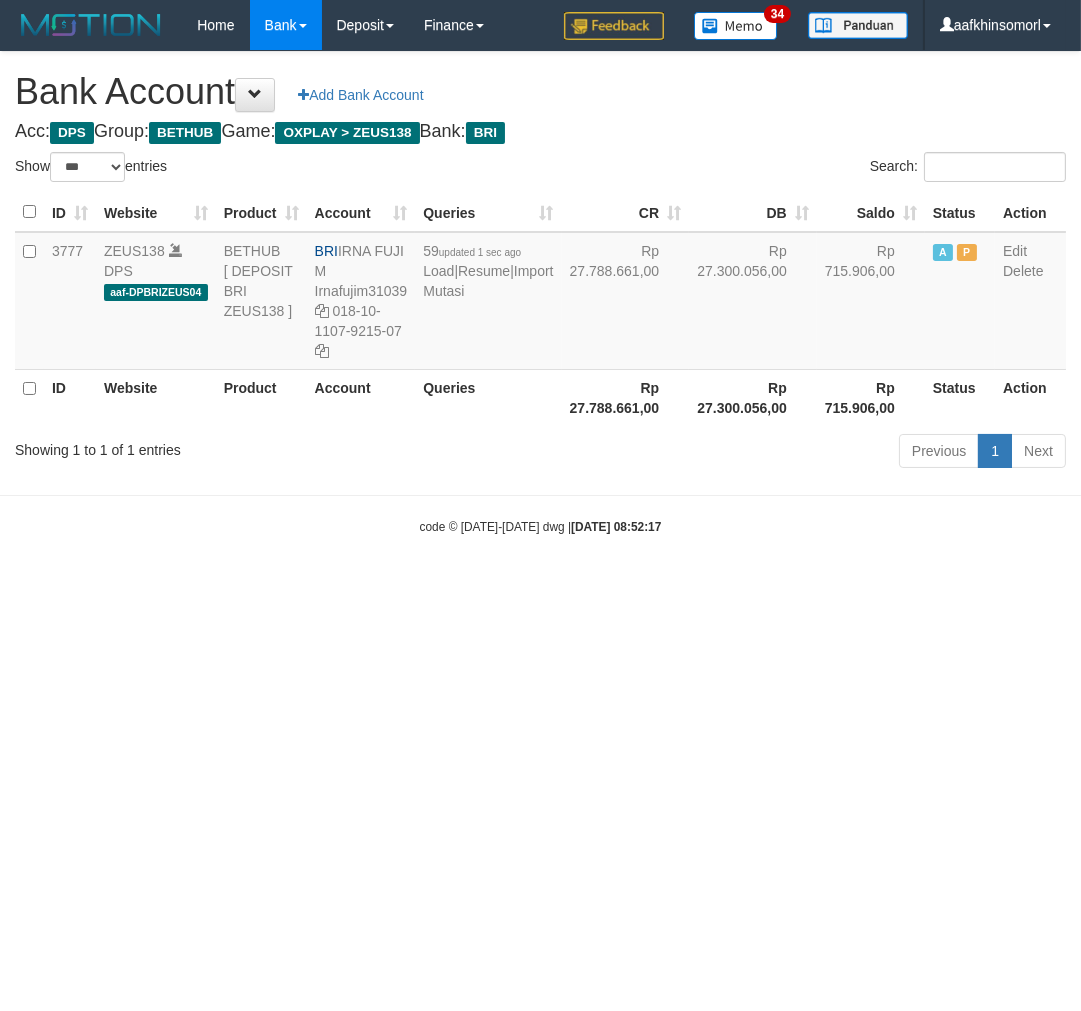 click on "Toggle navigation
Home
Bank
Account List
Load
By Website
Group
[OXPLAY]													ZEUS138
By Load Group (DPS)" at bounding box center [540, 293] 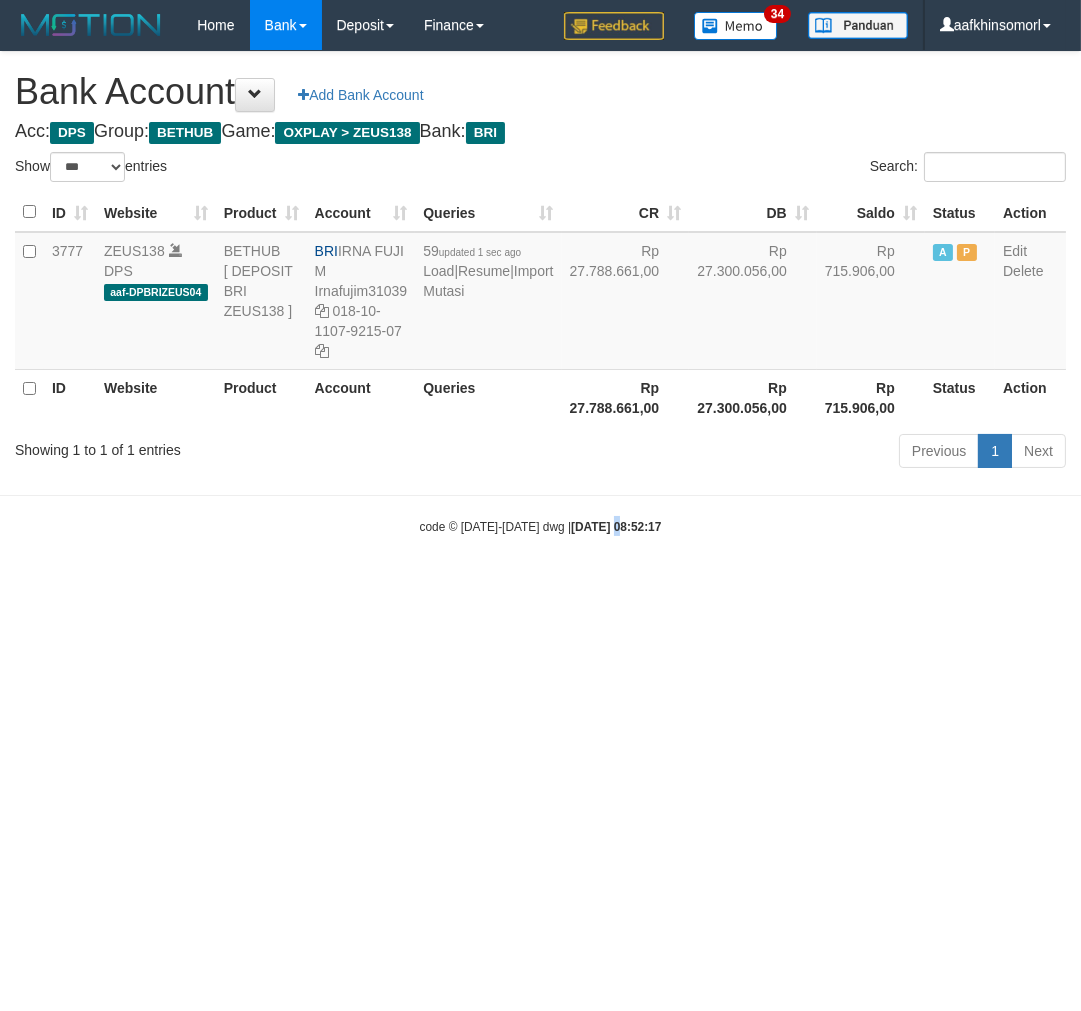click on "Toggle navigation
Home
Bank
Account List
Load
By Website
Group
[OXPLAY]													ZEUS138
By Load Group (DPS)" at bounding box center (540, 293) 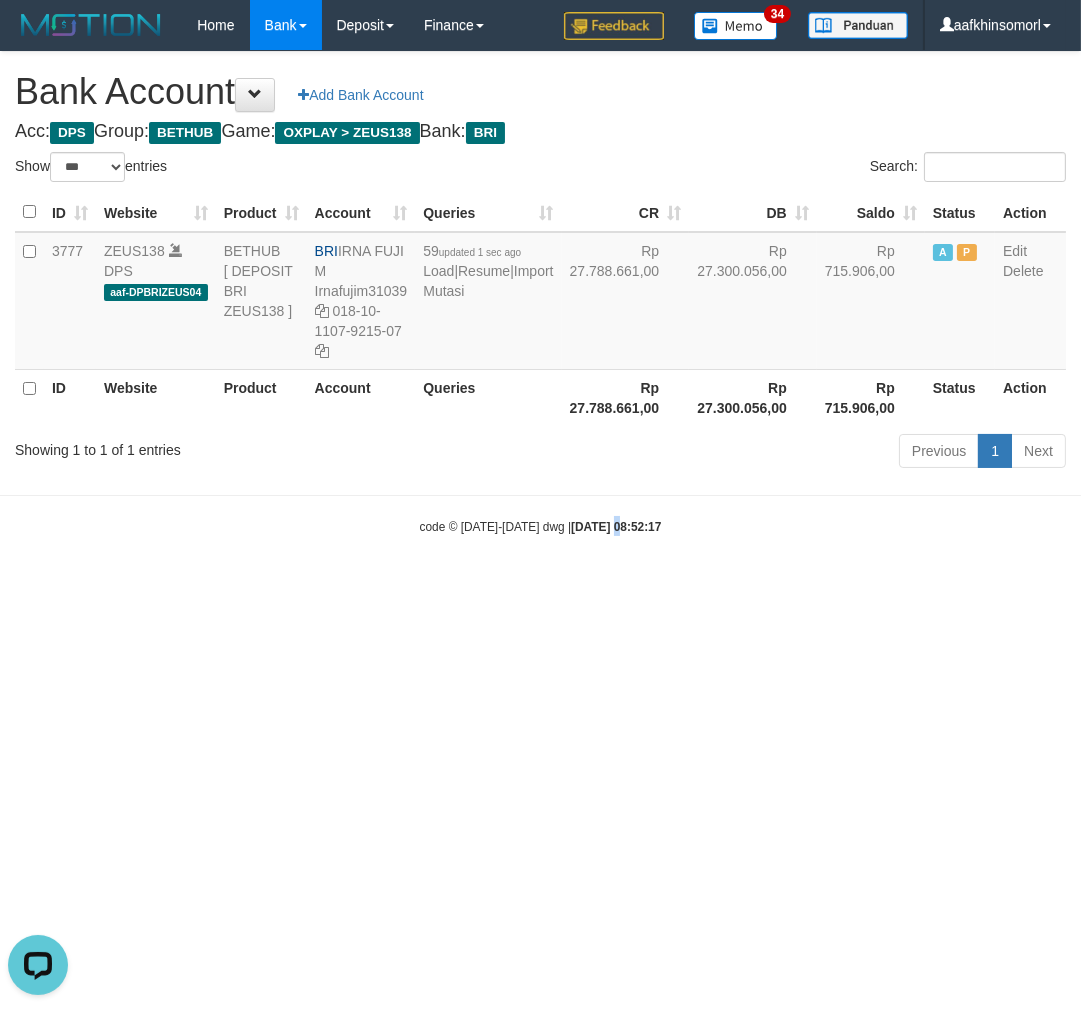 scroll, scrollTop: 0, scrollLeft: 0, axis: both 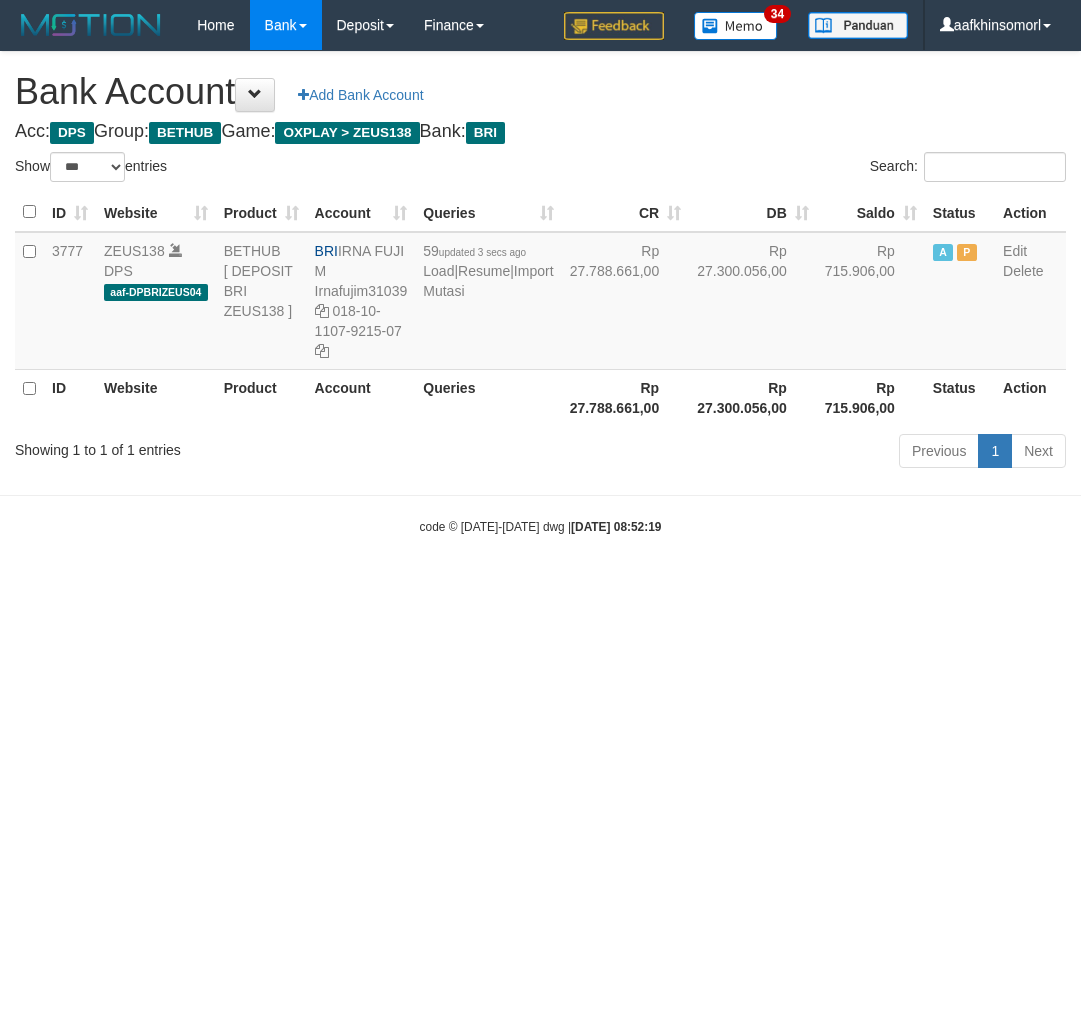 select on "***" 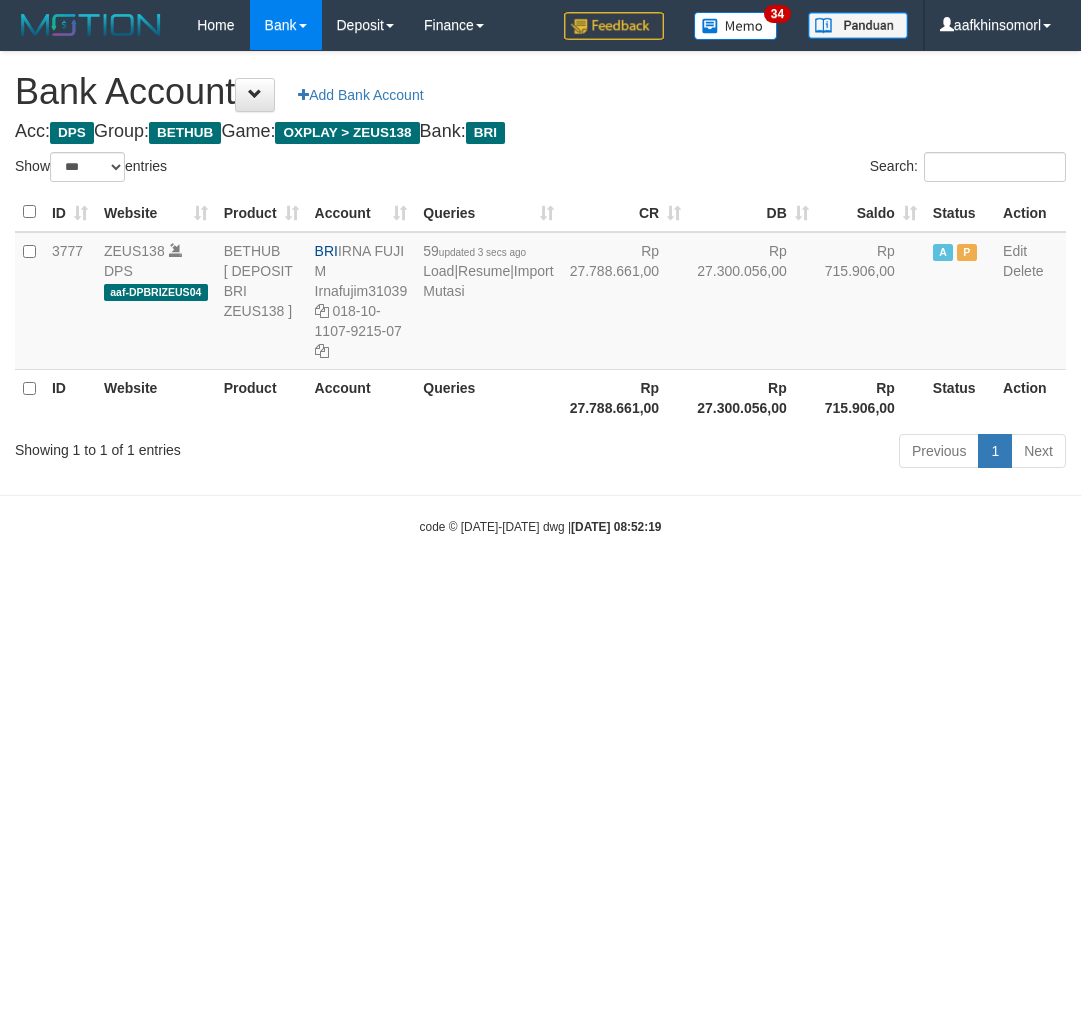 scroll, scrollTop: 0, scrollLeft: 0, axis: both 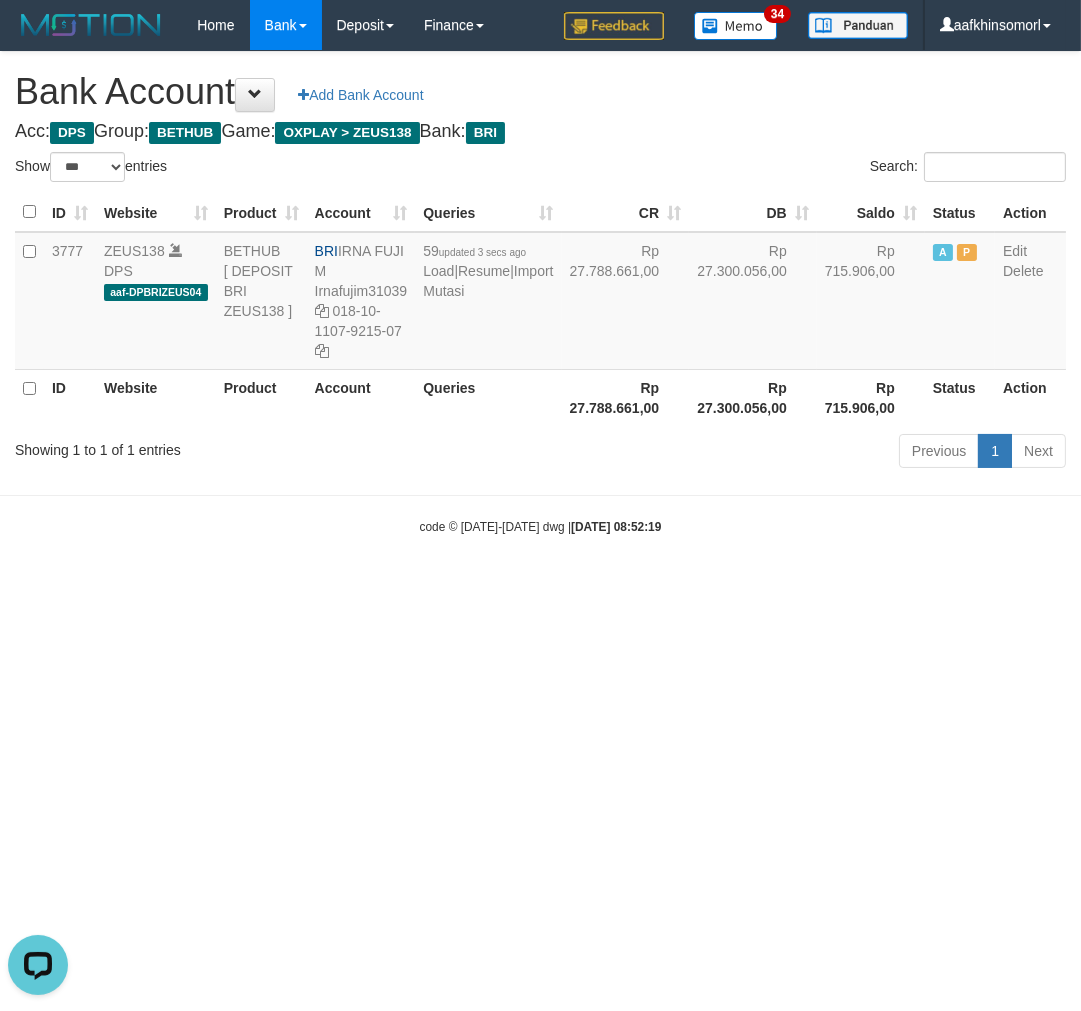 click on "Toggle navigation
Home
Bank
Account List
Load
By Website
Group
[OXPLAY]													ZEUS138
By Load Group (DPS)" at bounding box center [540, 293] 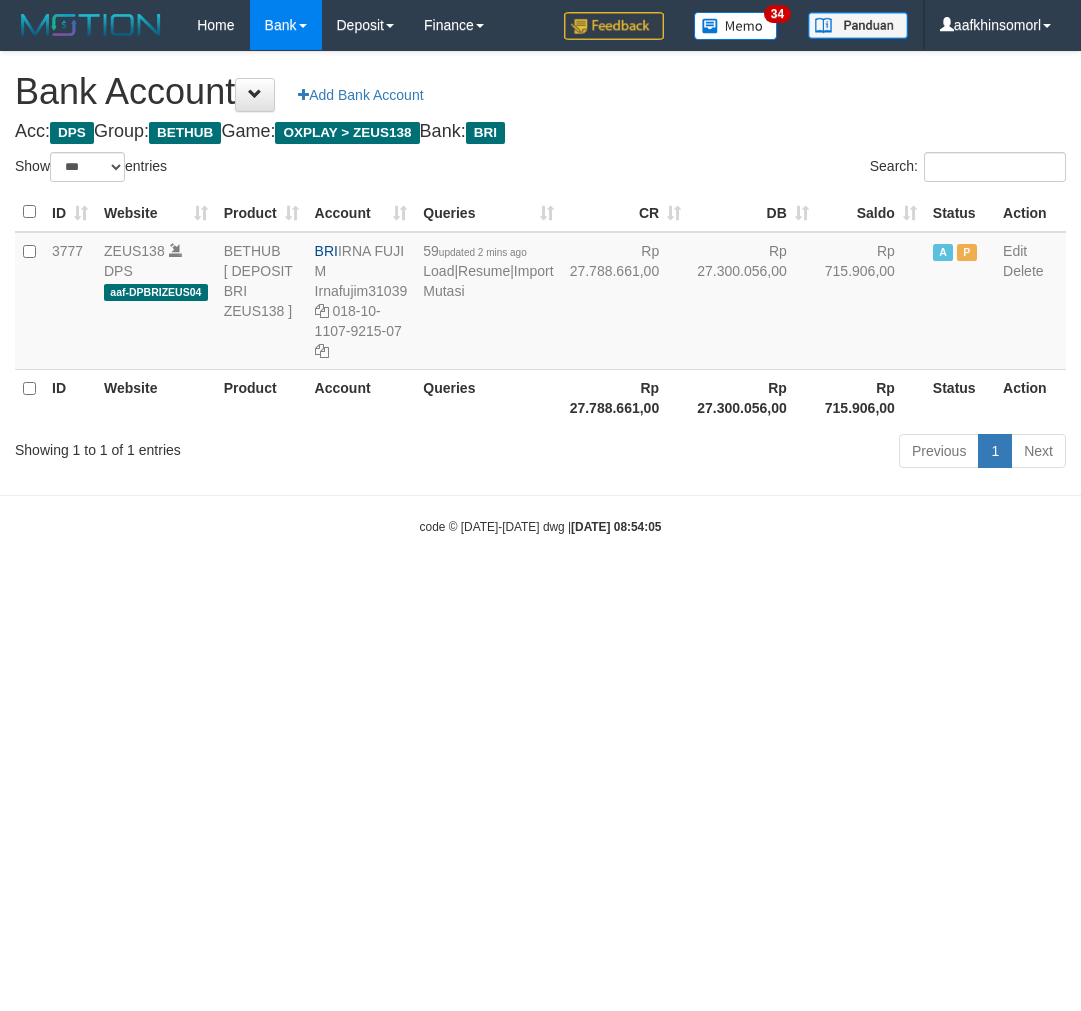 select on "***" 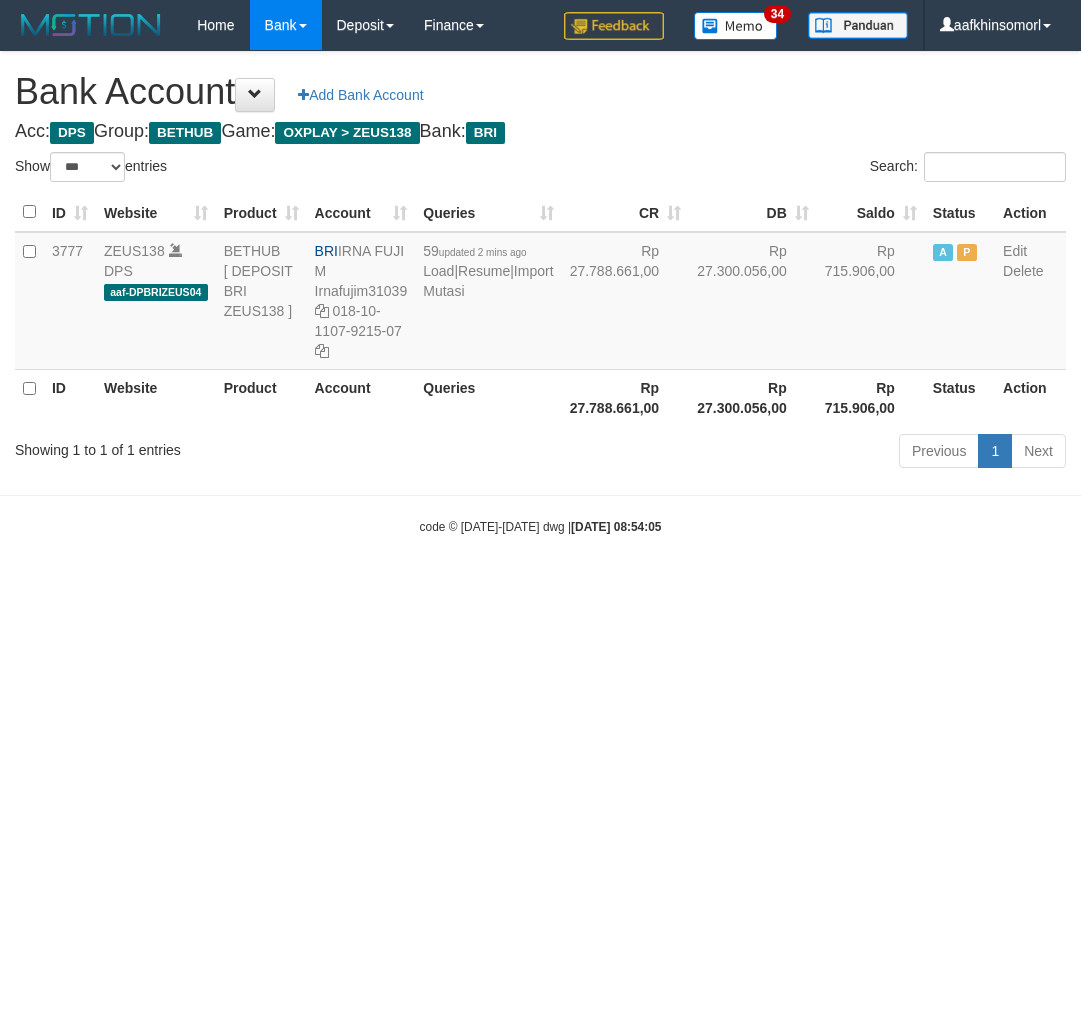 scroll, scrollTop: 0, scrollLeft: 0, axis: both 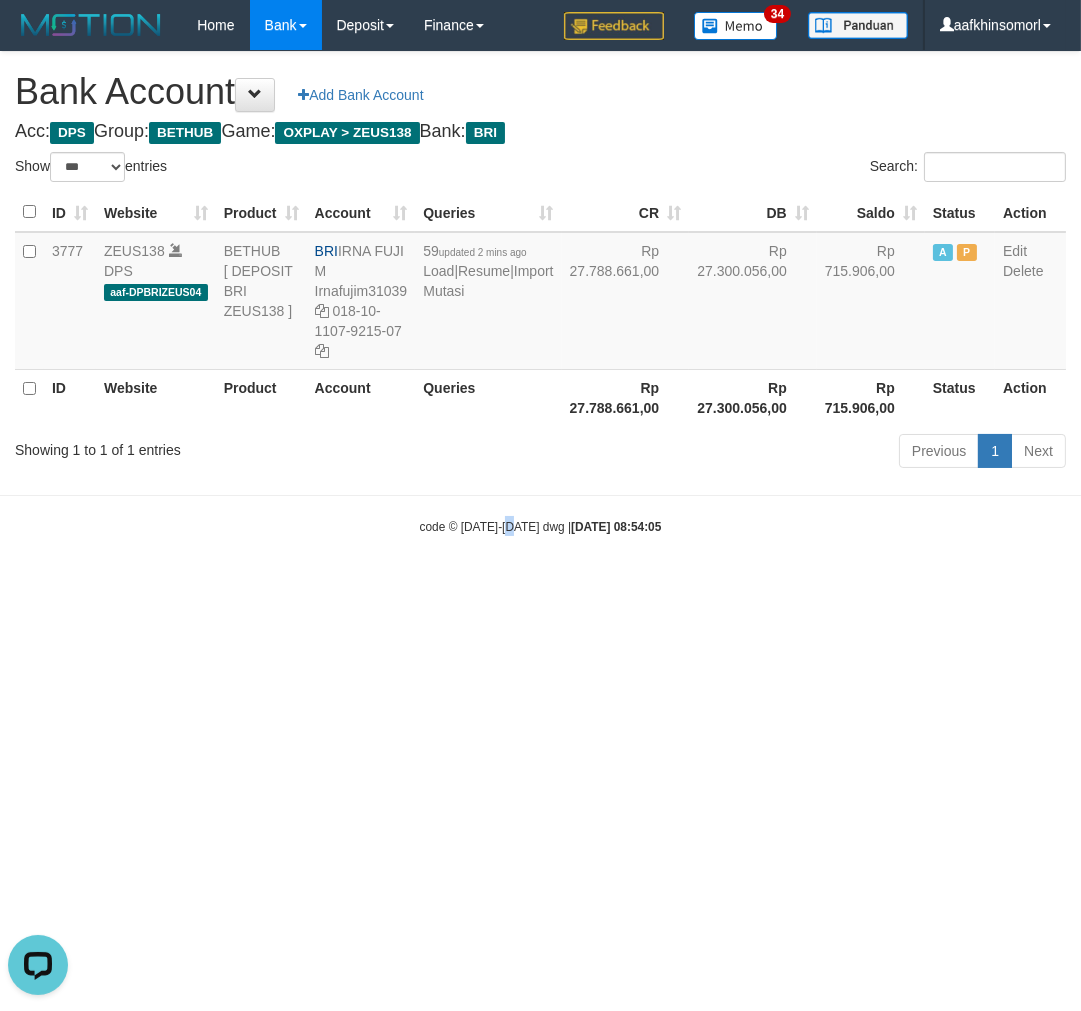 click on "Toggle navigation
Home
Bank
Account List
Load
By Website
Group
[OXPLAY]													ZEUS138
By Load Group (DPS)" at bounding box center [540, 293] 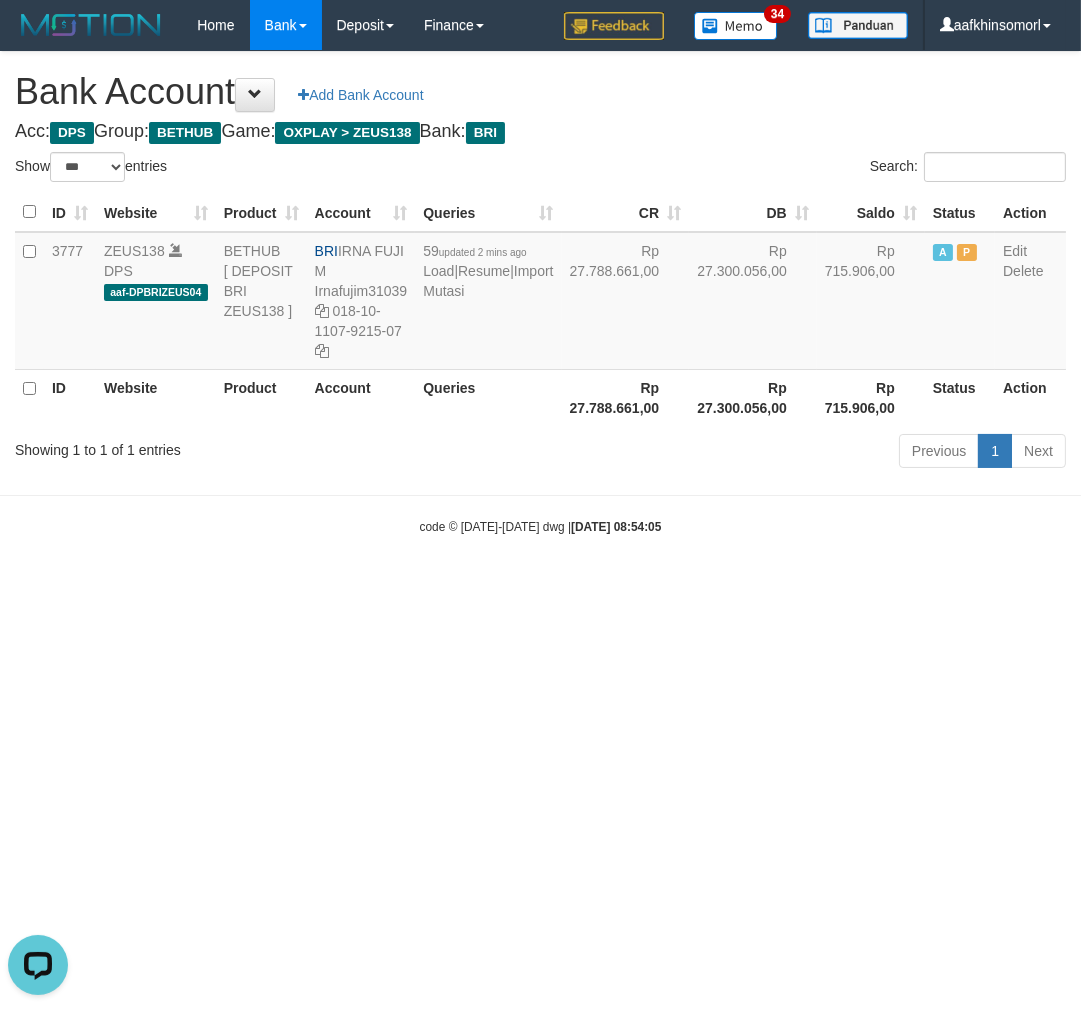 click on "Toggle navigation
Home
Bank
Account List
Load
By Website
Group
[OXPLAY]													ZEUS138
By Load Group (DPS)" at bounding box center (540, 293) 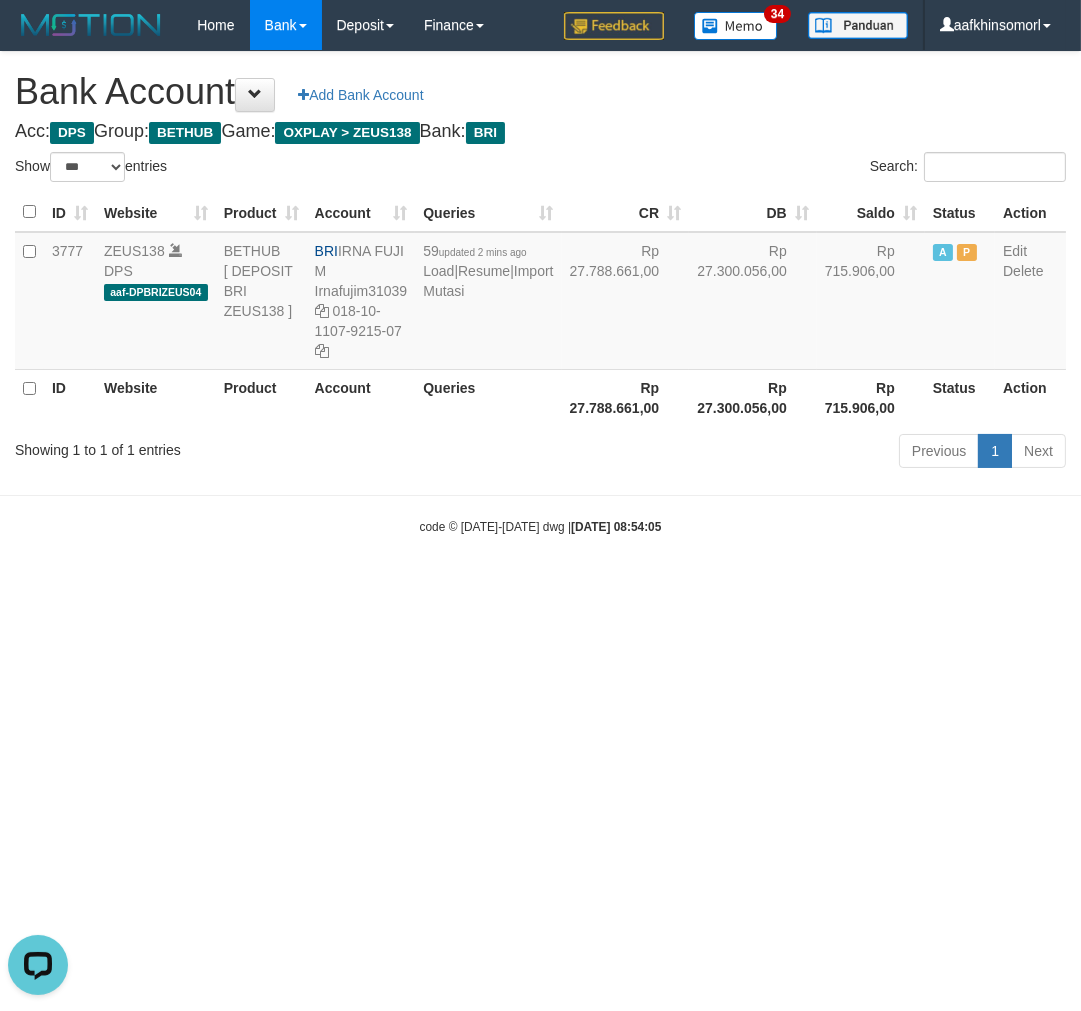 drag, startPoint x: 478, startPoint y: 686, endPoint x: 500, endPoint y: 688, distance: 22.090721 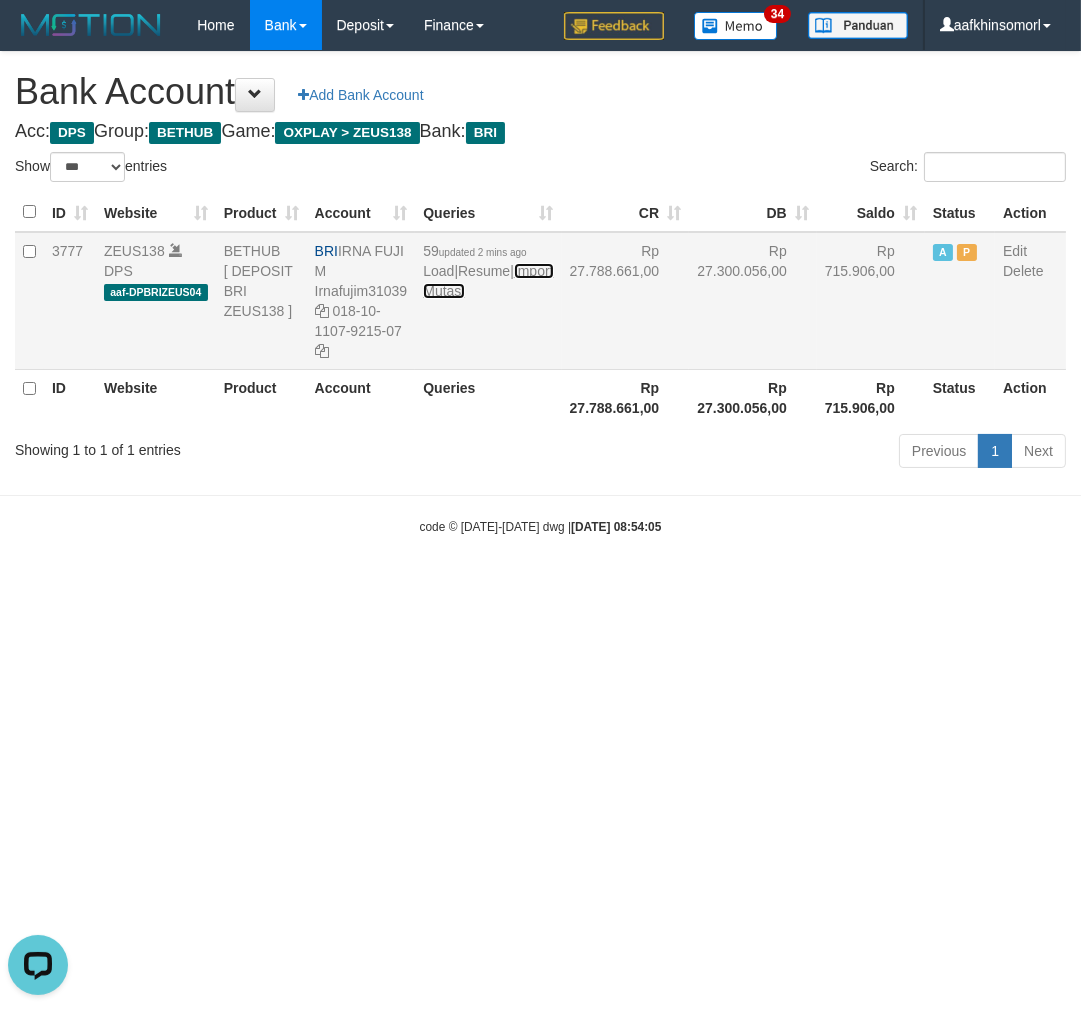 click on "Import Mutasi" at bounding box center [488, 281] 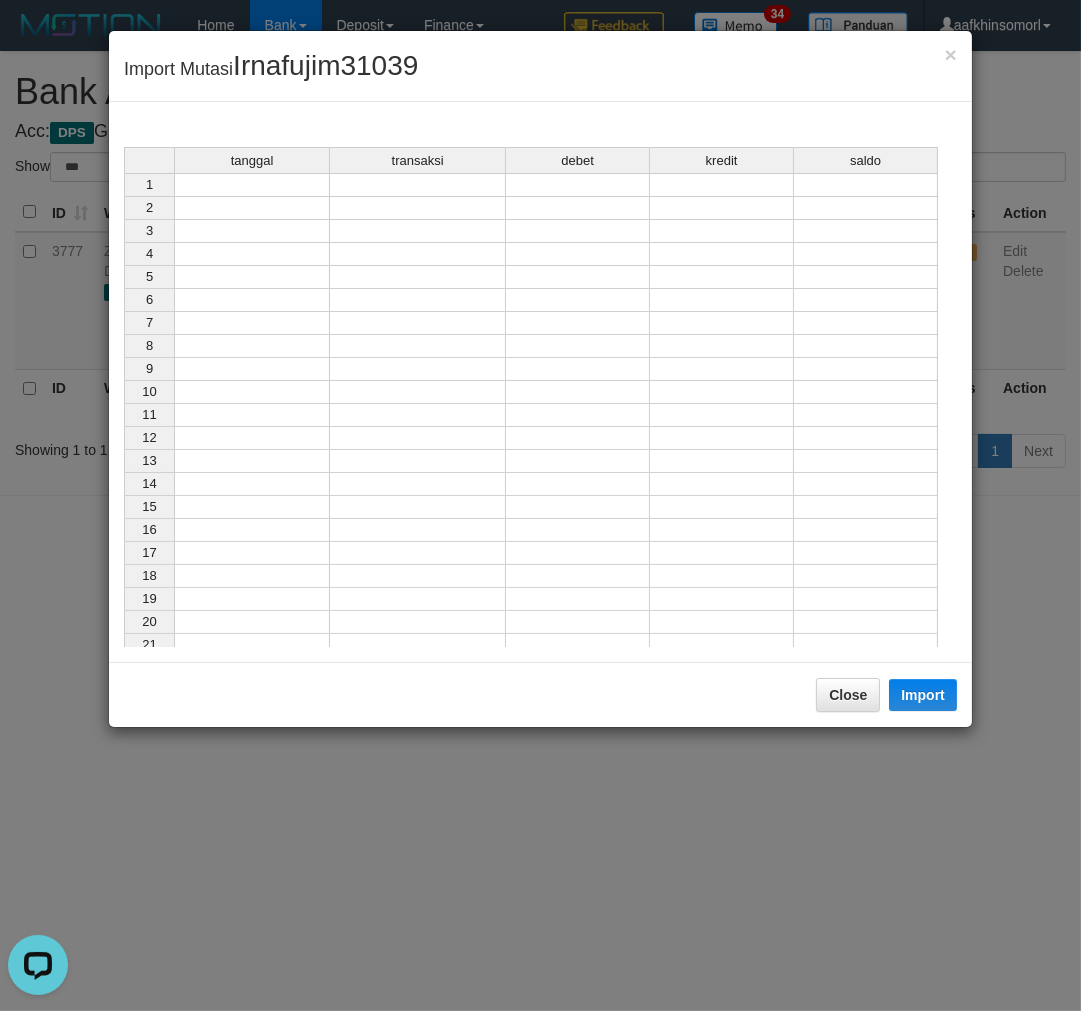 click at bounding box center [252, 185] 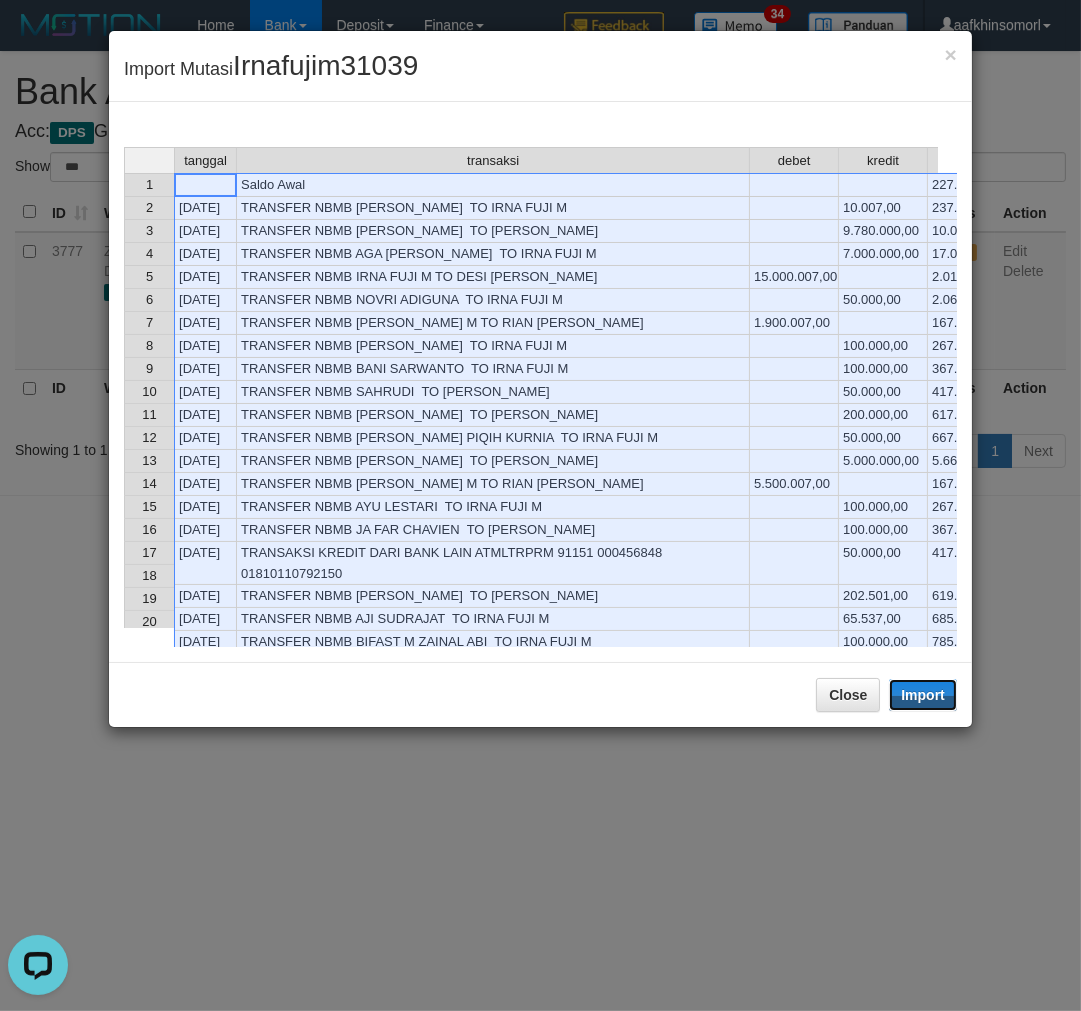 click on "Import" at bounding box center [923, 695] 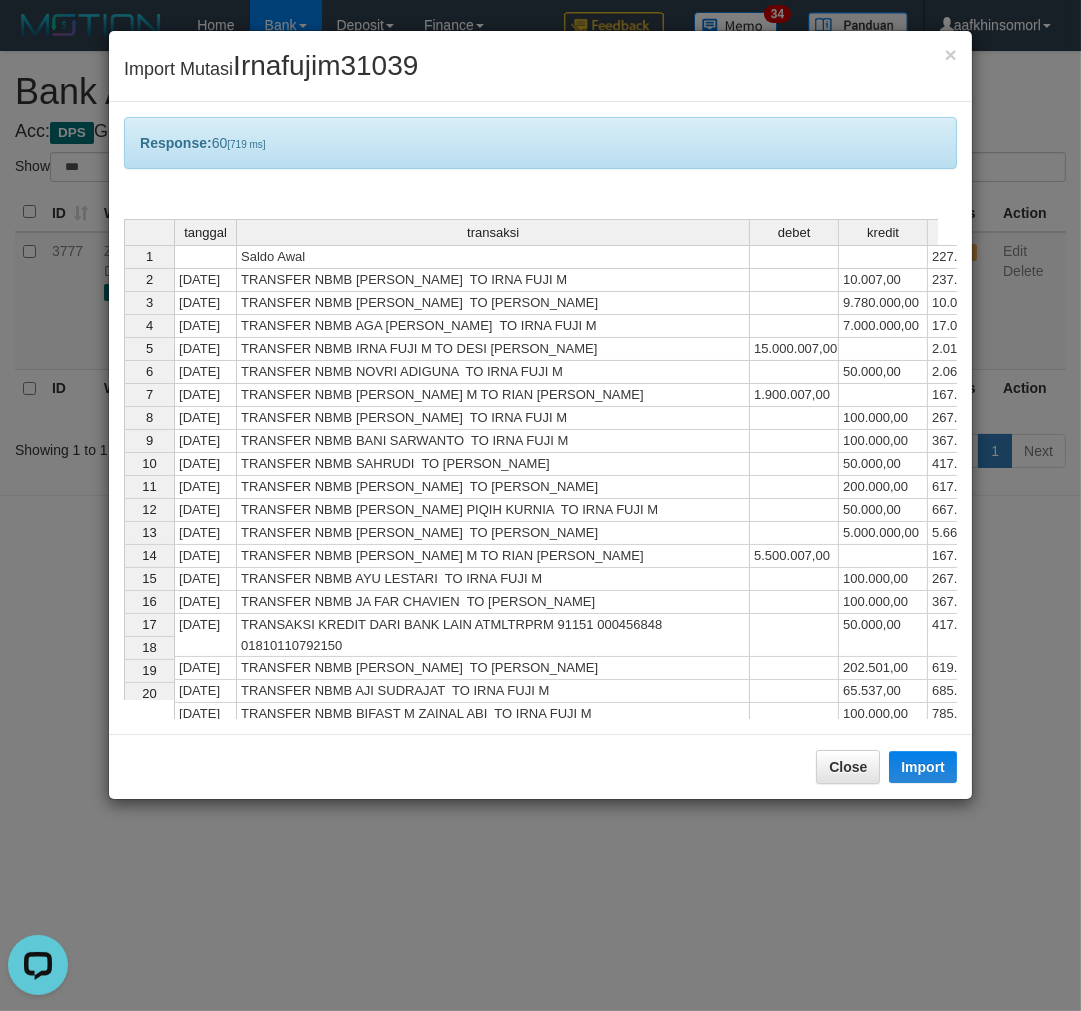 click on "×
Import Mutasi  Irnafujim31039
Response:  60  [719 ms]
tanggal transaksi debet kredit saldo 1 Saldo Awal 227.301,00 2 13/07/25 TRANSFER NBMB SITI ASTARI  TO IRNA FUJI M 10.007,00 237.308,00 3 13/07/25 TRANSFER NBMB NADILA KADIR  TO IRNA FUJI M 9.780.000,00 10.017.308,00 4 13/07/25 TRANSFER NBMB AGA BAYU KUNCO  TO IRNA FUJI M 7.000.000,00 17.017.308,00 5 13/07/25 TRANSFER NBMB IRNA FUJI M TO DESI BELA SAFITRI 15.000.007,00 2.017.301,00 6 13/07/25 TRANSFER NBMB NOVRI ADIGUNA  TO IRNA FUJI M 50.000,00 2.067.301,00 7 13/07/25 TRANSFER NBMB IRNA FUJI M TO RIAN RIZKI PRATAM 1.900.007,00 167.294,00 8 13/07/25 TRANSFER NBMB SUPRANOTO  TO IRNA FUJI M 100.000,00 267.294,00 9 13/07/25 TRANSFER NBMB BANI SARWANTO  TO IRNA FUJI M 100.000,00 367.294,00 10 13/07/25 TRANSFER NBMB SAHRUDI  TO IRNA FUJI M 50.000,00 417.294,00 11 13/07/25 TRANSFER NBMB DEDY SETIAWAN  TO IRNA FUJI M 200.000,00 617.294,00 12 13/07/25 50.000,00 667.294,00 13 13/07/25" at bounding box center [540, 505] 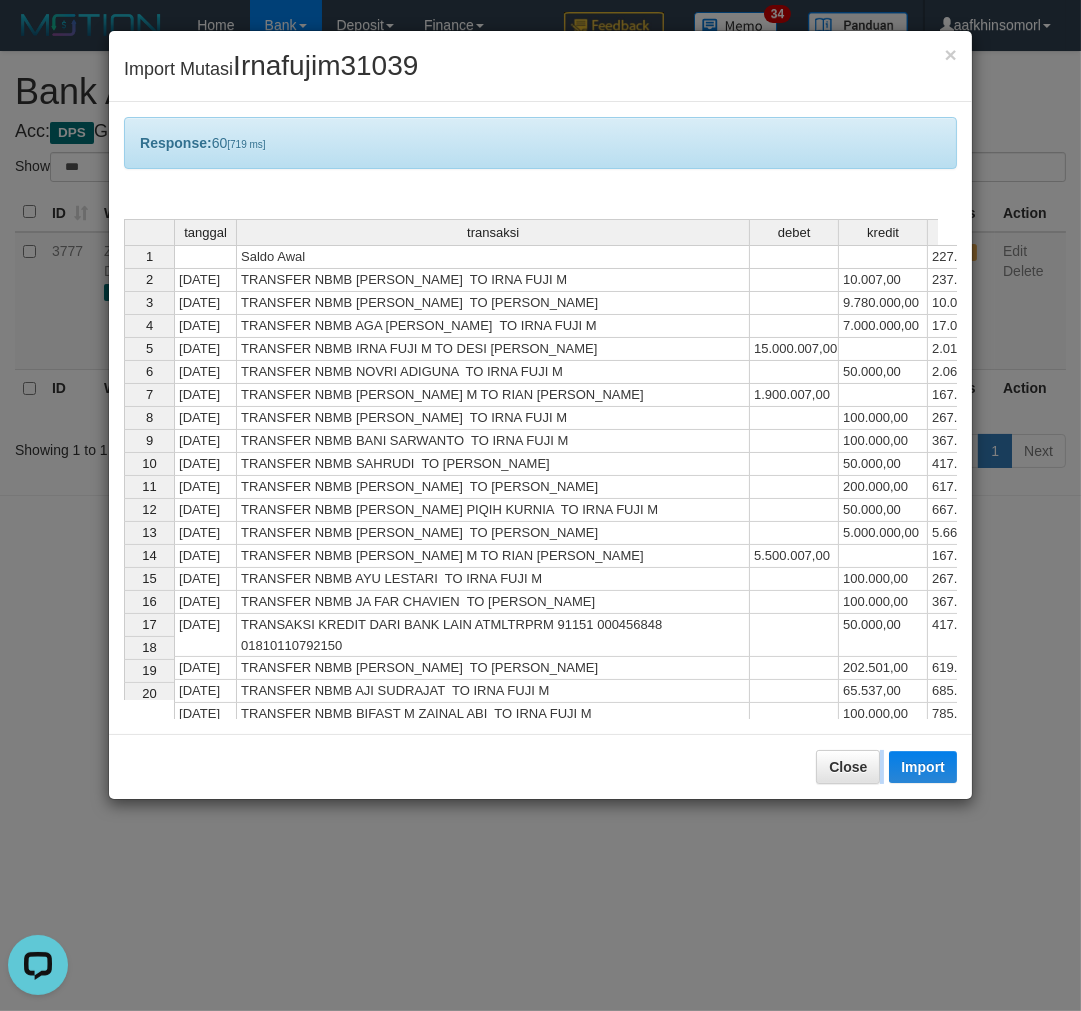 click on "×
Import Mutasi  Irnafujim31039
Response:  60  [719 ms]
tanggal transaksi debet kredit saldo 1 Saldo Awal 227.301,00 2 13/07/25 TRANSFER NBMB SITI ASTARI  TO IRNA FUJI M 10.007,00 237.308,00 3 13/07/25 TRANSFER NBMB NADILA KADIR  TO IRNA FUJI M 9.780.000,00 10.017.308,00 4 13/07/25 TRANSFER NBMB AGA BAYU KUNCO  TO IRNA FUJI M 7.000.000,00 17.017.308,00 5 13/07/25 TRANSFER NBMB IRNA FUJI M TO DESI BELA SAFITRI 15.000.007,00 2.017.301,00 6 13/07/25 TRANSFER NBMB NOVRI ADIGUNA  TO IRNA FUJI M 50.000,00 2.067.301,00 7 13/07/25 TRANSFER NBMB IRNA FUJI M TO RIAN RIZKI PRATAM 1.900.007,00 167.294,00 8 13/07/25 TRANSFER NBMB SUPRANOTO  TO IRNA FUJI M 100.000,00 267.294,00 9 13/07/25 TRANSFER NBMB BANI SARWANTO  TO IRNA FUJI M 100.000,00 367.294,00 10 13/07/25 TRANSFER NBMB SAHRUDI  TO IRNA FUJI M 50.000,00 417.294,00 11 13/07/25 TRANSFER NBMB DEDY SETIAWAN  TO IRNA FUJI M 200.000,00 617.294,00 12 13/07/25 50.000,00 667.294,00 13 13/07/25" at bounding box center [540, 505] 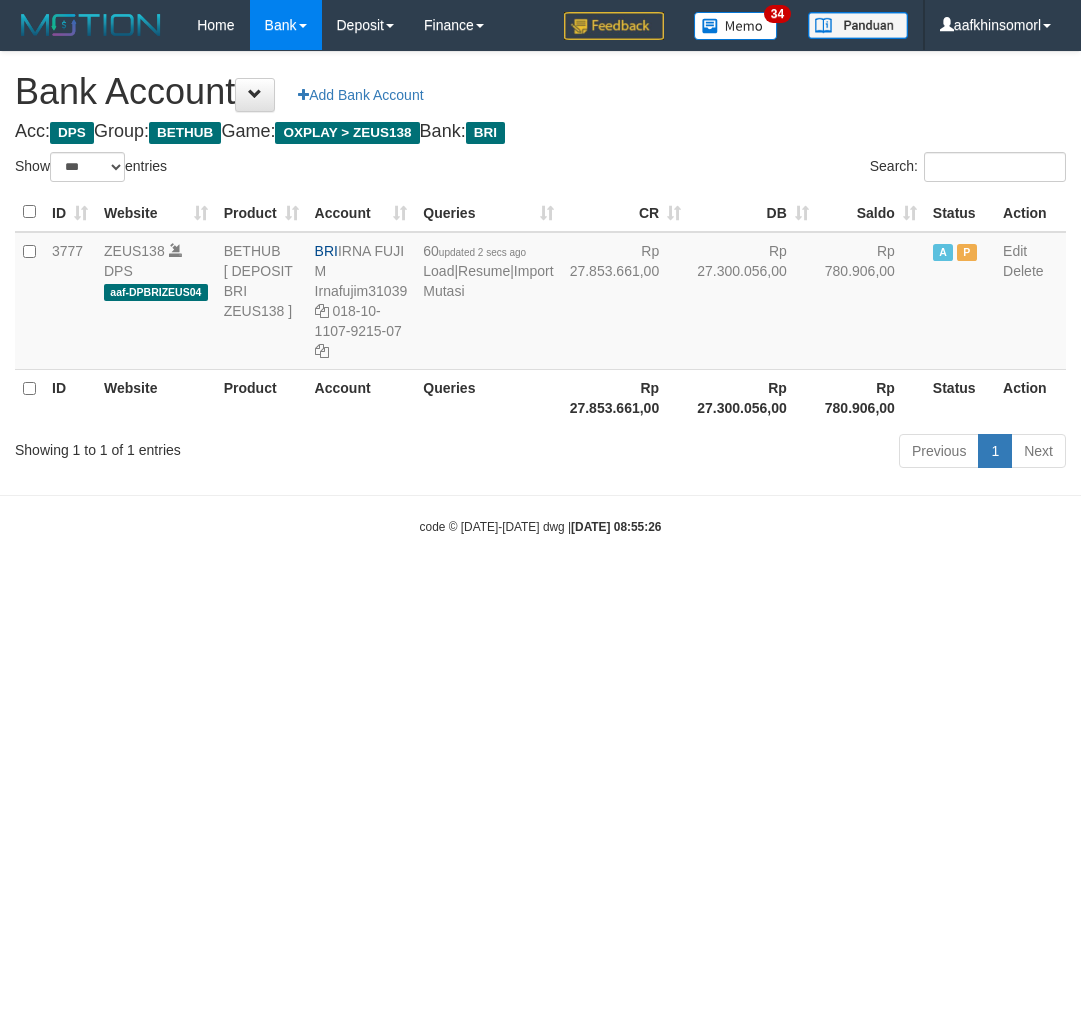 select on "***" 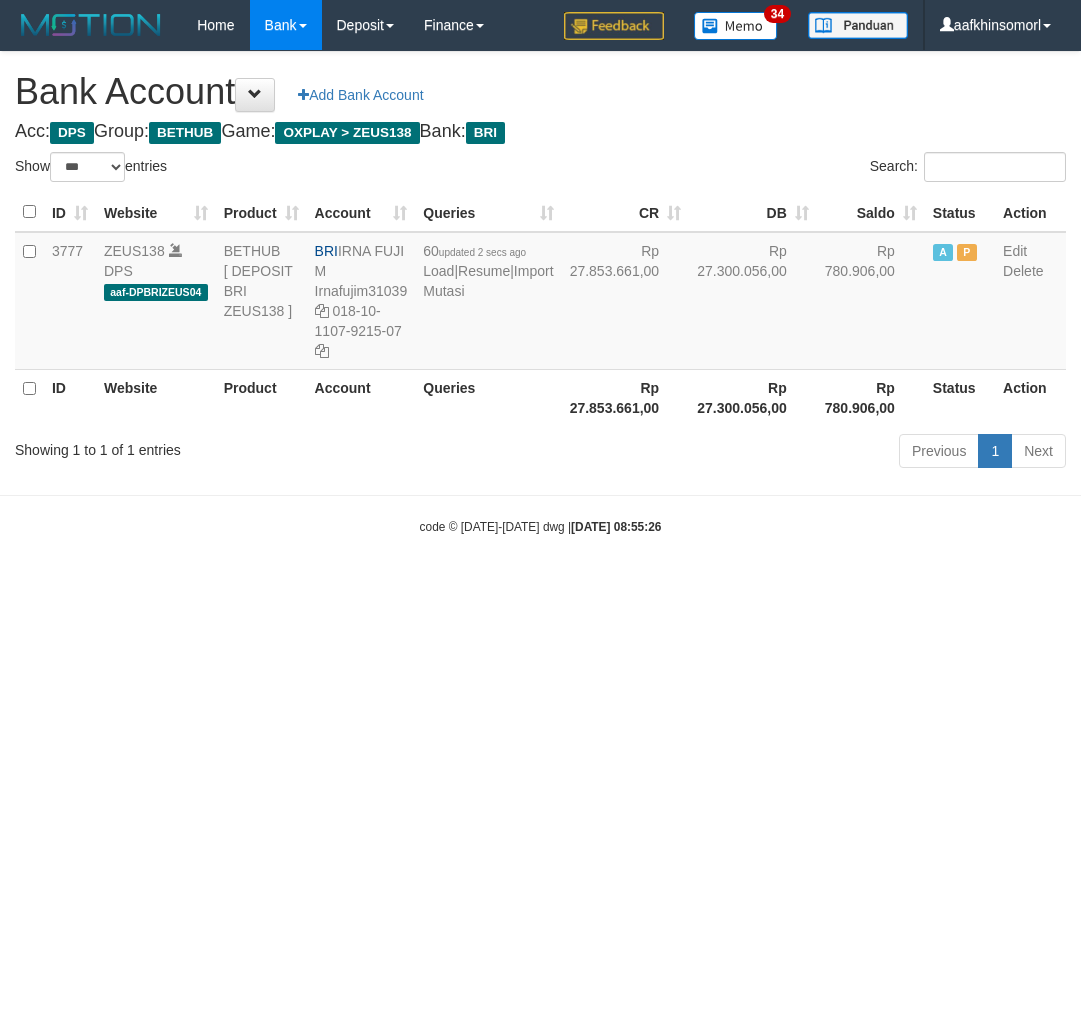 scroll, scrollTop: 0, scrollLeft: 0, axis: both 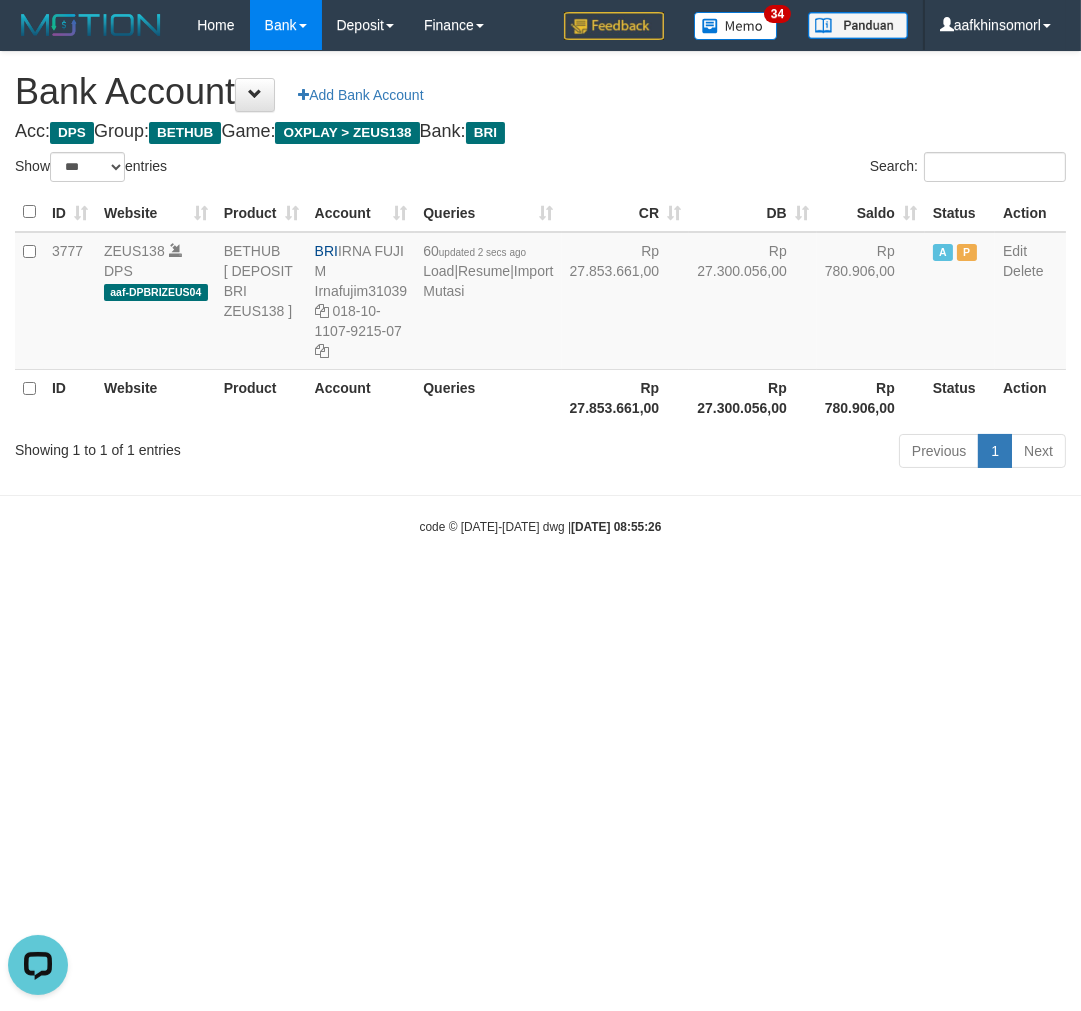 click on "Toggle navigation
Home
Bank
Account List
Load
By Website
Group
[OXPLAY]													ZEUS138
By Load Group (DPS)" at bounding box center [540, 293] 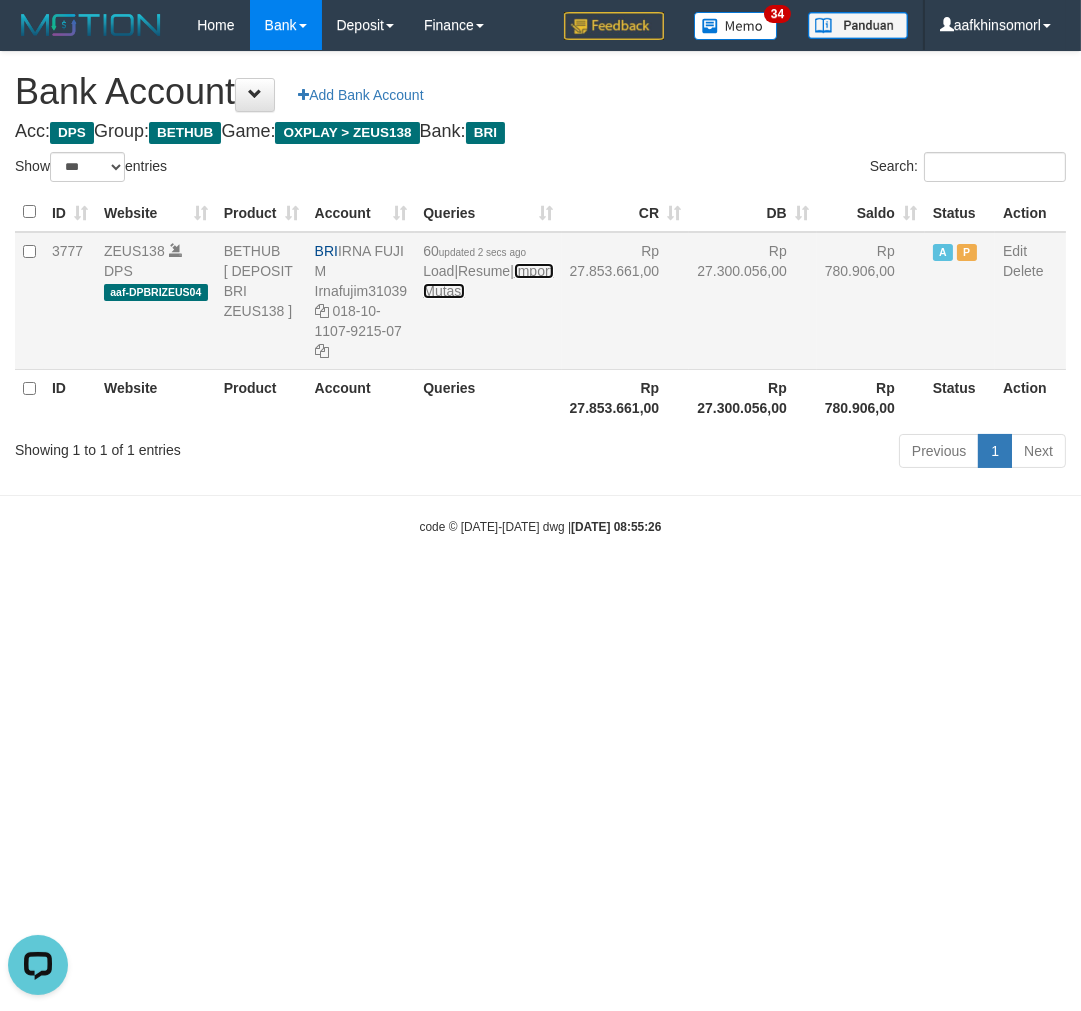 click on "Import Mutasi" at bounding box center [488, 281] 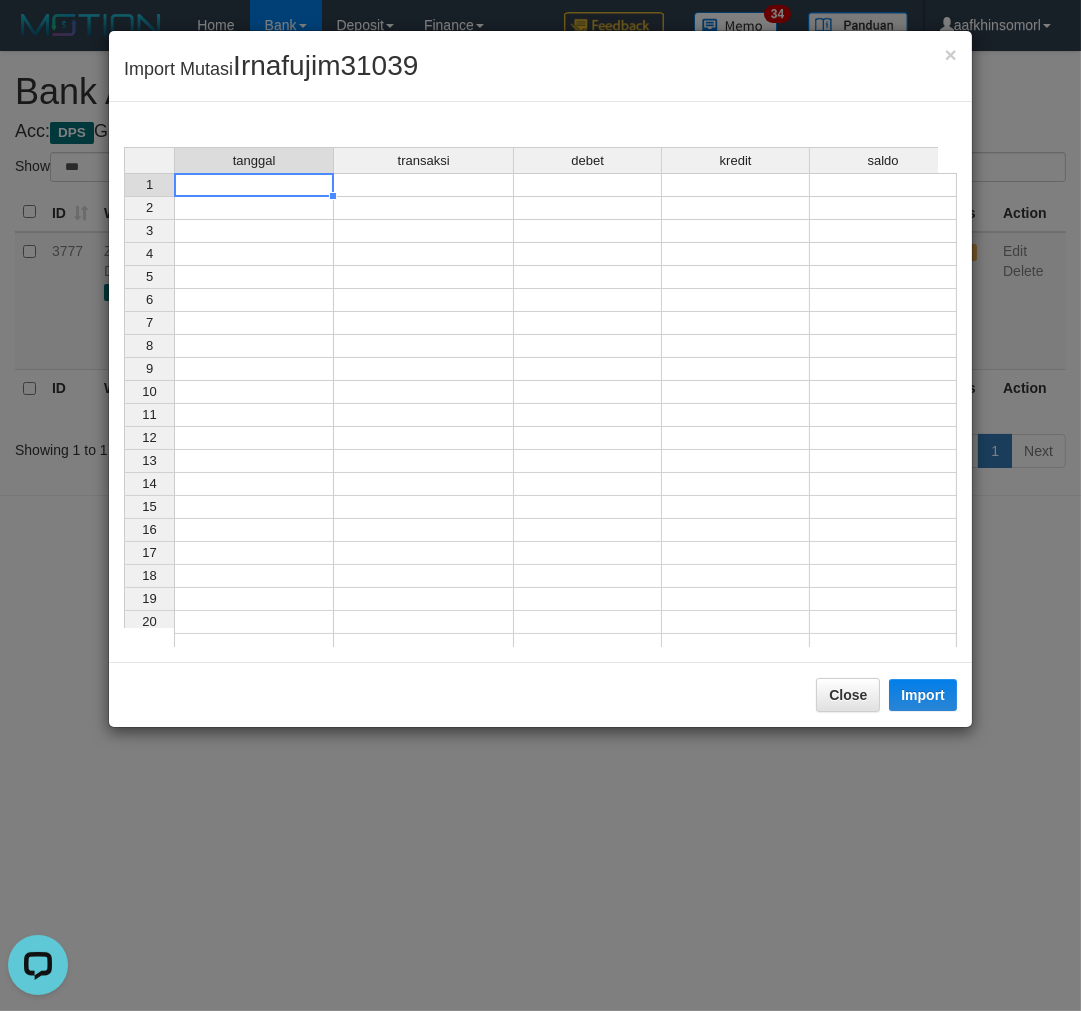 click at bounding box center (254, 185) 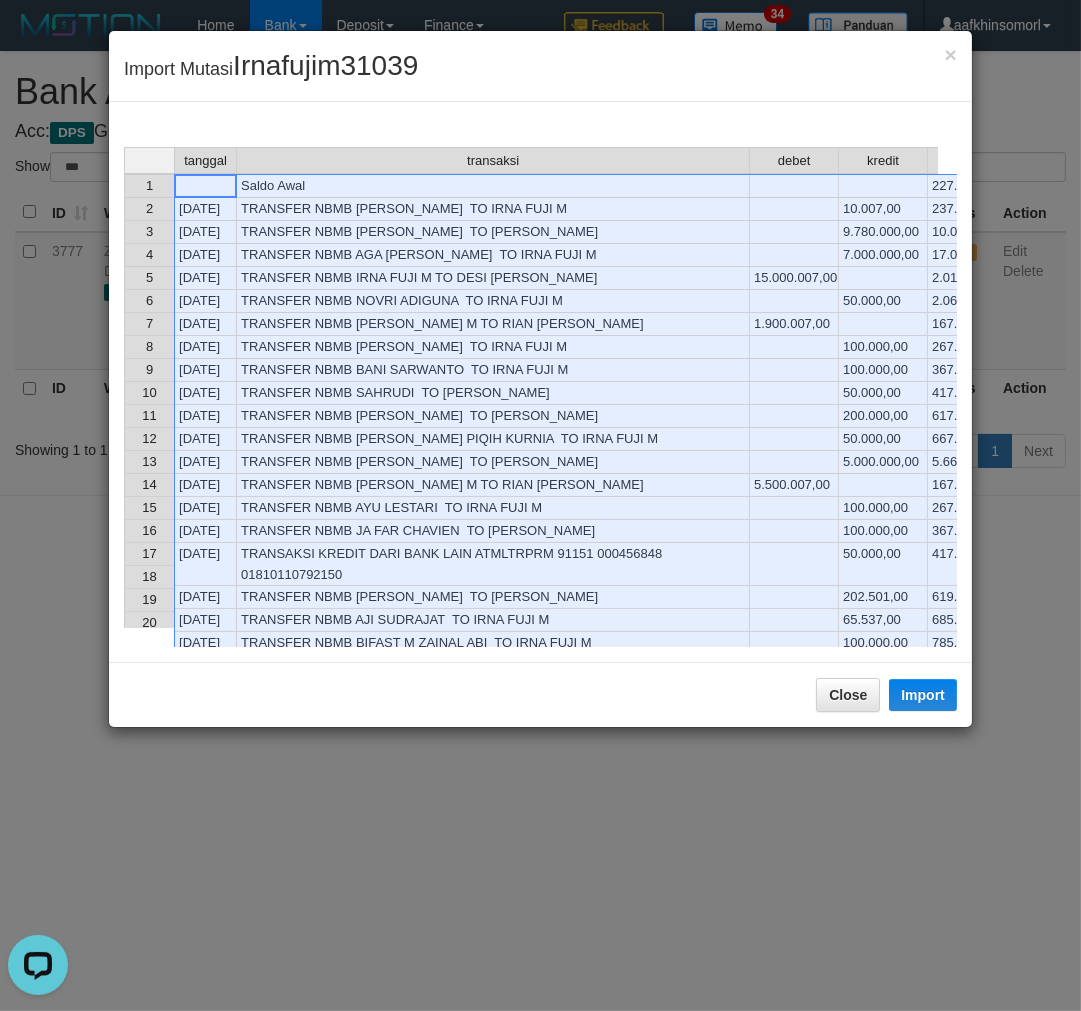 scroll, scrollTop: 164, scrollLeft: 0, axis: vertical 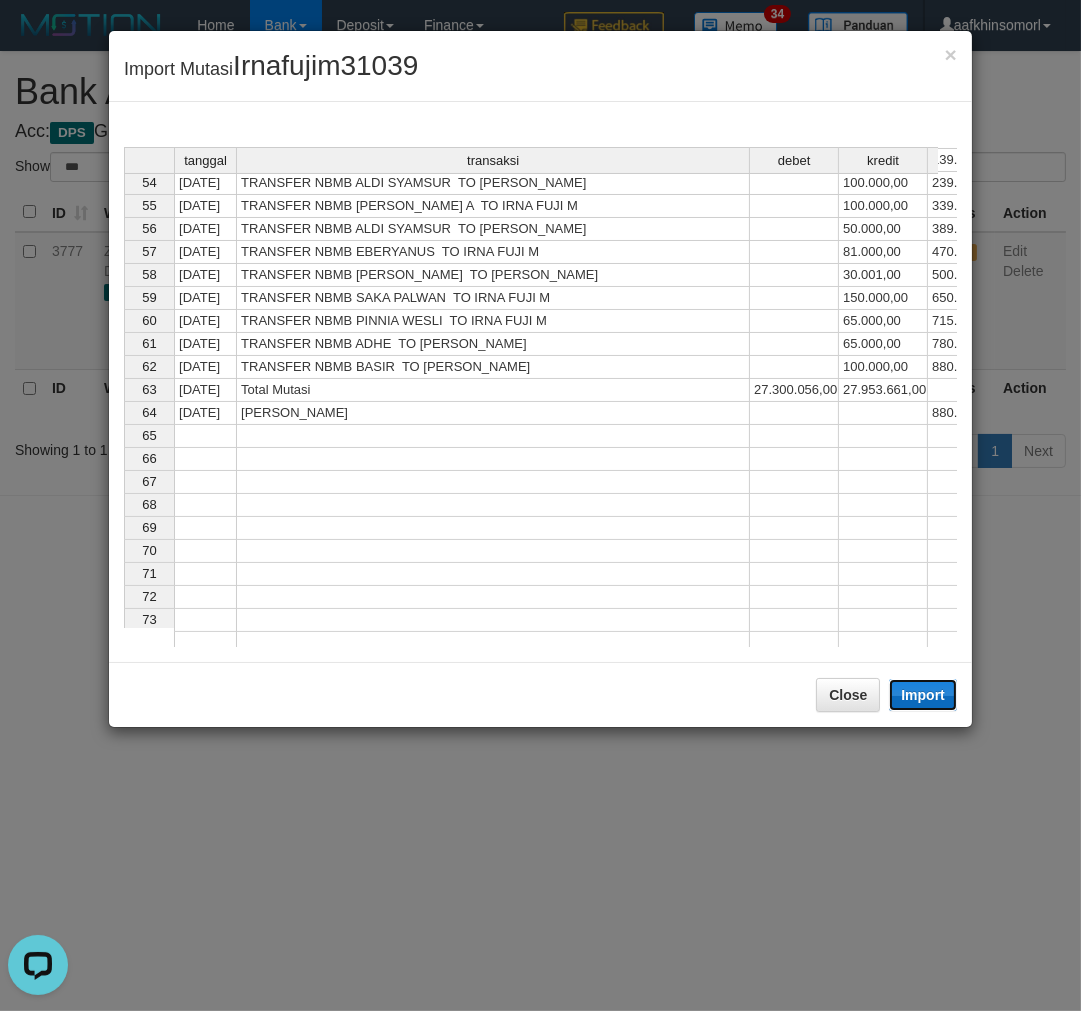 click on "Import" at bounding box center (923, 695) 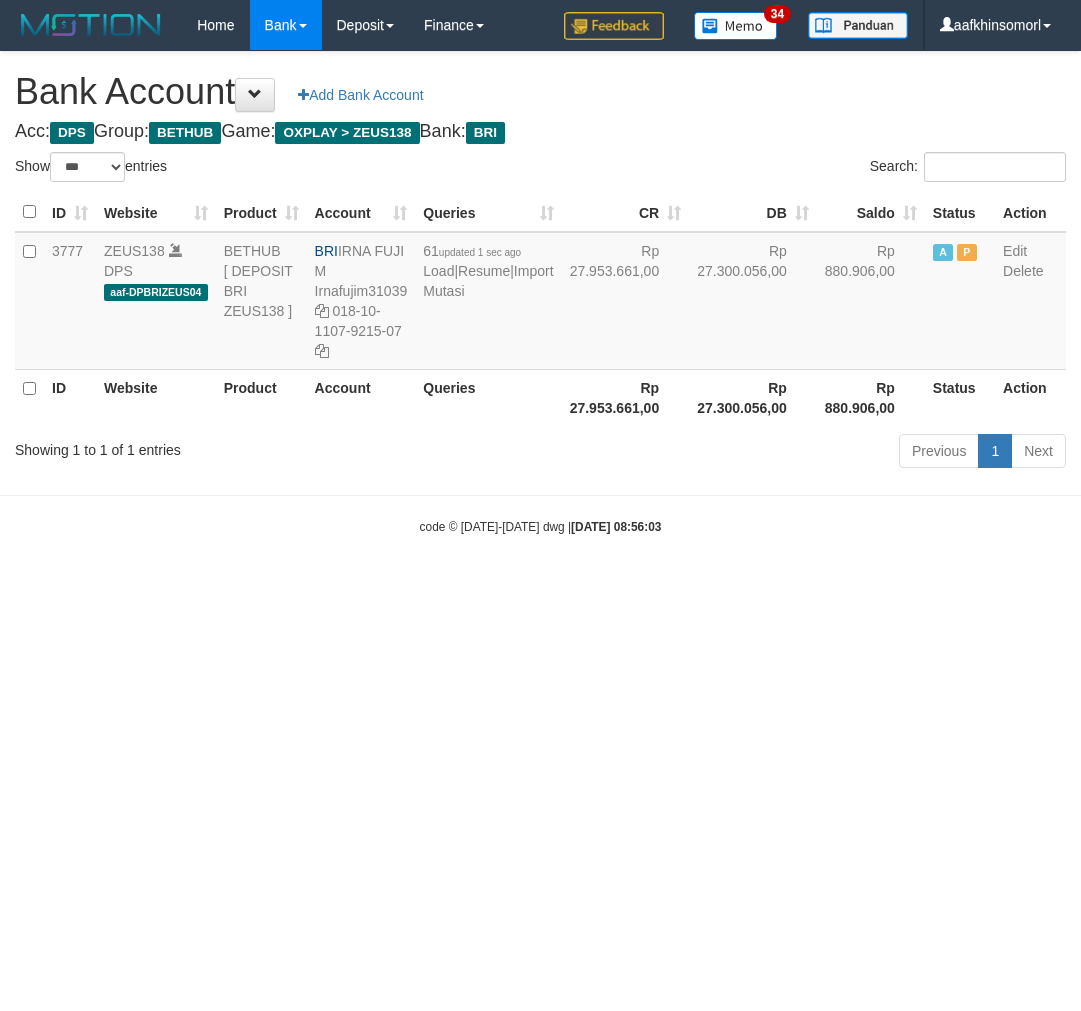 select on "***" 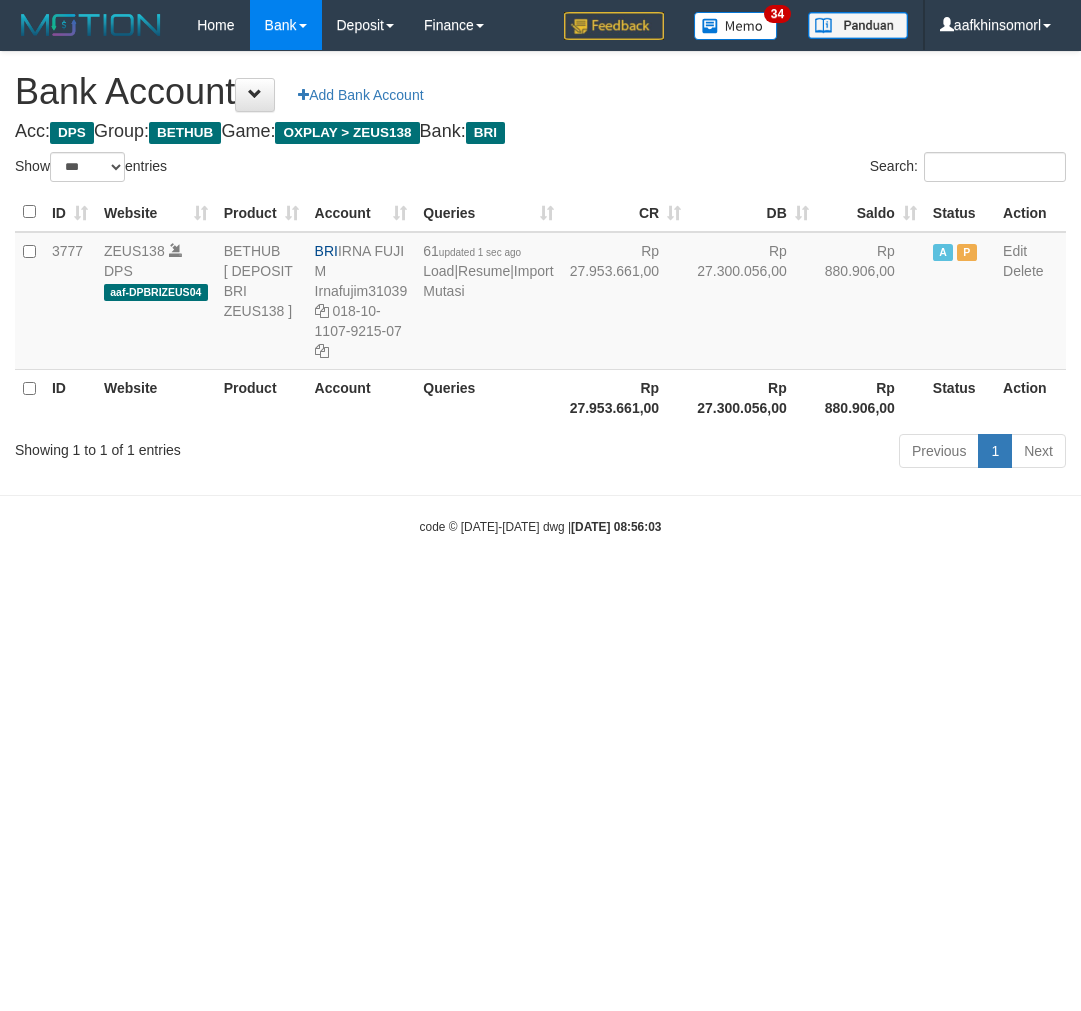 scroll, scrollTop: 0, scrollLeft: 0, axis: both 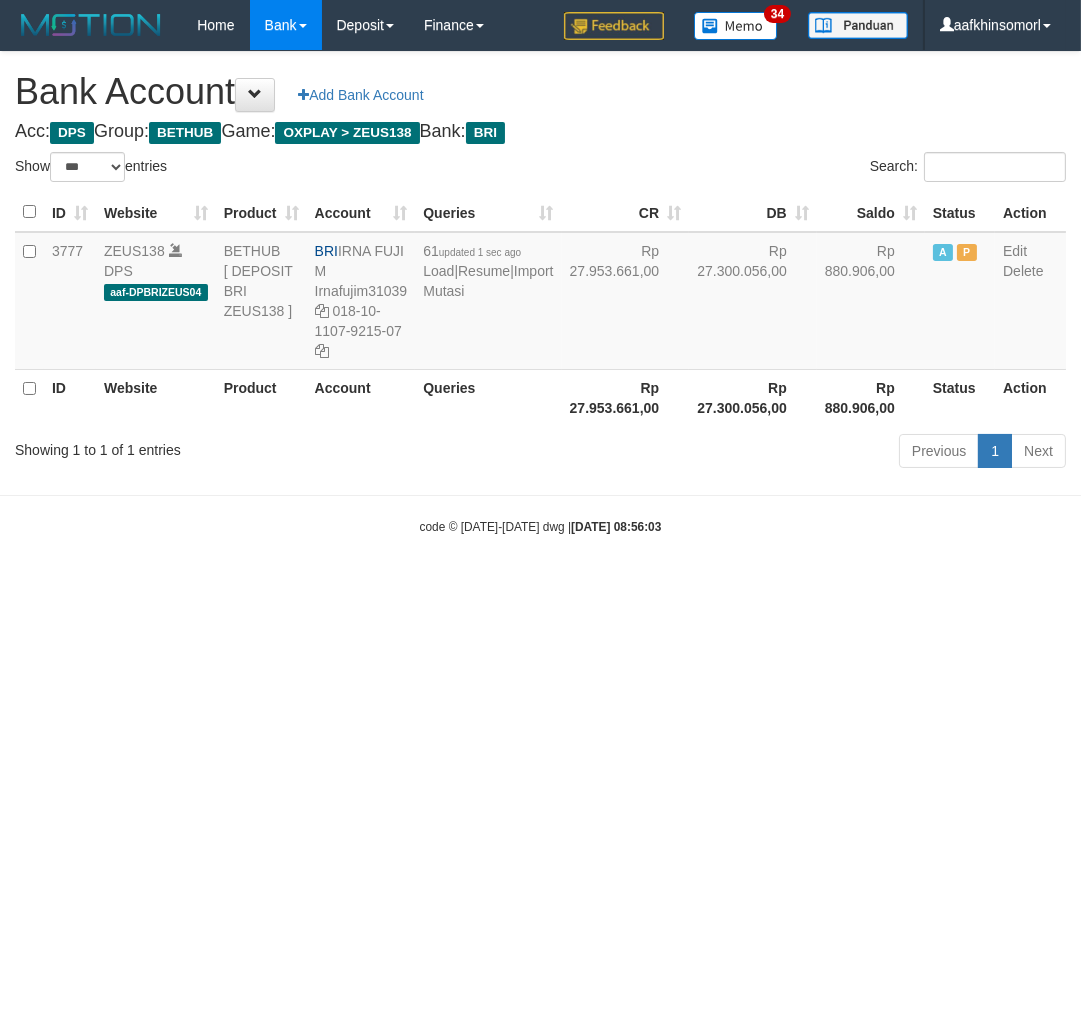 click on "Toggle navigation
Home
Bank
Account List
Load
By Website
Group
[OXPLAY]													ZEUS138
By Load Group (DPS)" at bounding box center [540, 293] 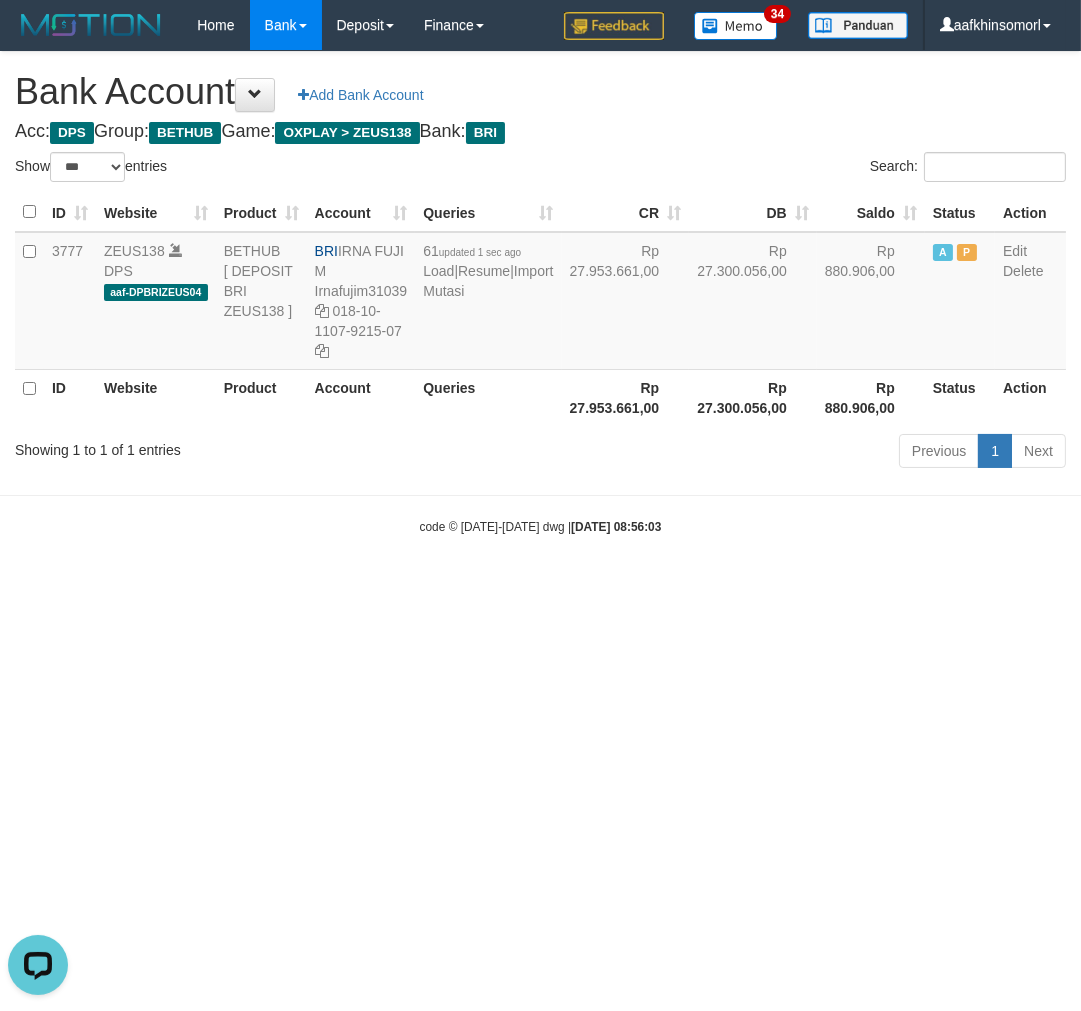 scroll, scrollTop: 0, scrollLeft: 0, axis: both 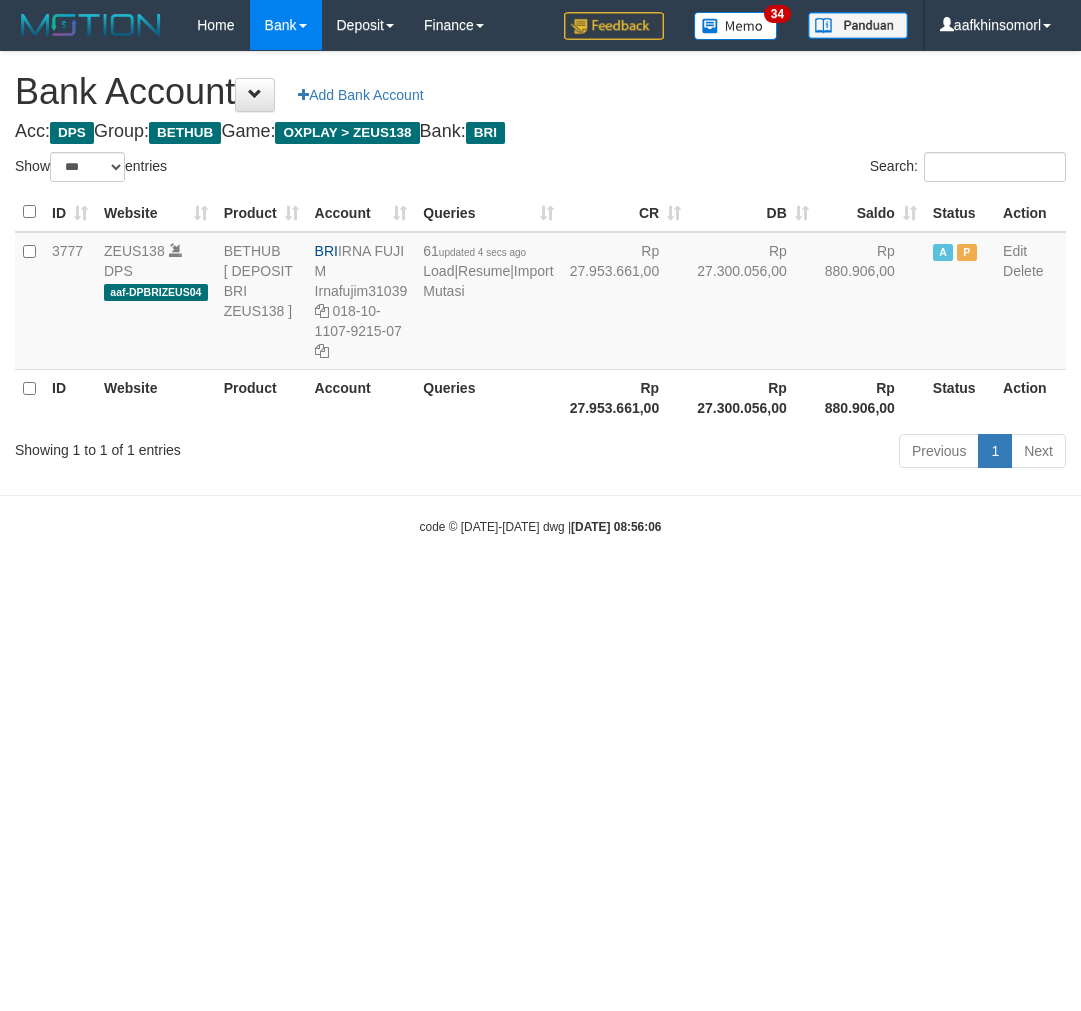 select on "***" 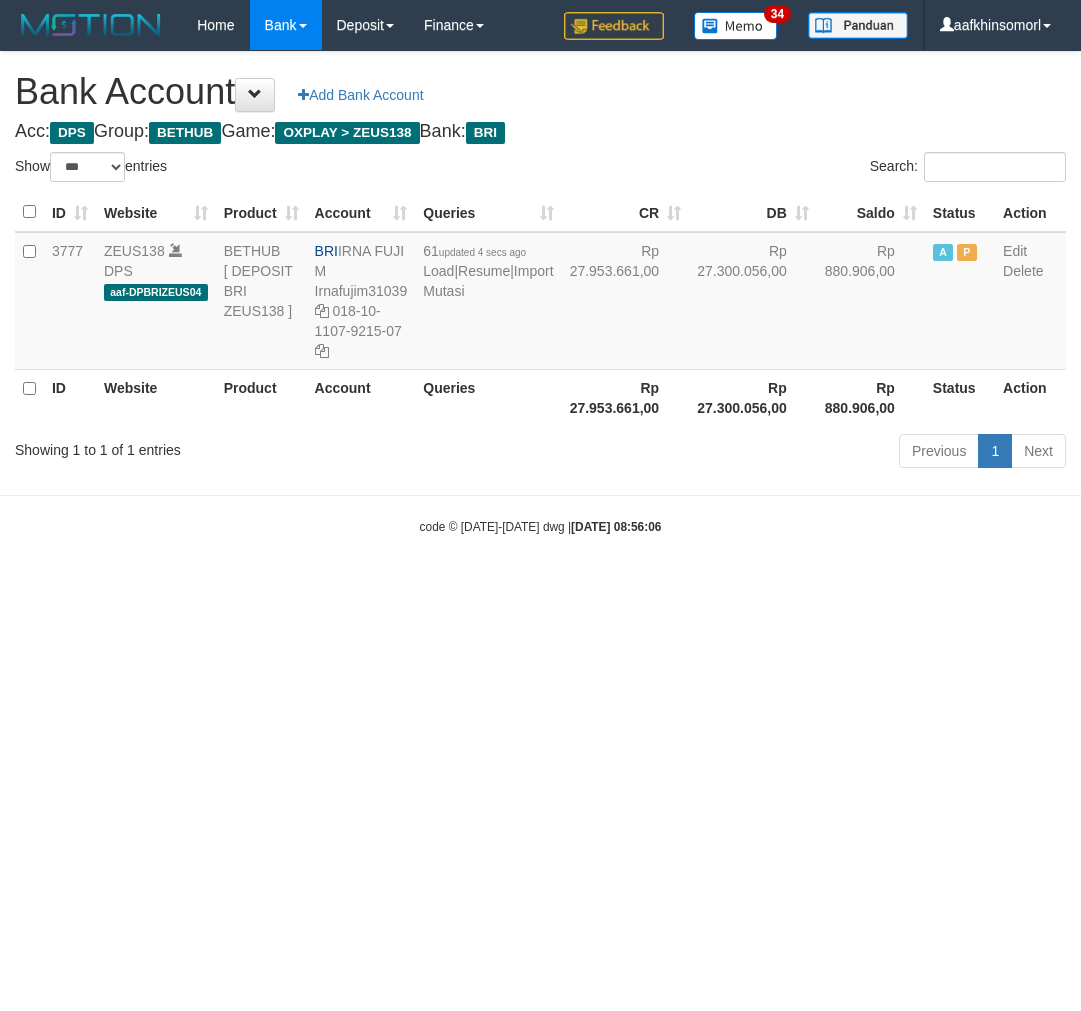 scroll, scrollTop: 0, scrollLeft: 0, axis: both 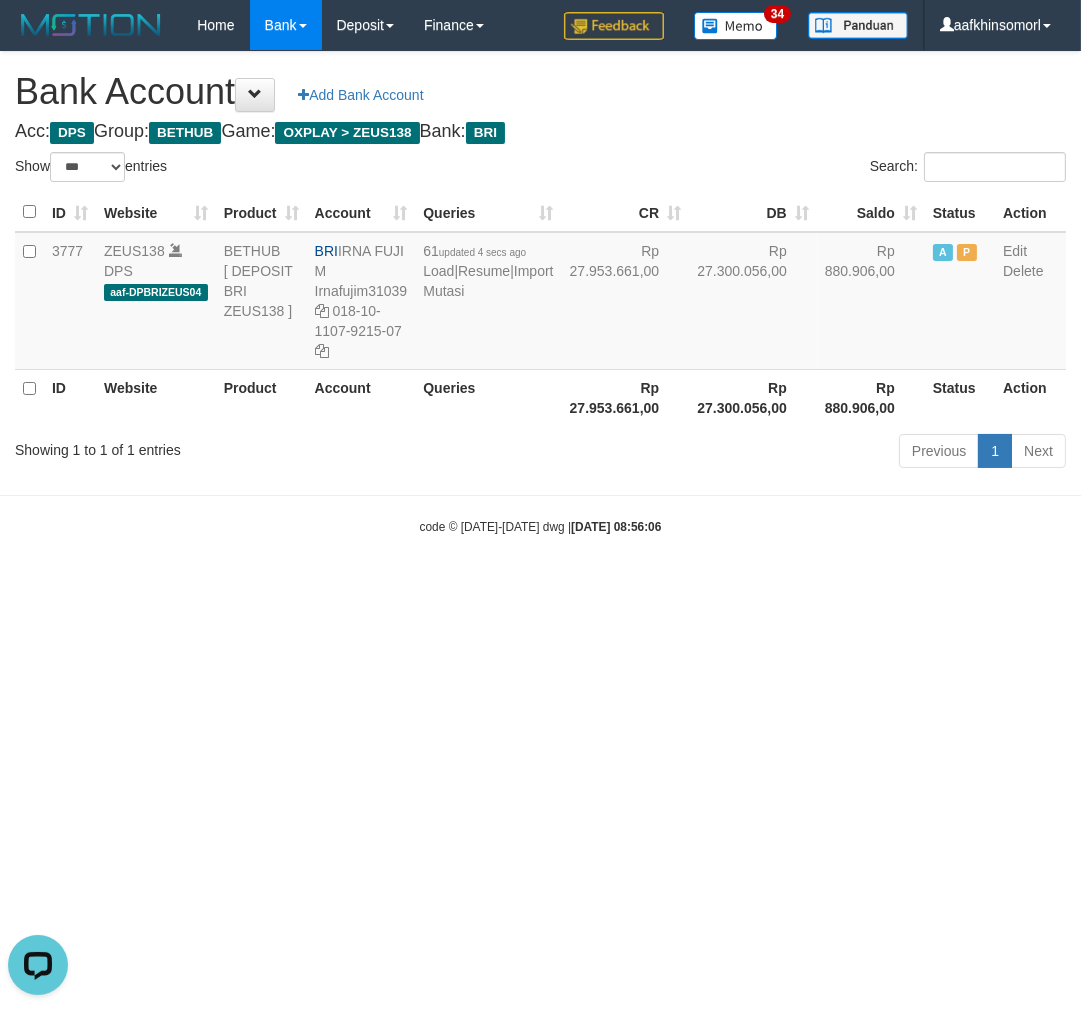 click on "Toggle navigation
Home
Bank
Account List
Load
By Website
Group
[OXPLAY]													ZEUS138
By Load Group (DPS)" at bounding box center (540, 293) 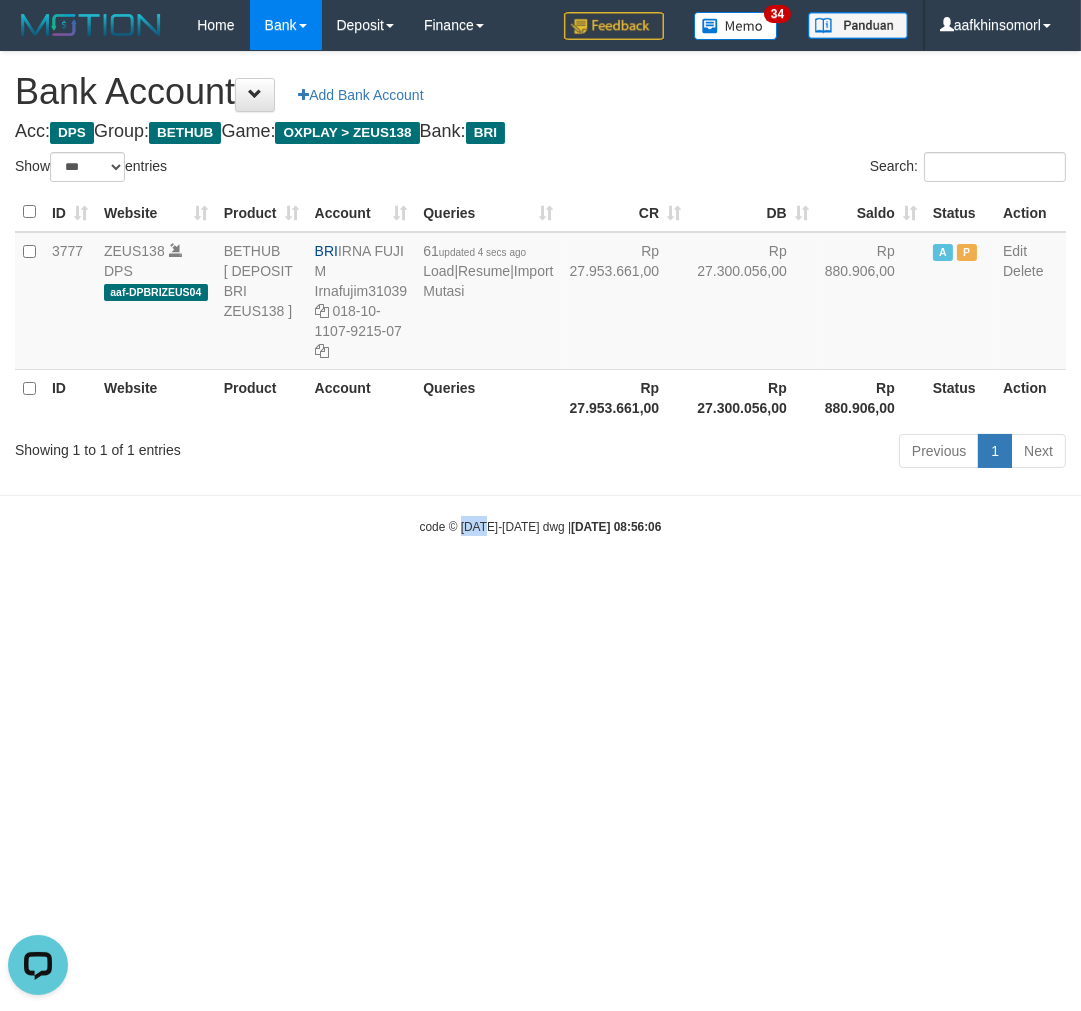 click on "Toggle navigation
Home
Bank
Account List
Load
By Website
Group
[OXPLAY]													ZEUS138
By Load Group (DPS)" at bounding box center (540, 293) 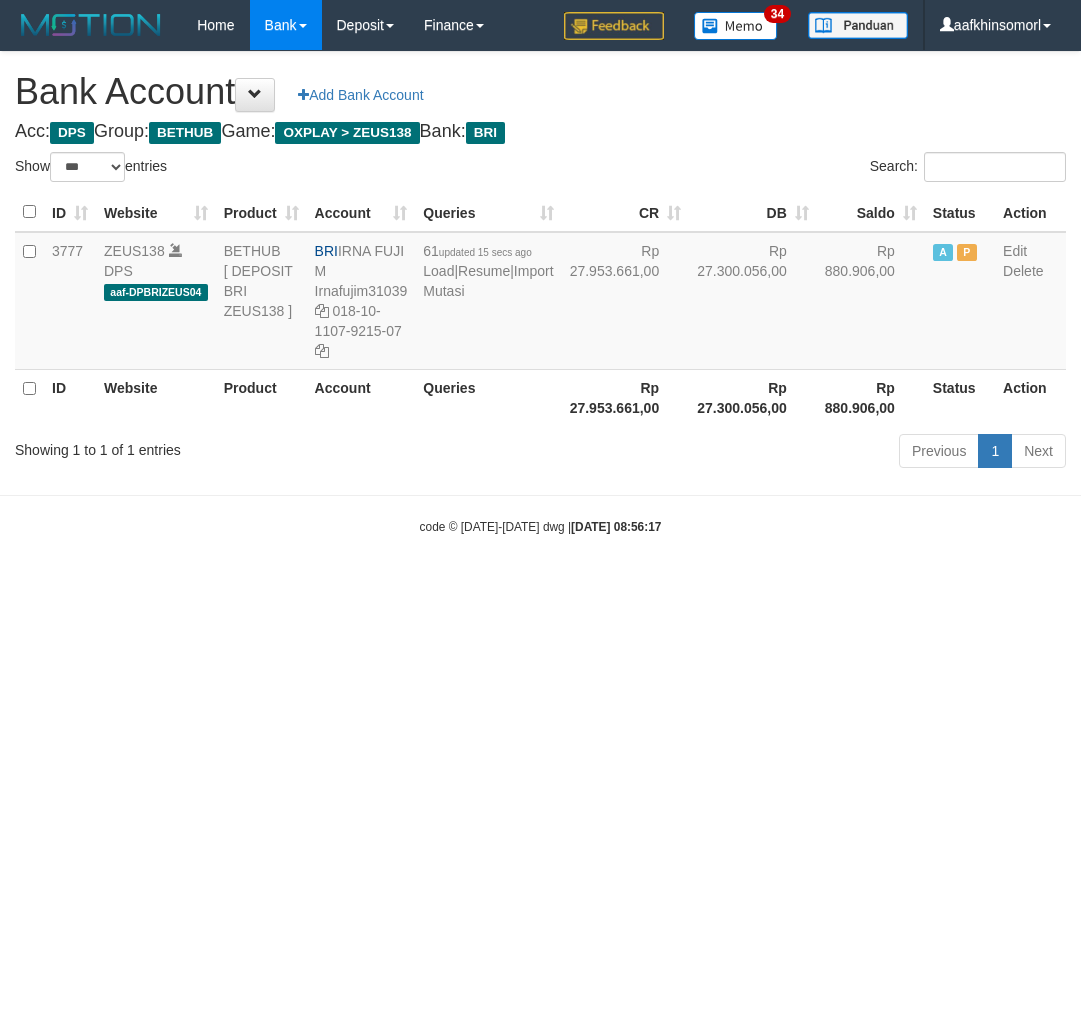 select on "***" 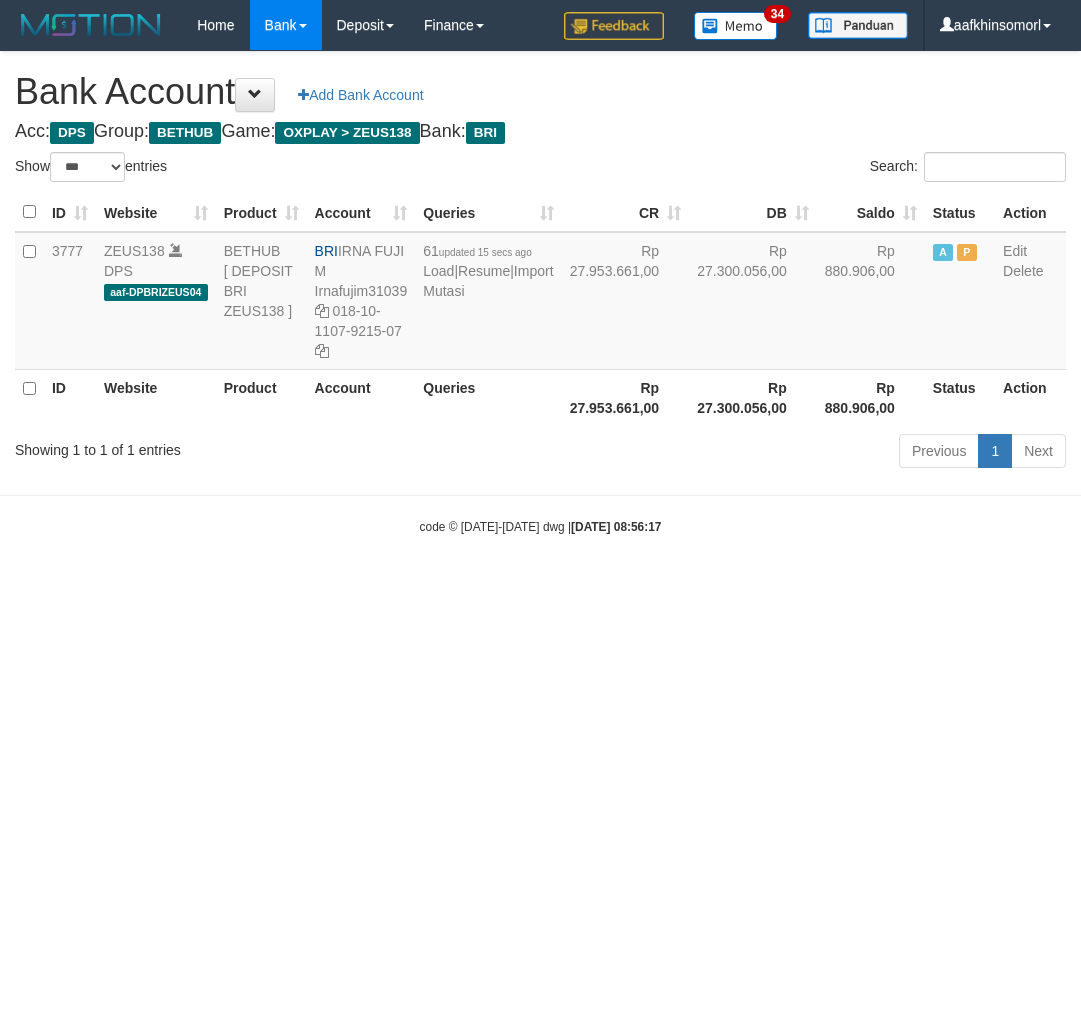 scroll, scrollTop: 0, scrollLeft: 0, axis: both 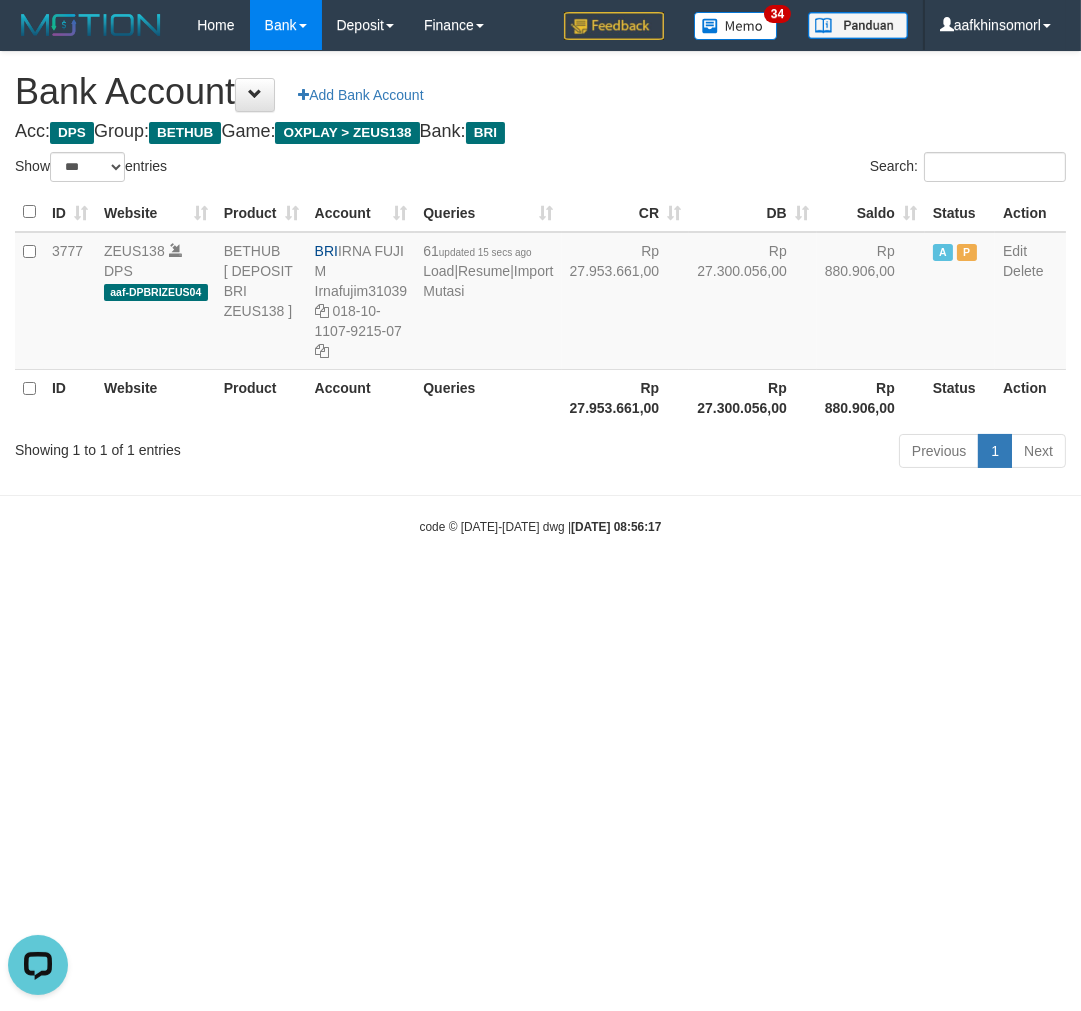 click on "Toggle navigation
Home
Bank
Account List
Load
By Website
Group
[OXPLAY]													ZEUS138
By Load Group (DPS)" at bounding box center [540, 293] 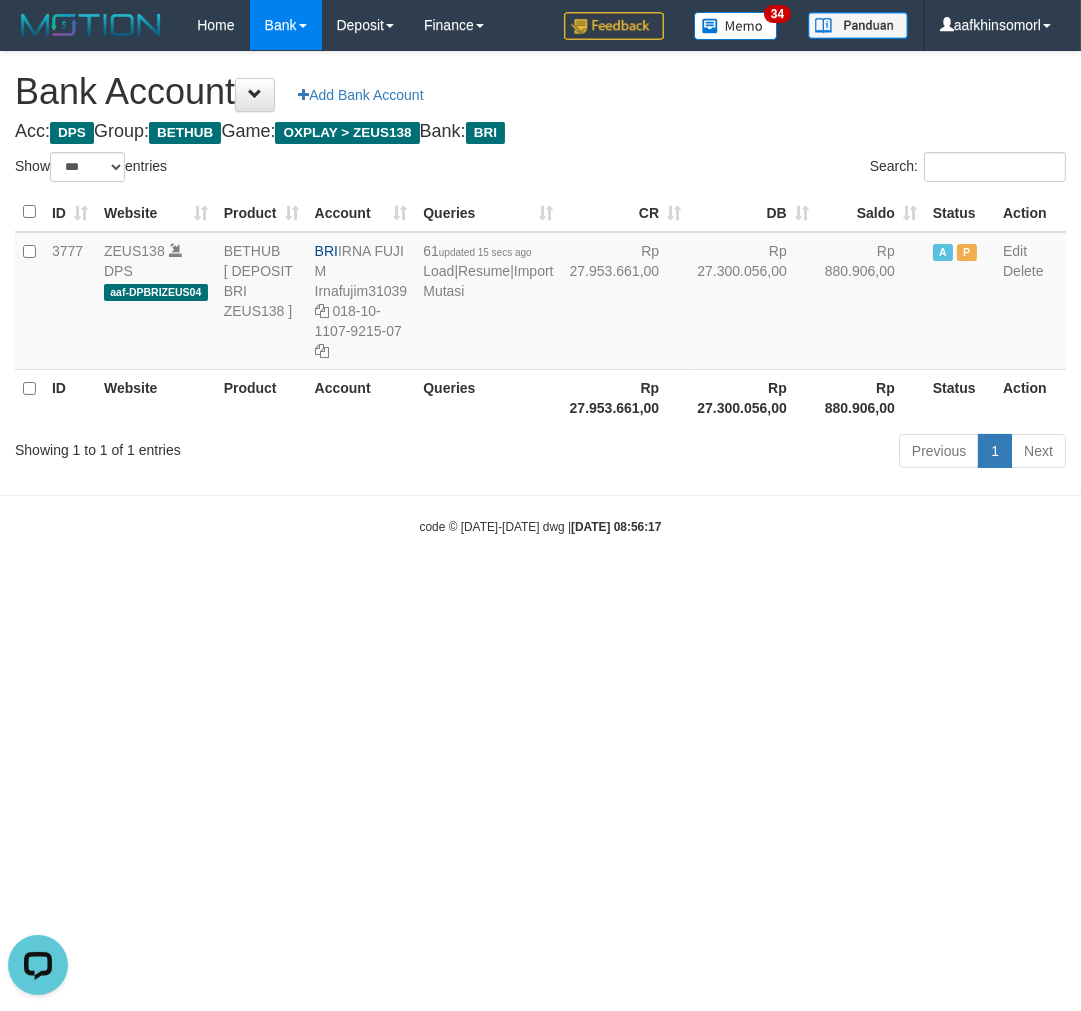 click on "Toggle navigation
Home
Bank
Account List
Load
By Website
Group
[OXPLAY]													ZEUS138
By Load Group (DPS)" at bounding box center [540, 293] 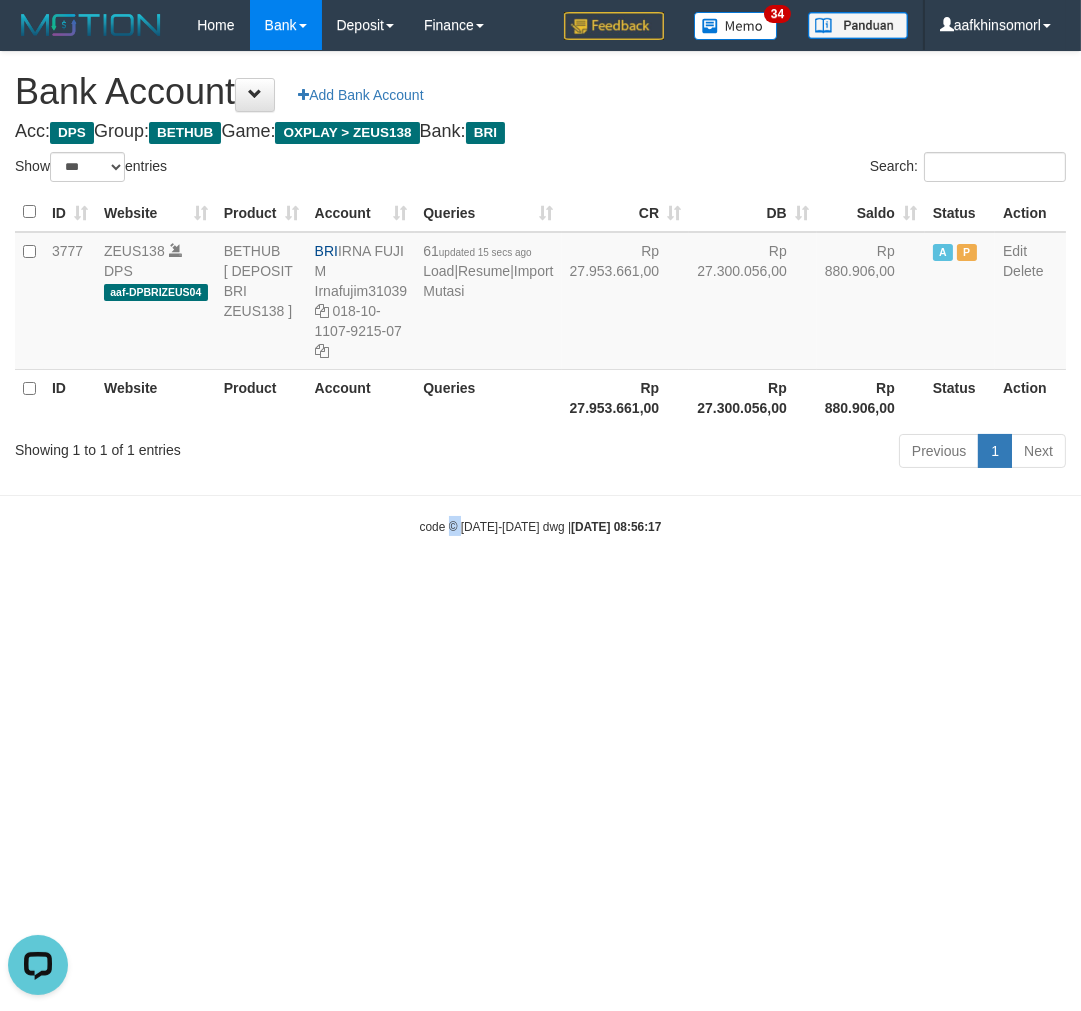 click on "Toggle navigation
Home
Bank
Account List
Load
By Website
Group
[OXPLAY]													ZEUS138
By Load Group (DPS)" at bounding box center (540, 293) 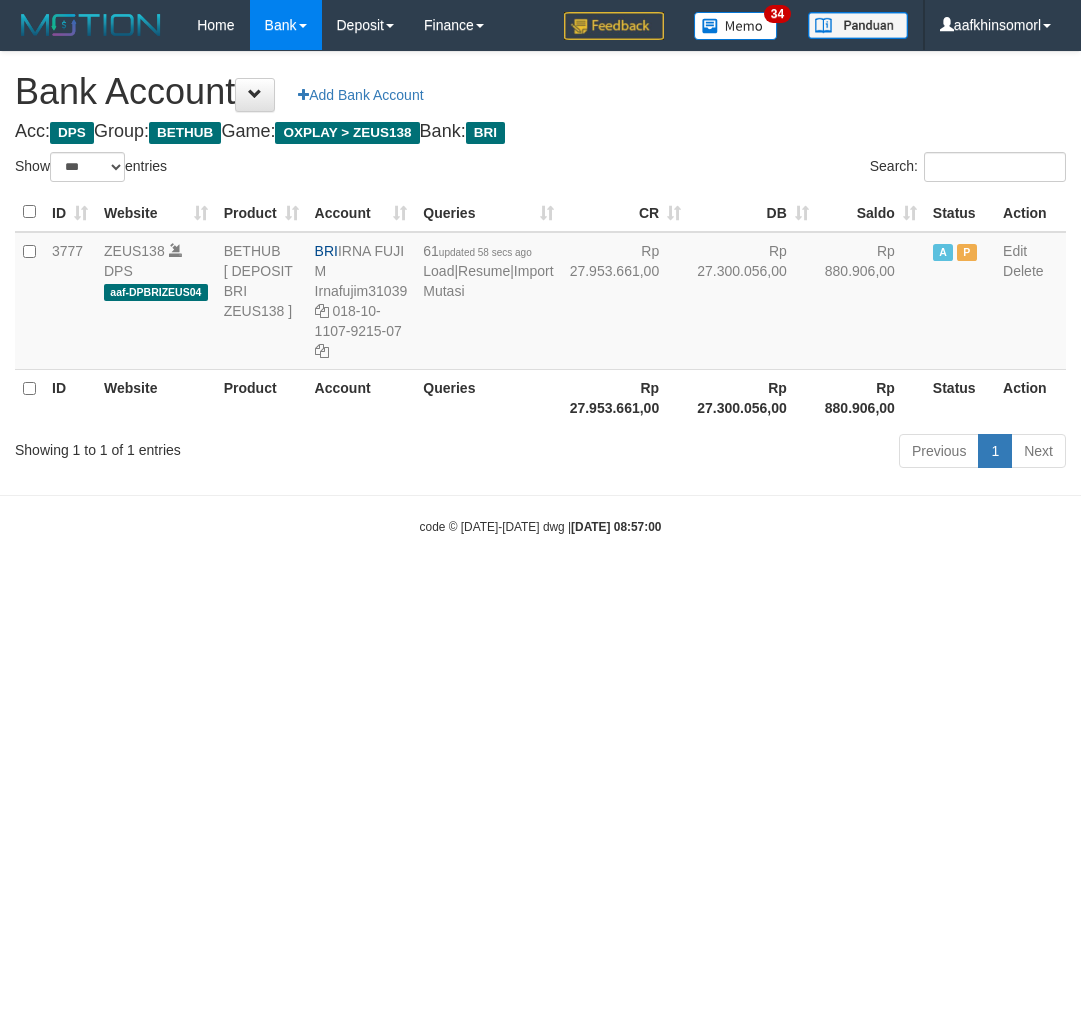select on "***" 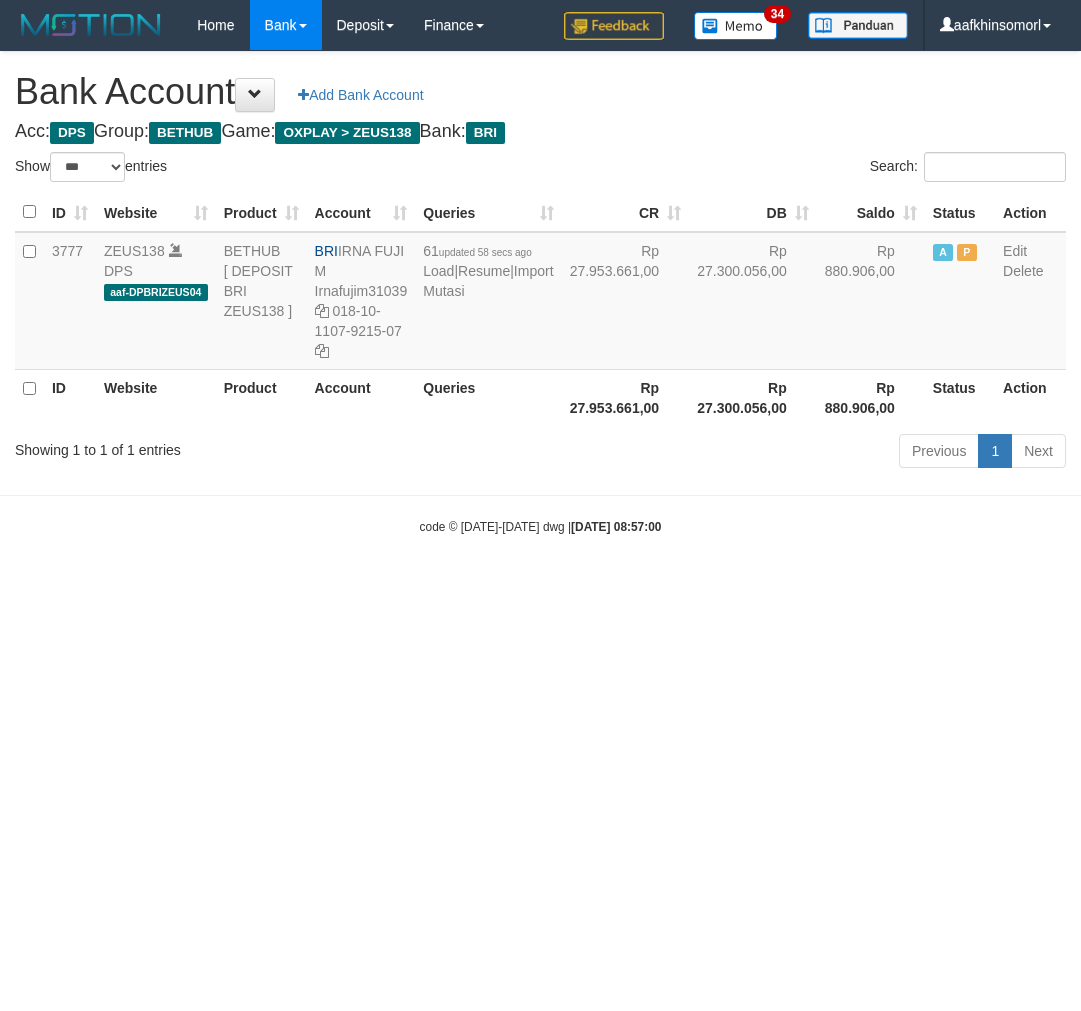 scroll, scrollTop: 0, scrollLeft: 0, axis: both 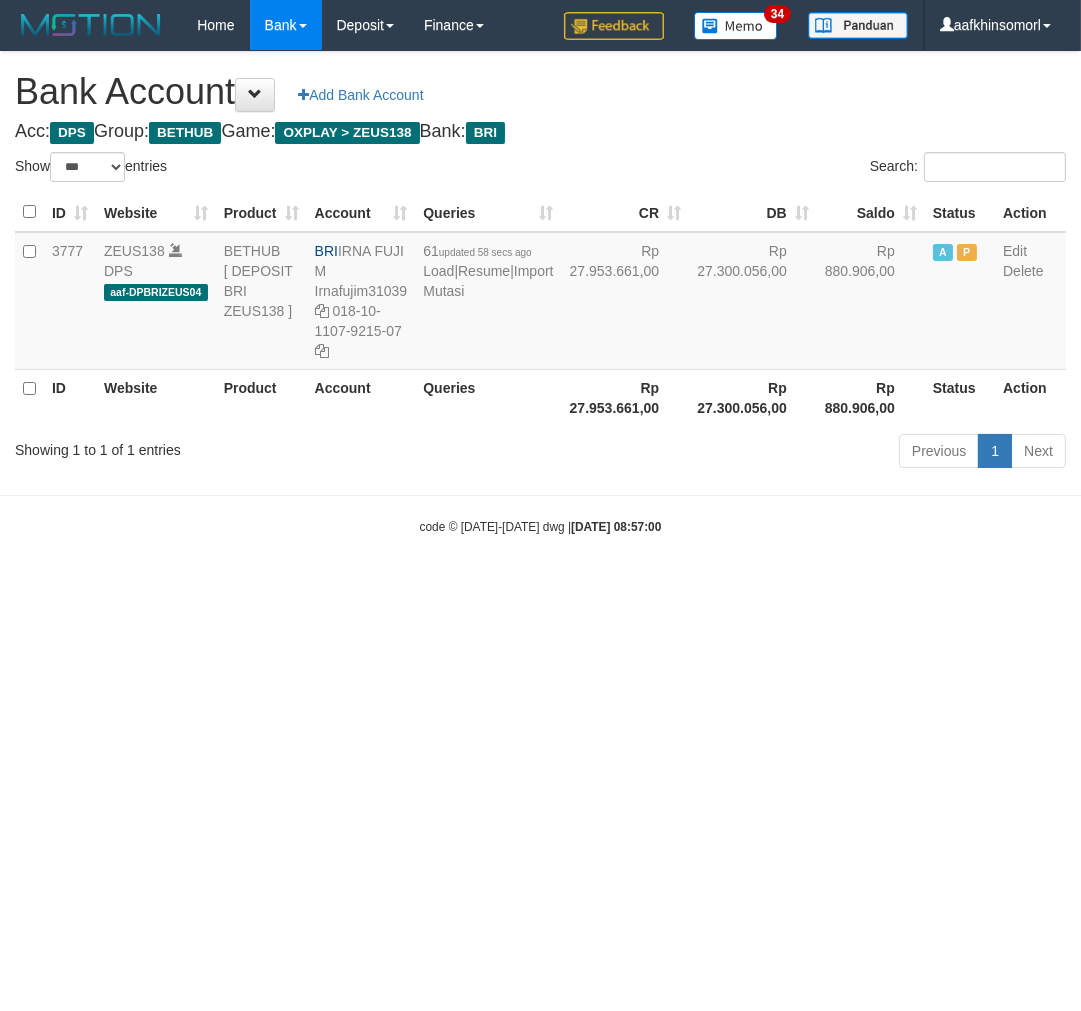 click on "Toggle navigation
Home
Bank
Account List
Load
By Website
Group
[OXPLAY]													ZEUS138
By Load Group (DPS)" at bounding box center (540, 293) 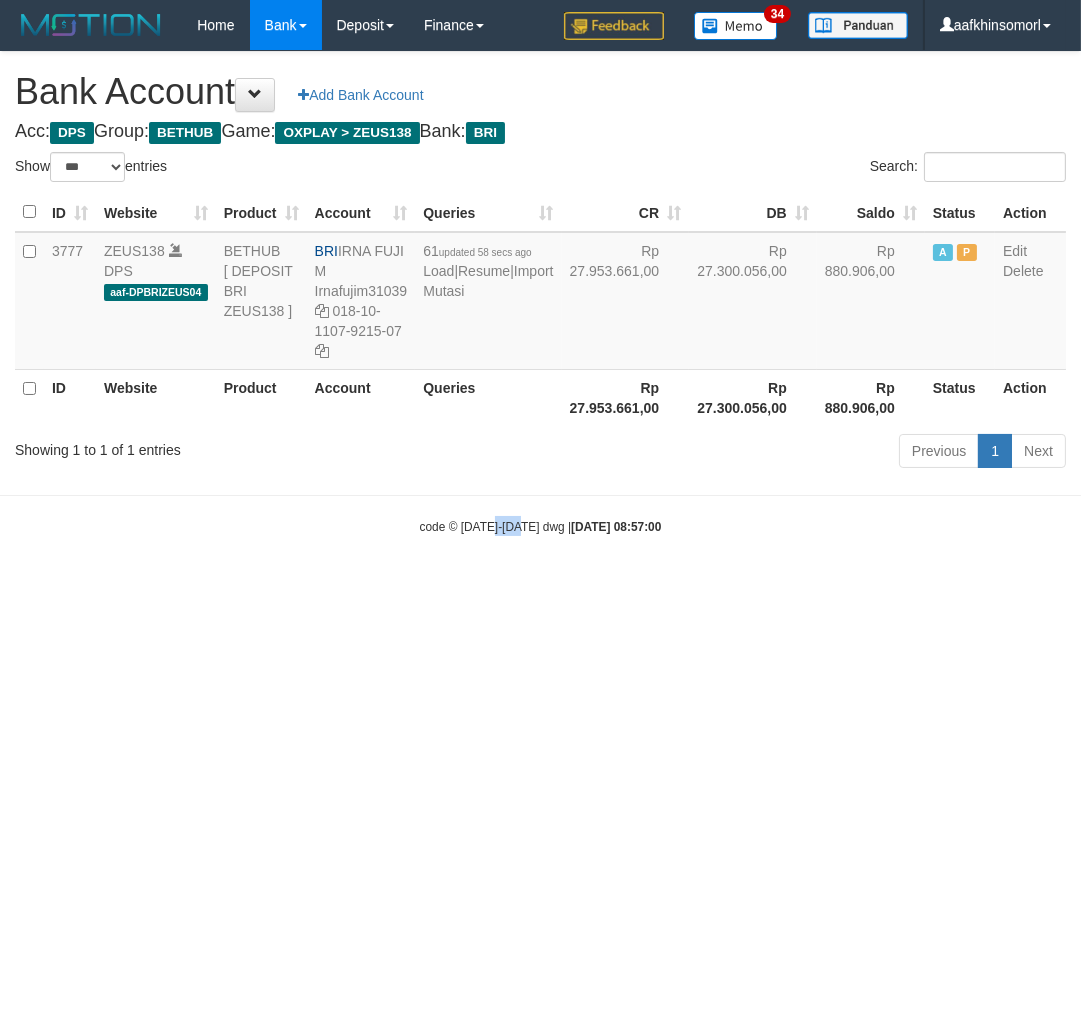 click on "Toggle navigation
Home
Bank
Account List
Load
By Website
Group
[OXPLAY]													ZEUS138
By Load Group (DPS)" at bounding box center (540, 293) 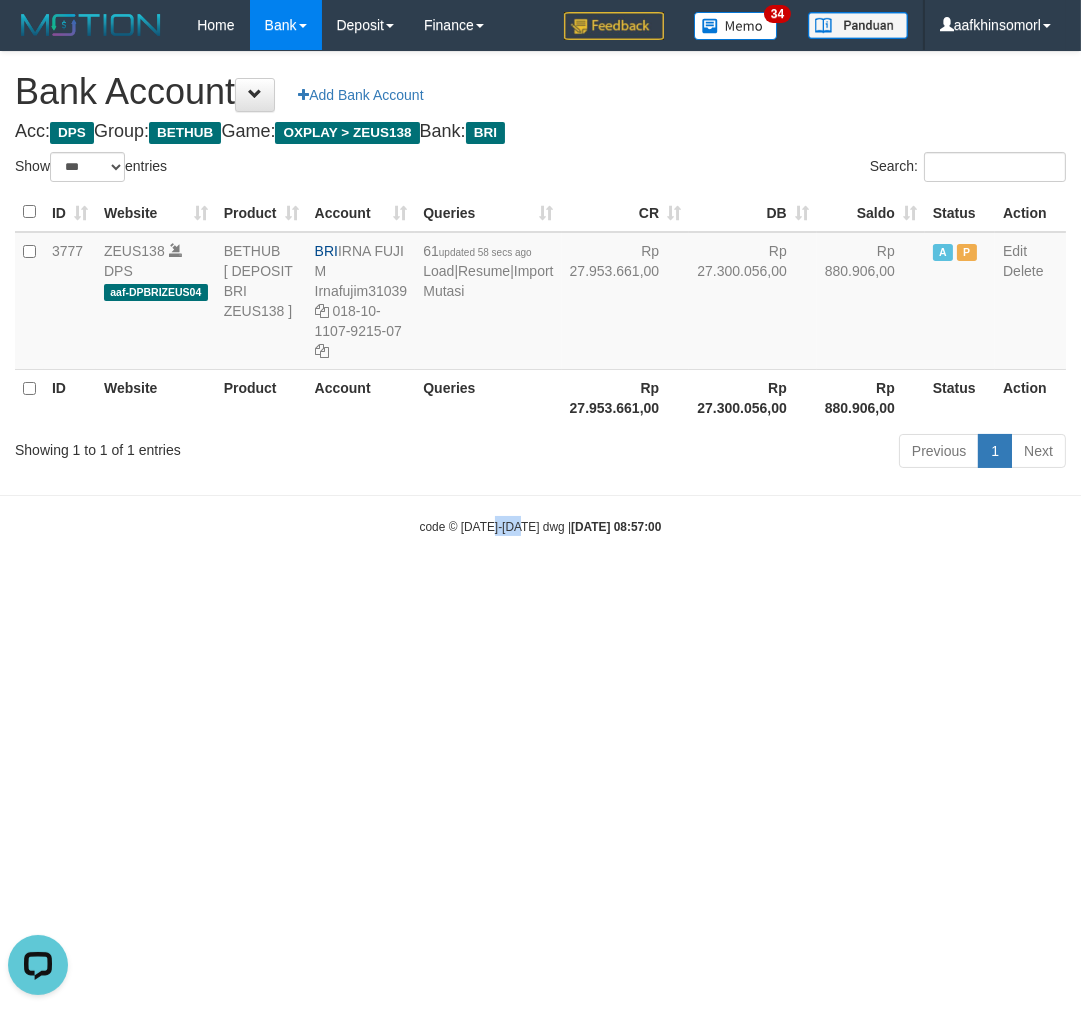 scroll, scrollTop: 0, scrollLeft: 0, axis: both 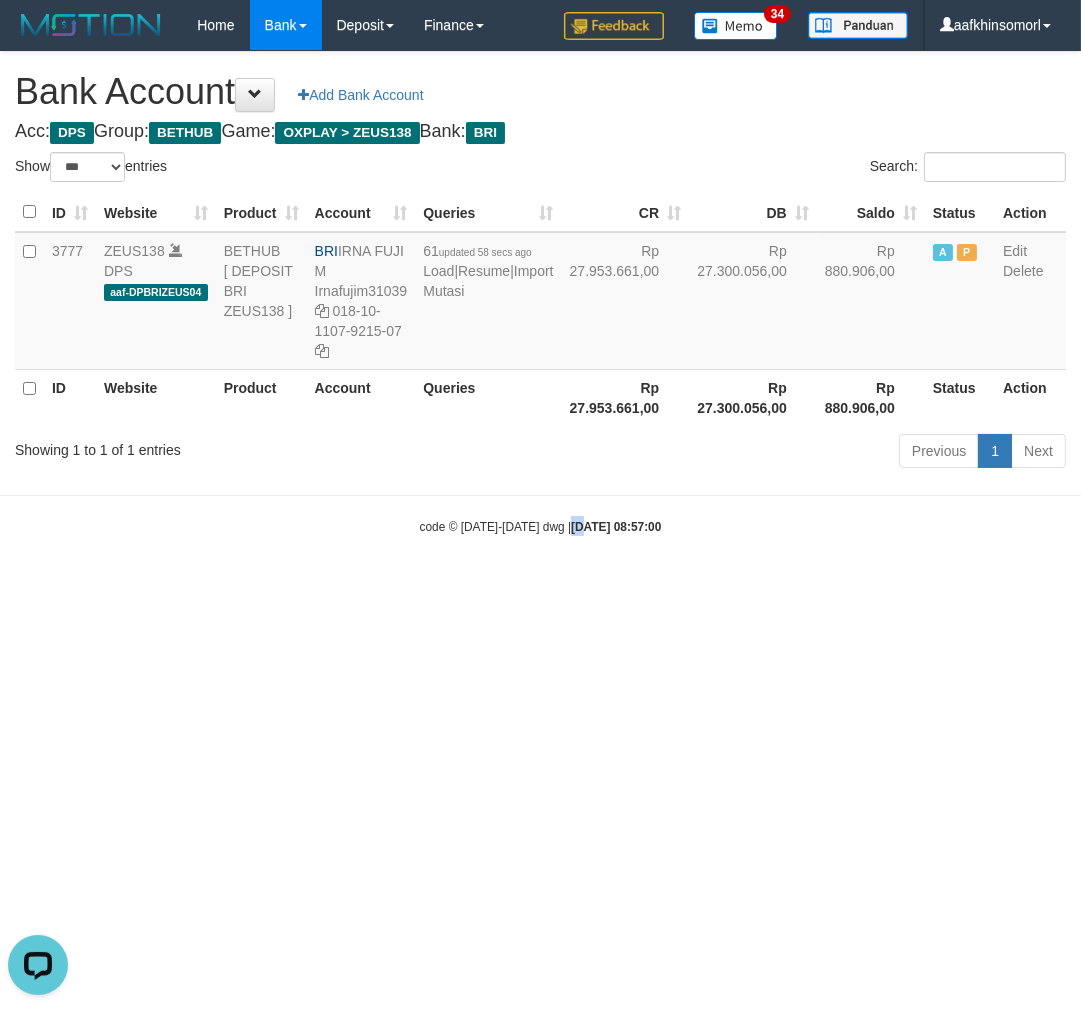 click on "Toggle navigation
Home
Bank
Account List
Load
By Website
Group
[OXPLAY]													ZEUS138
By Load Group (DPS)" at bounding box center [540, 293] 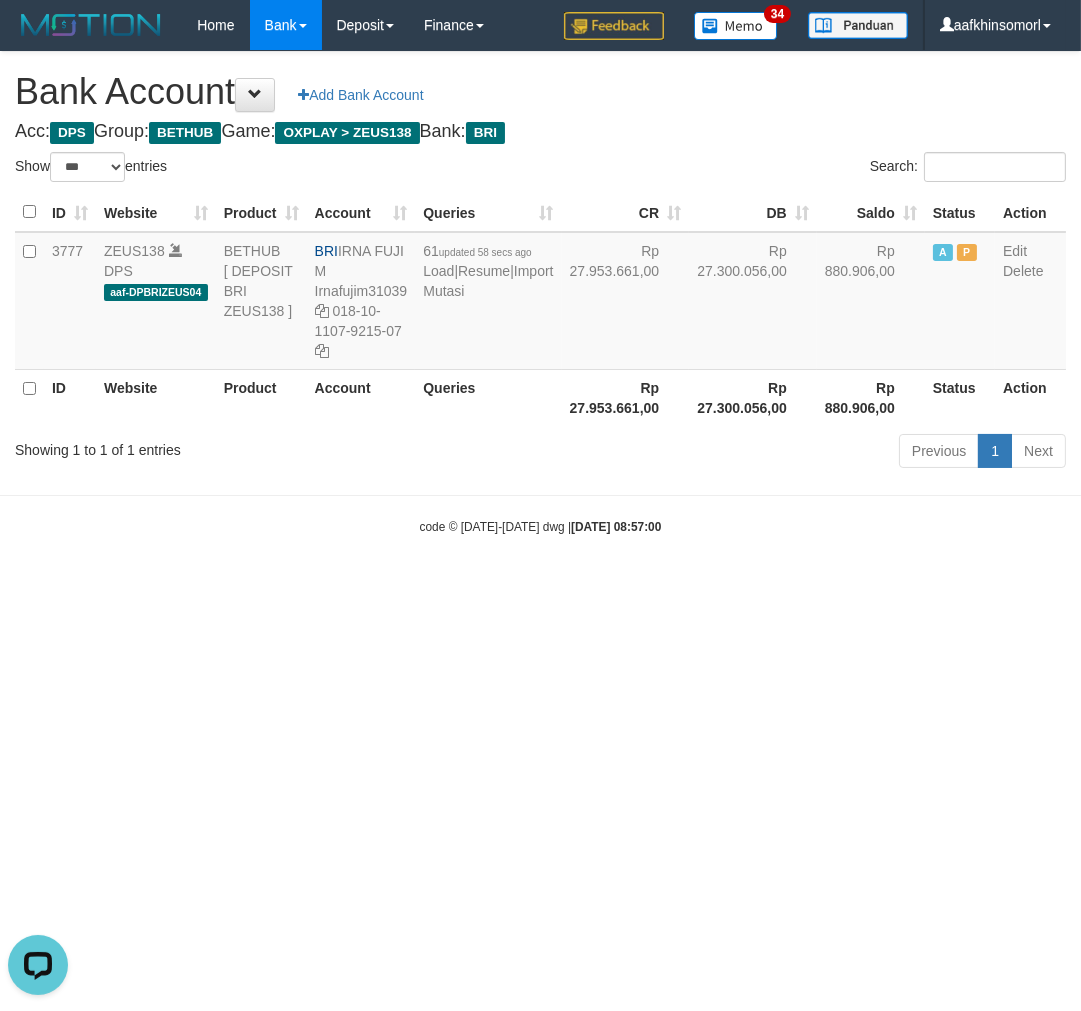 drag, startPoint x: 270, startPoint y: 700, endPoint x: 382, endPoint y: 674, distance: 114.97826 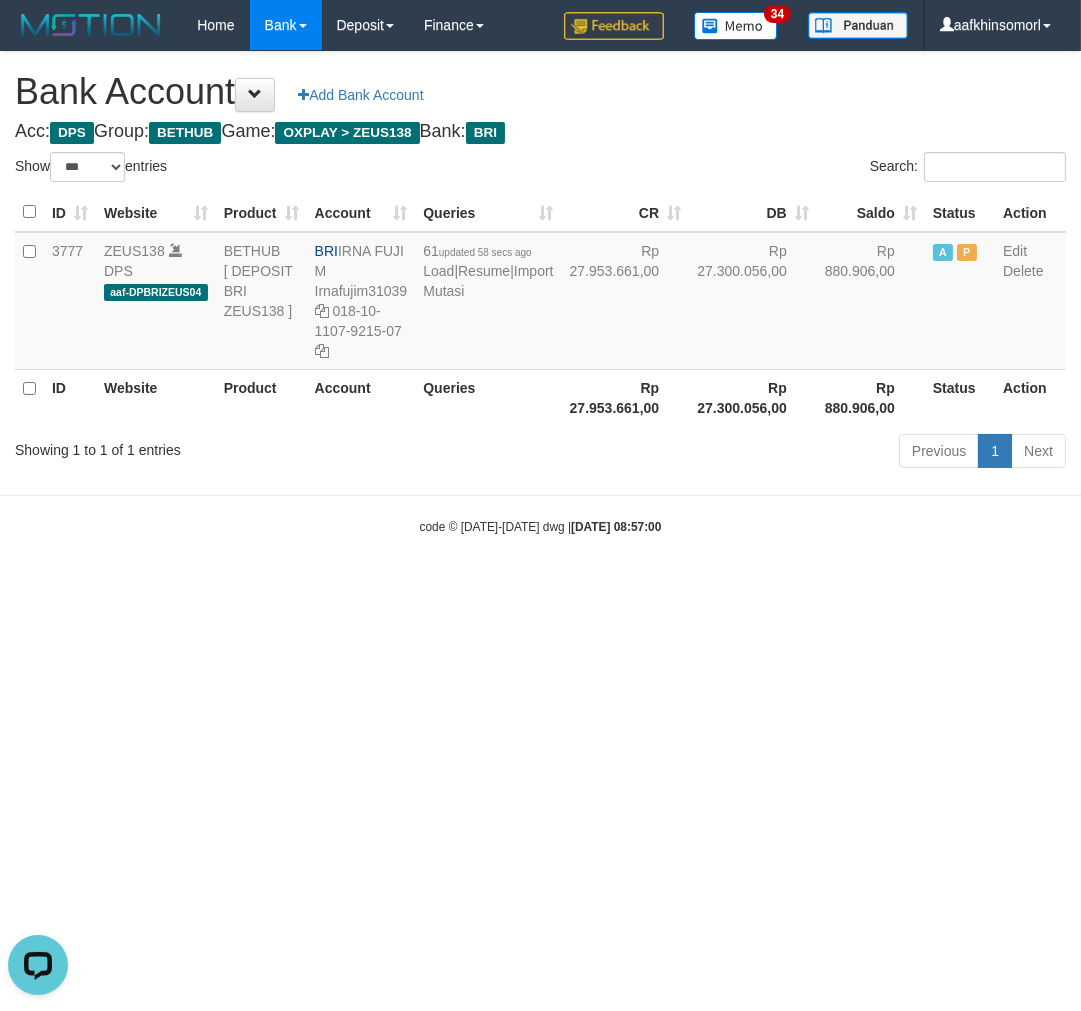 click on "Toggle navigation
Home
Bank
Account List
Load
By Website
Group
[OXPLAY]													ZEUS138
By Load Group (DPS)" at bounding box center (540, 293) 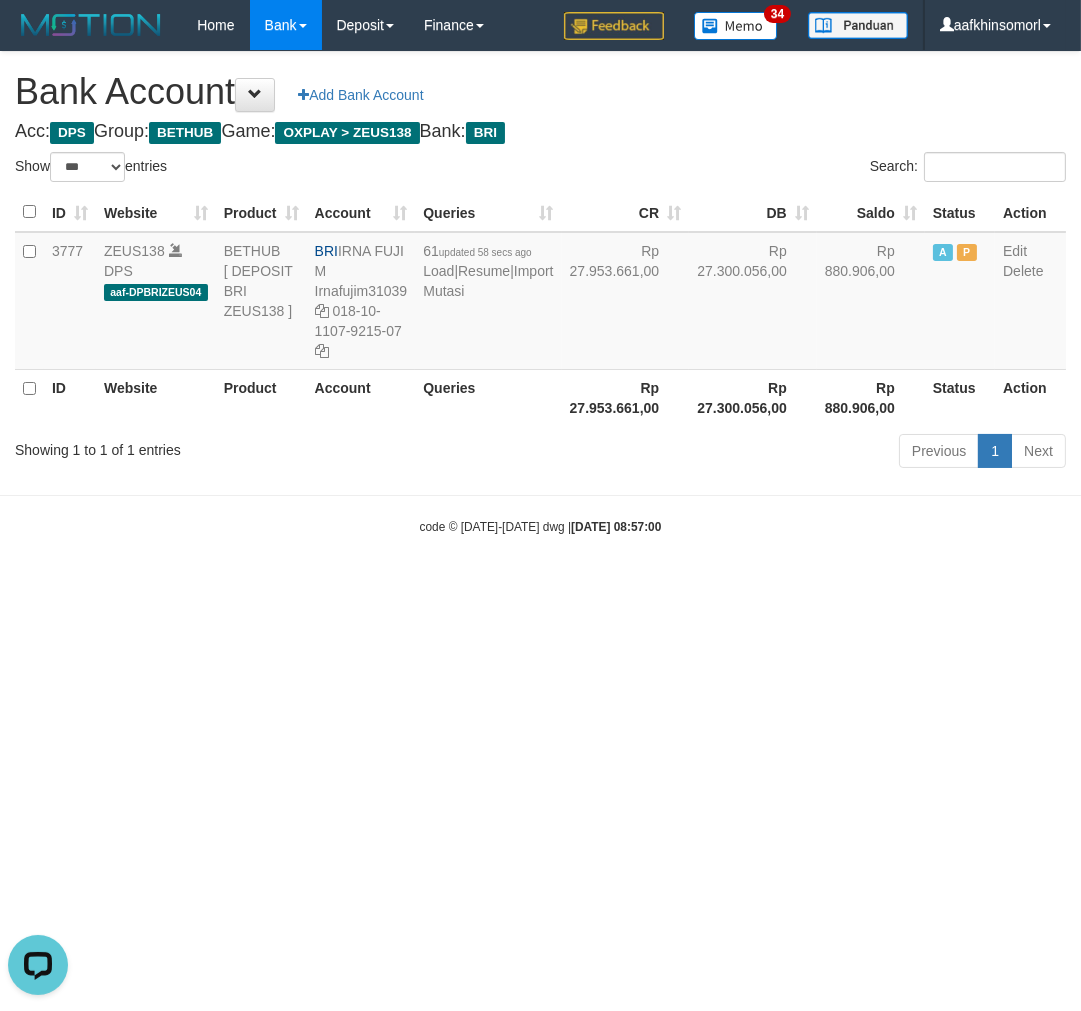 click on "Toggle navigation
Home
Bank
Account List
Load
By Website
Group
[OXPLAY]													ZEUS138
By Load Group (DPS)" at bounding box center (540, 293) 